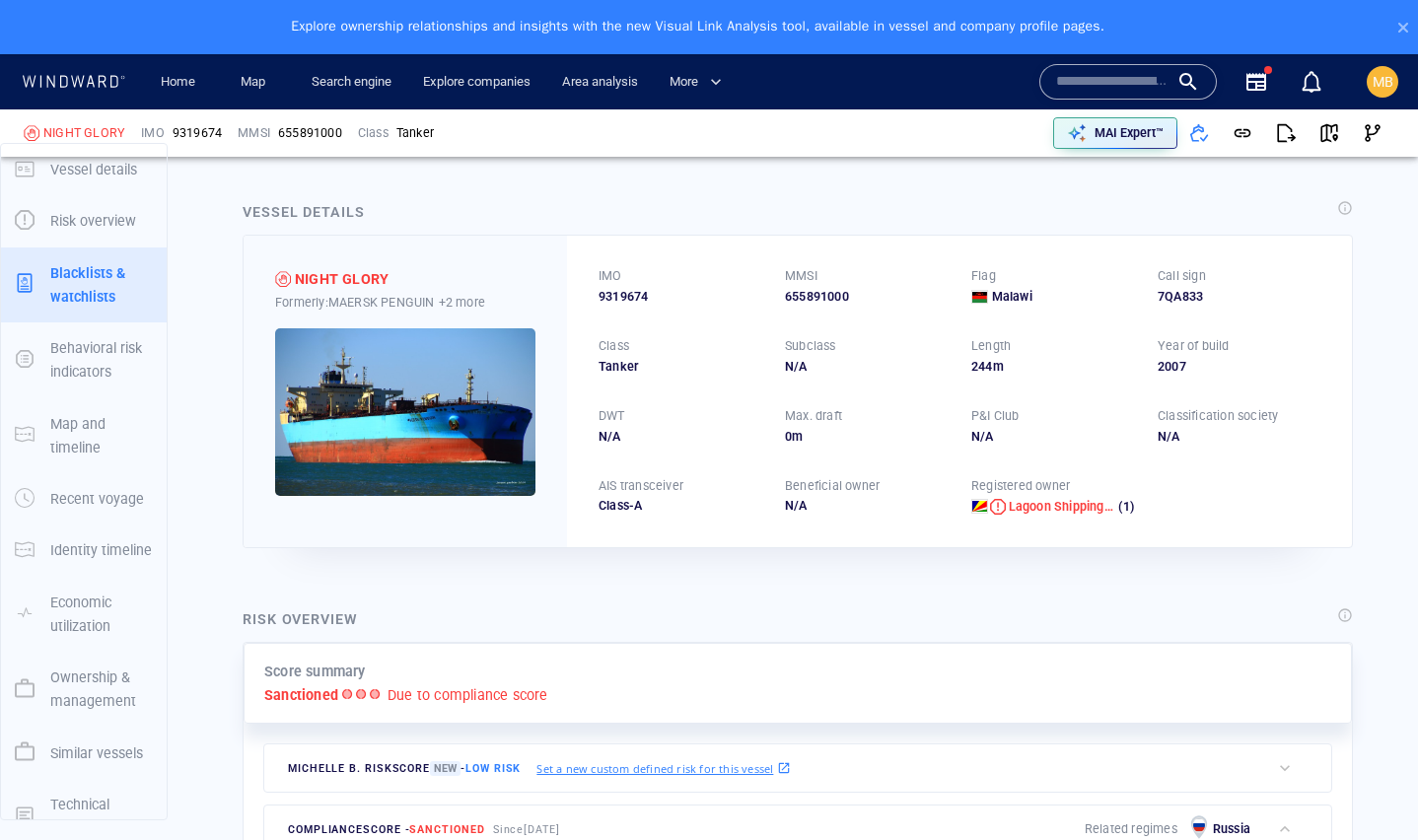 scroll, scrollTop: 0, scrollLeft: 0, axis: both 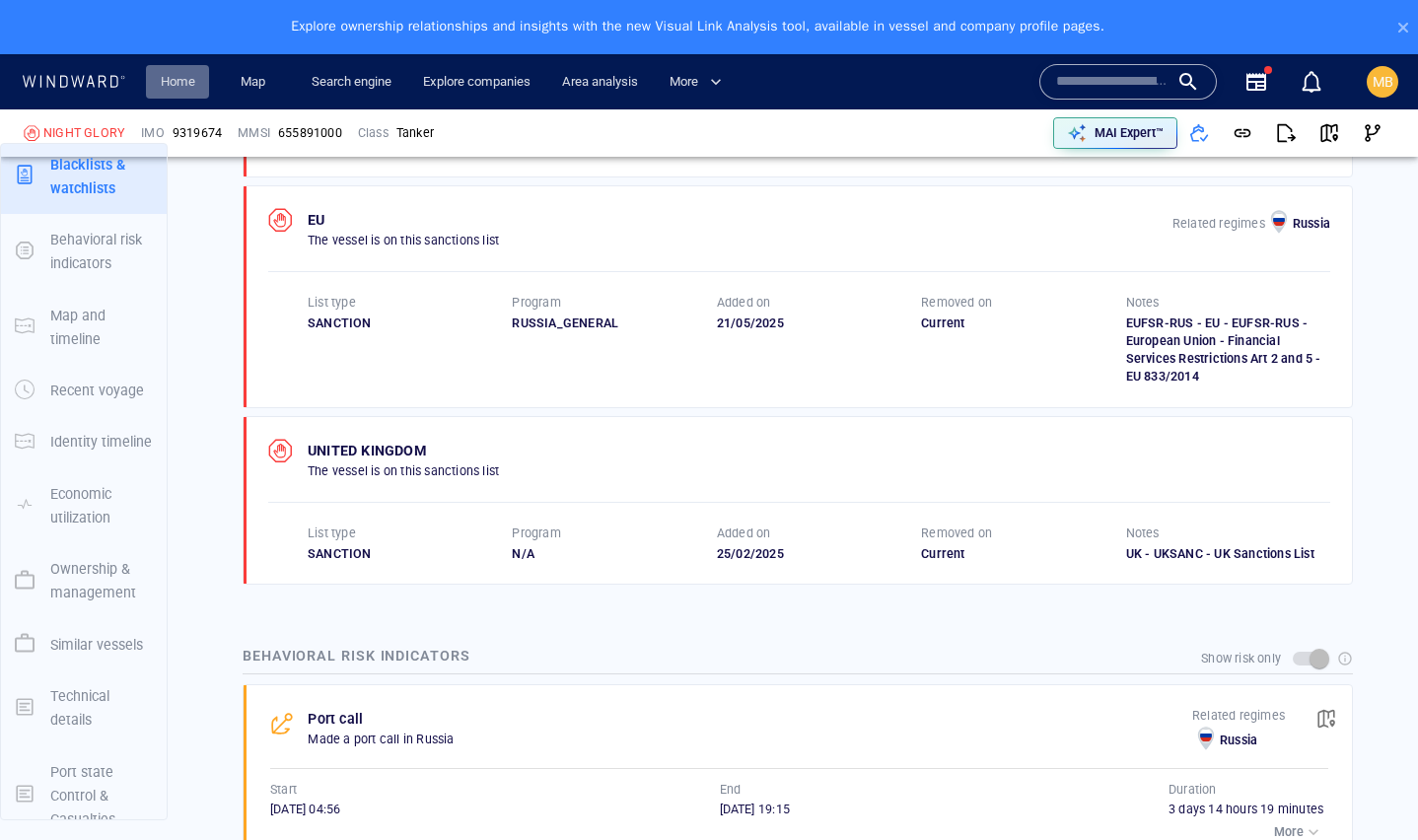 click on "Home" at bounding box center (177, 82) 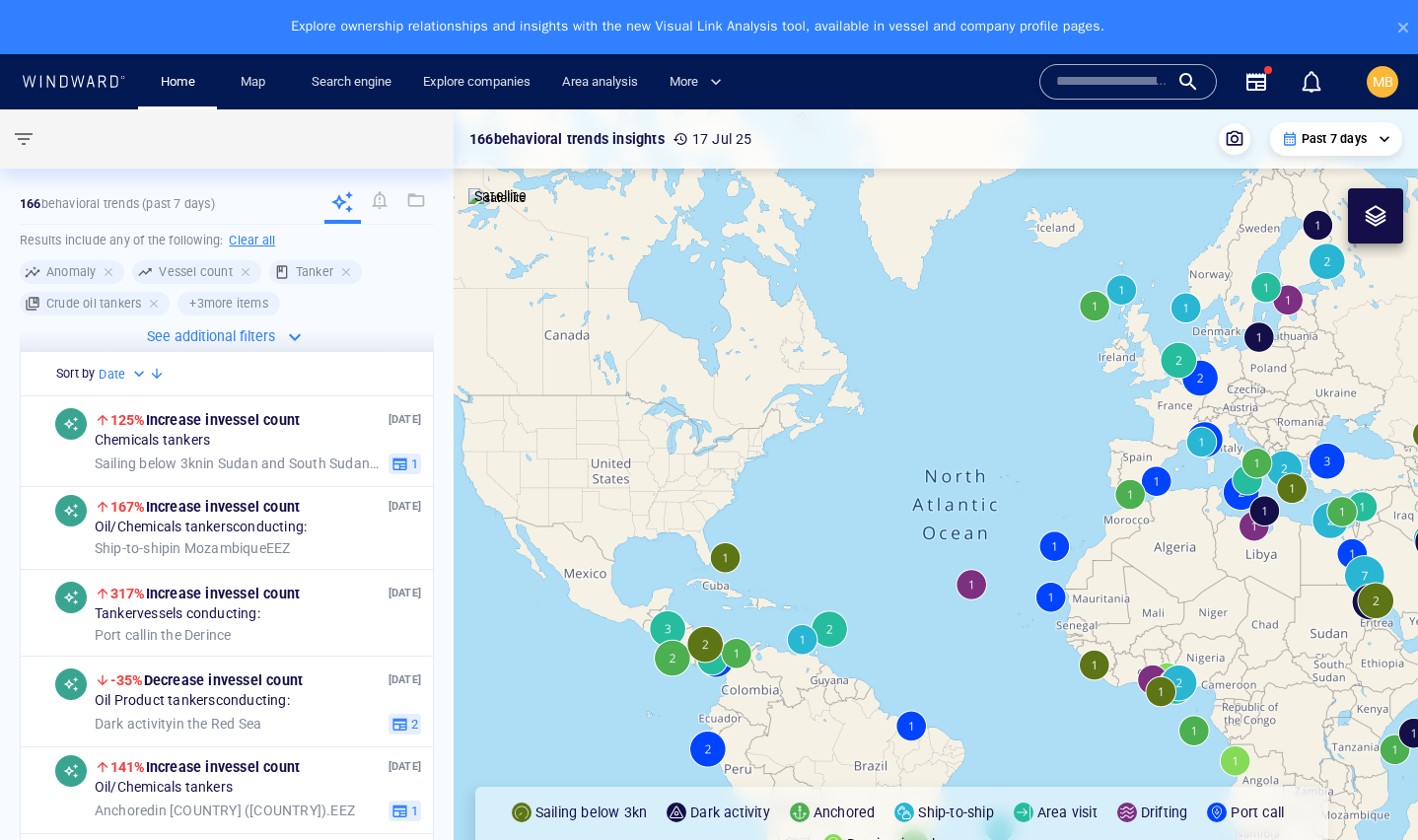 type 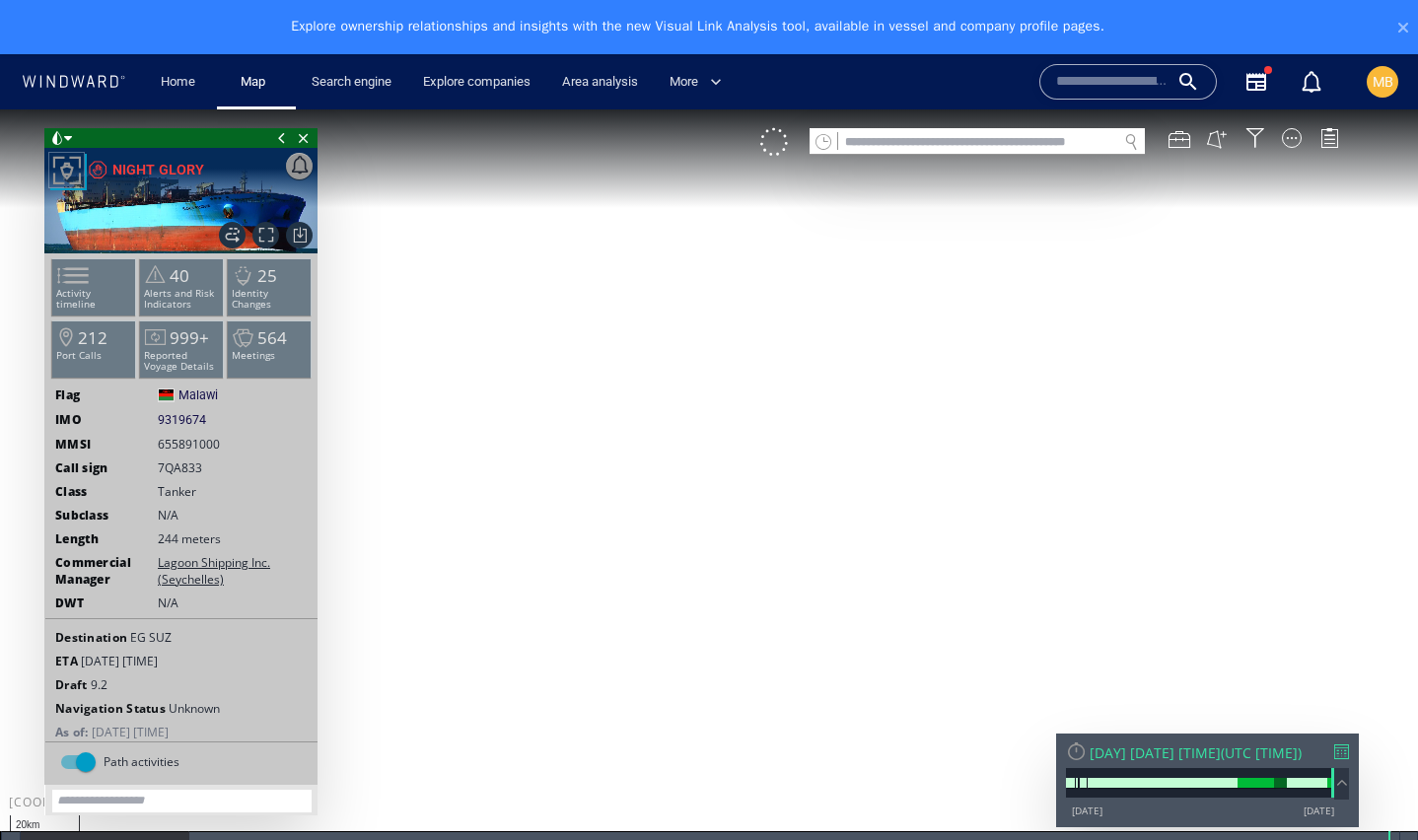 scroll, scrollTop: 0, scrollLeft: 0, axis: both 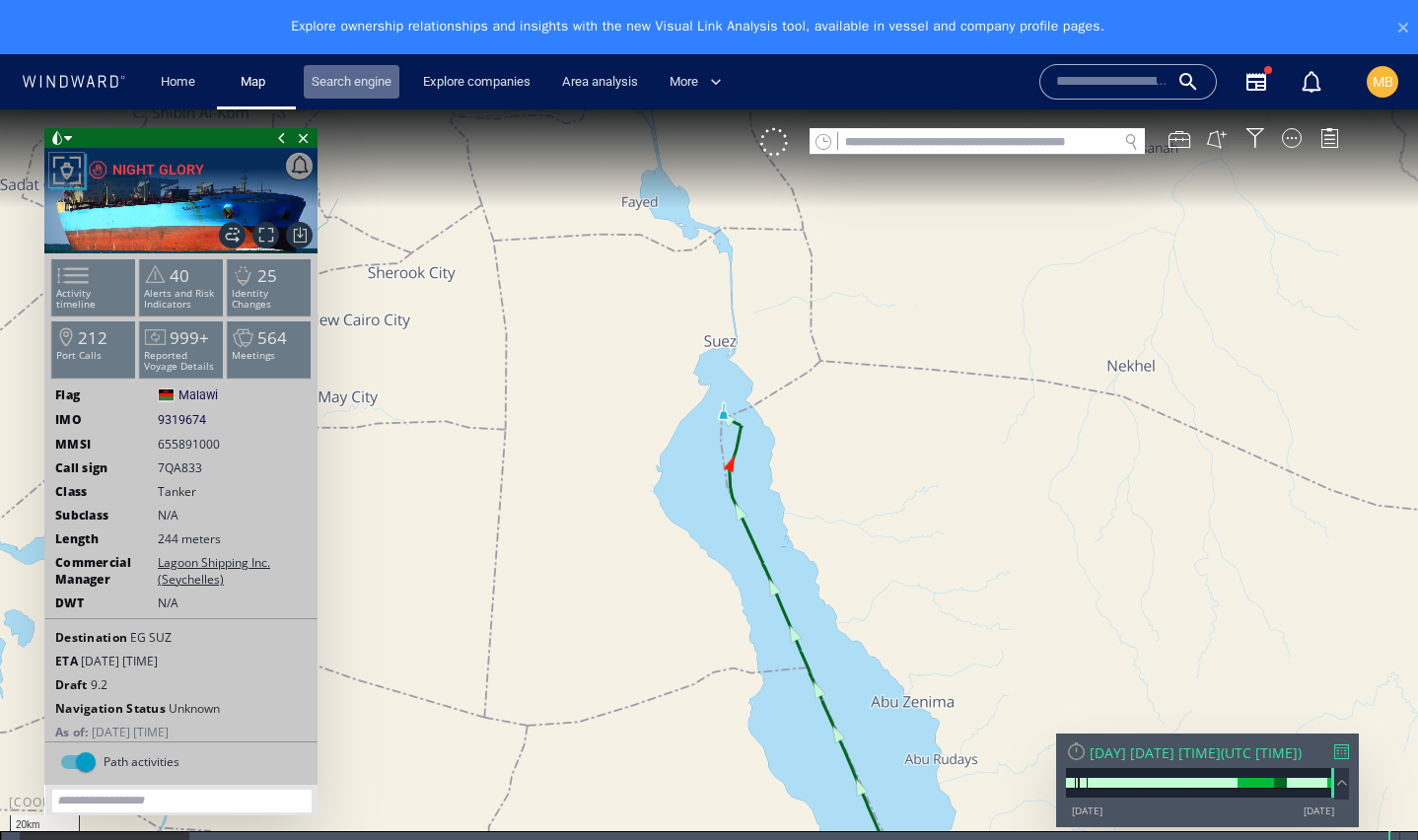 click on "Search engine" at bounding box center [351, 82] 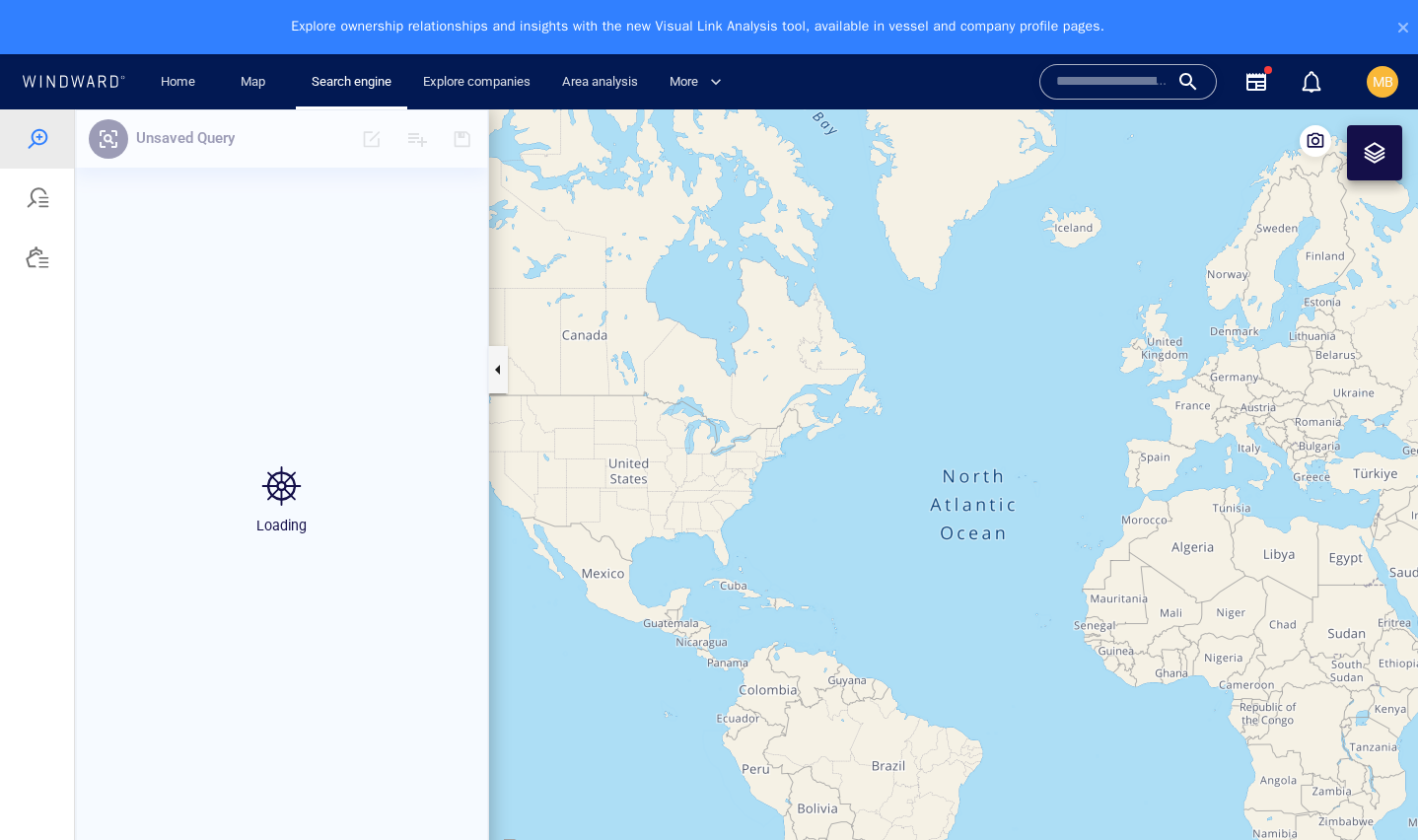 drag, startPoint x: 166, startPoint y: 196, endPoint x: 19, endPoint y: 318, distance: 191.03141 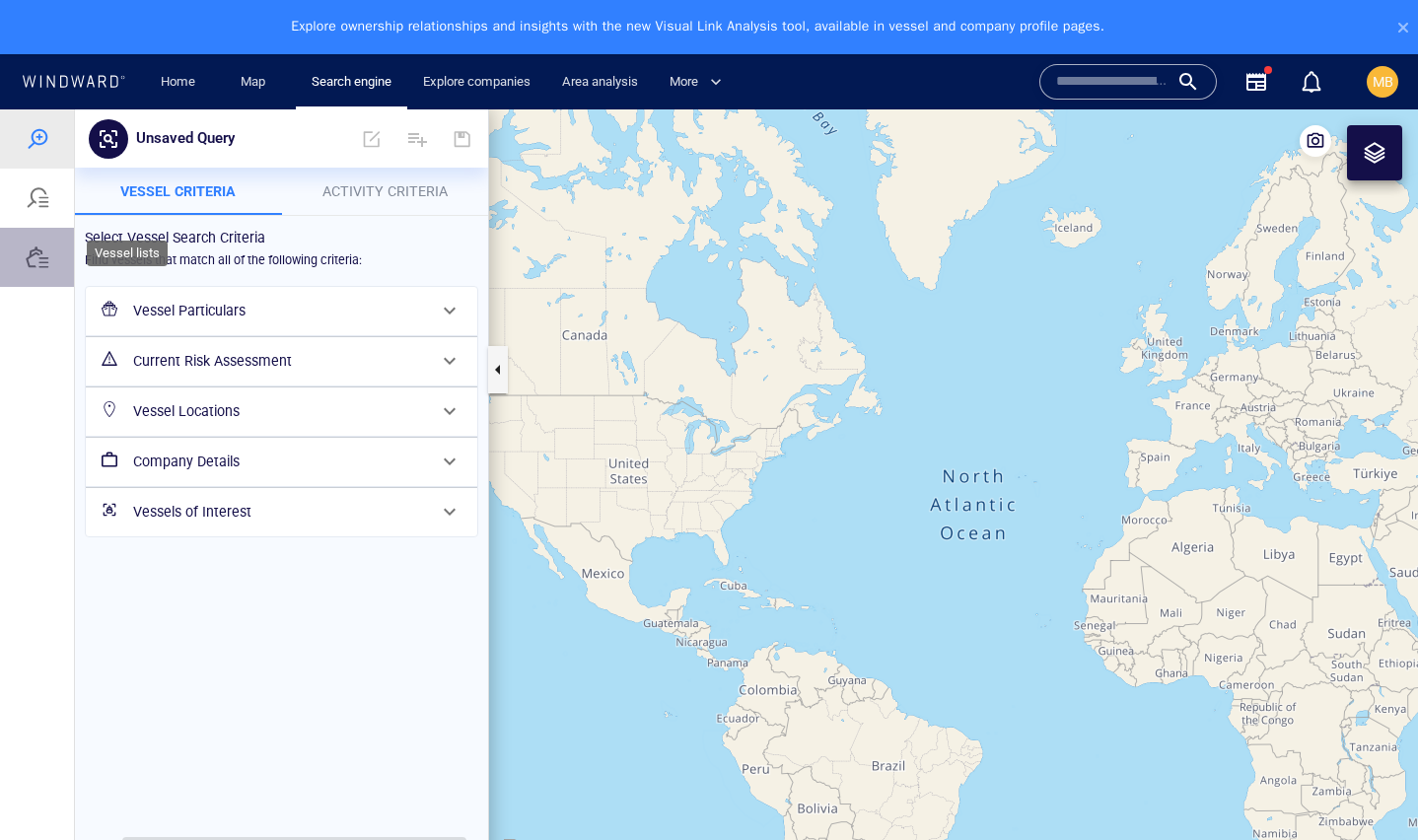 click at bounding box center (37, 257) 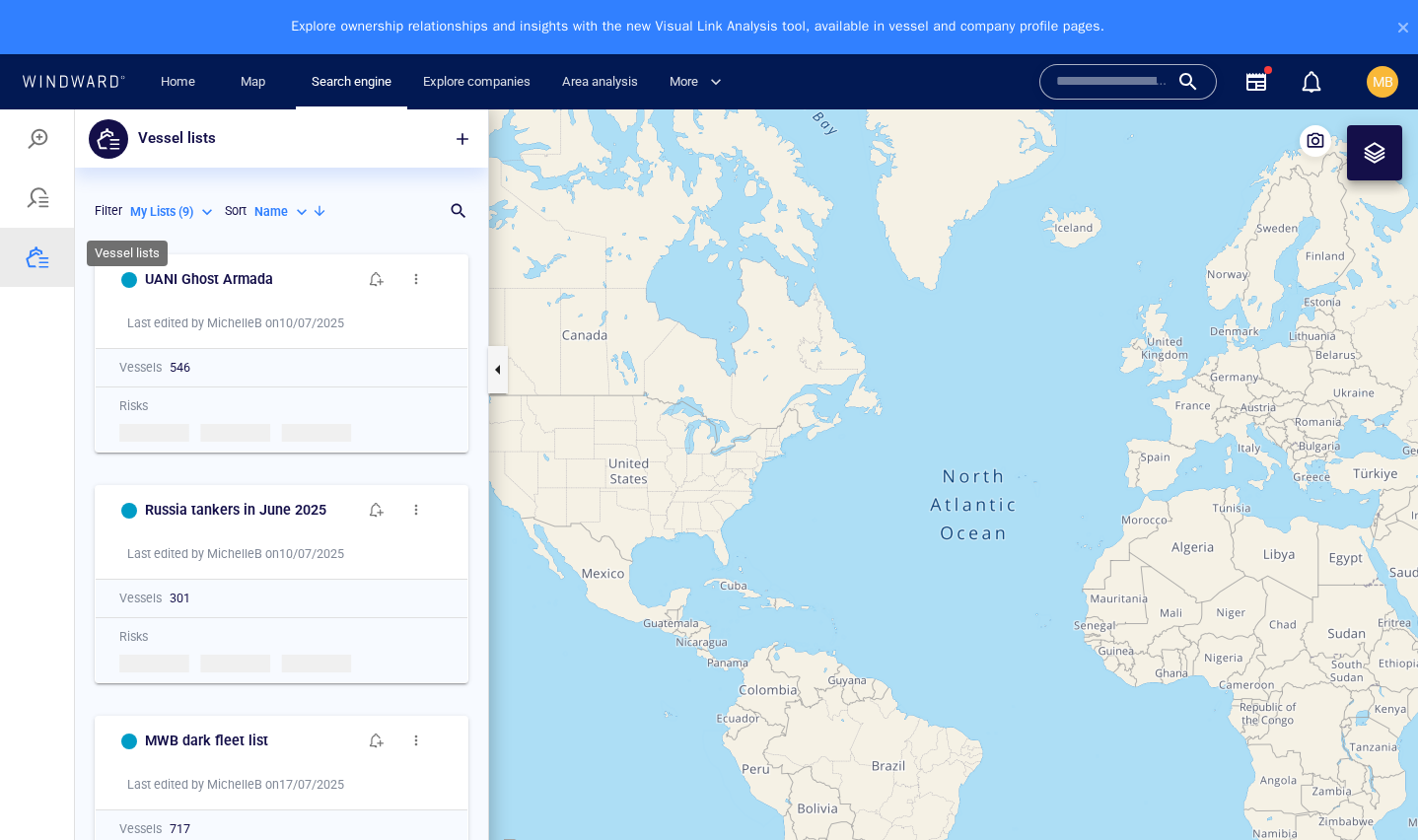 scroll, scrollTop: 650, scrollLeft: 413, axis: both 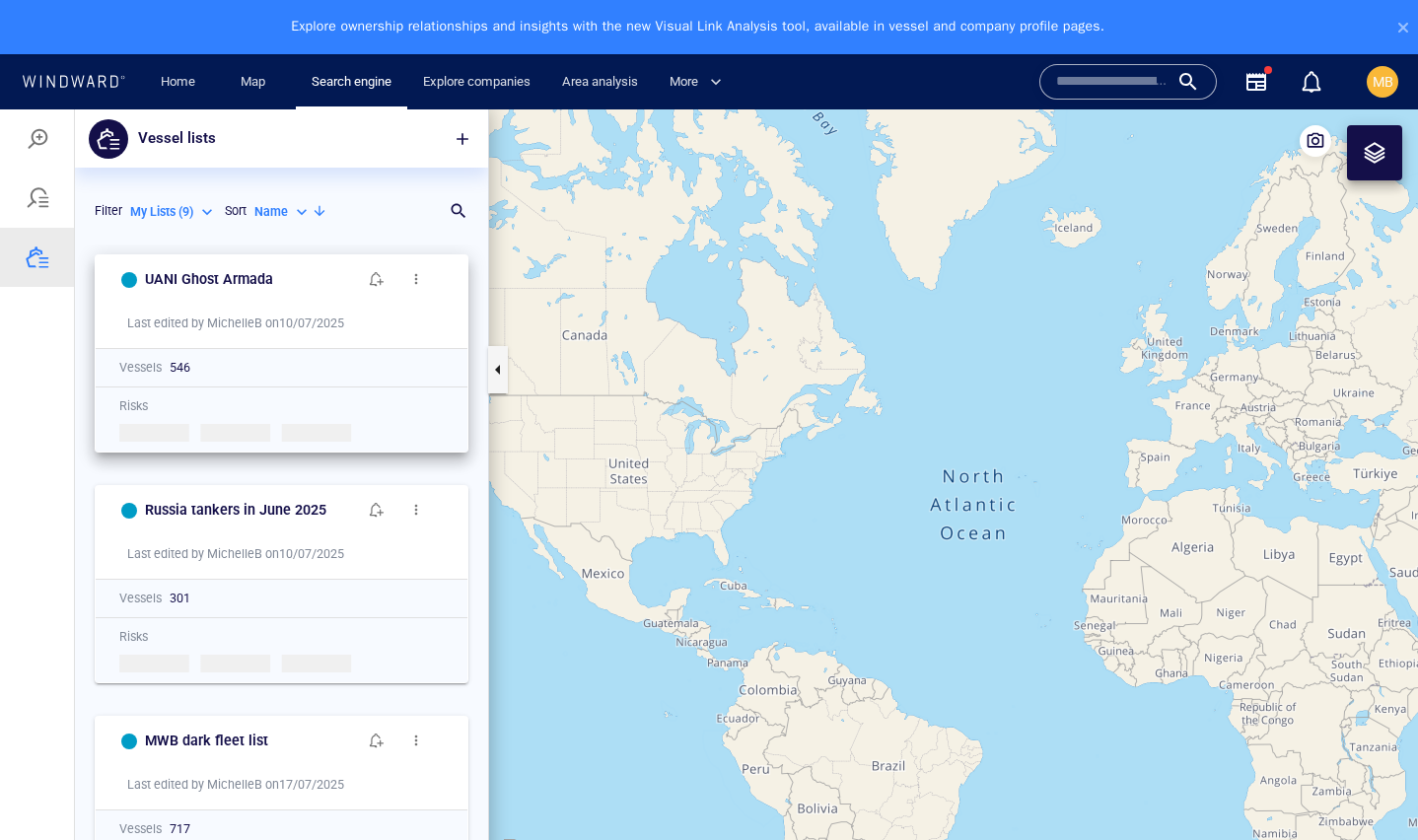 click on "UANI Ghost Armada" at bounding box center [209, 279] 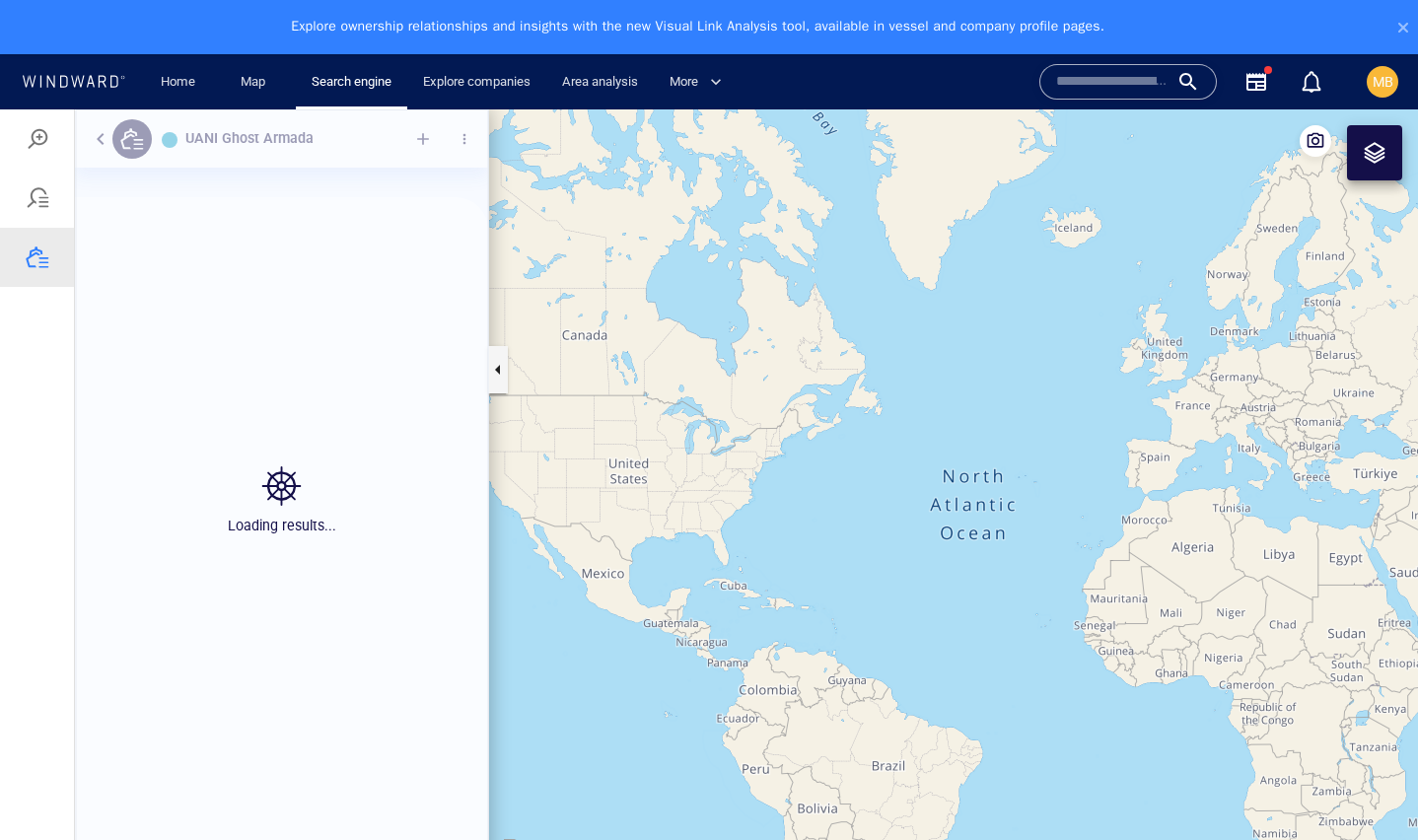 scroll, scrollTop: 650, scrollLeft: 413, axis: both 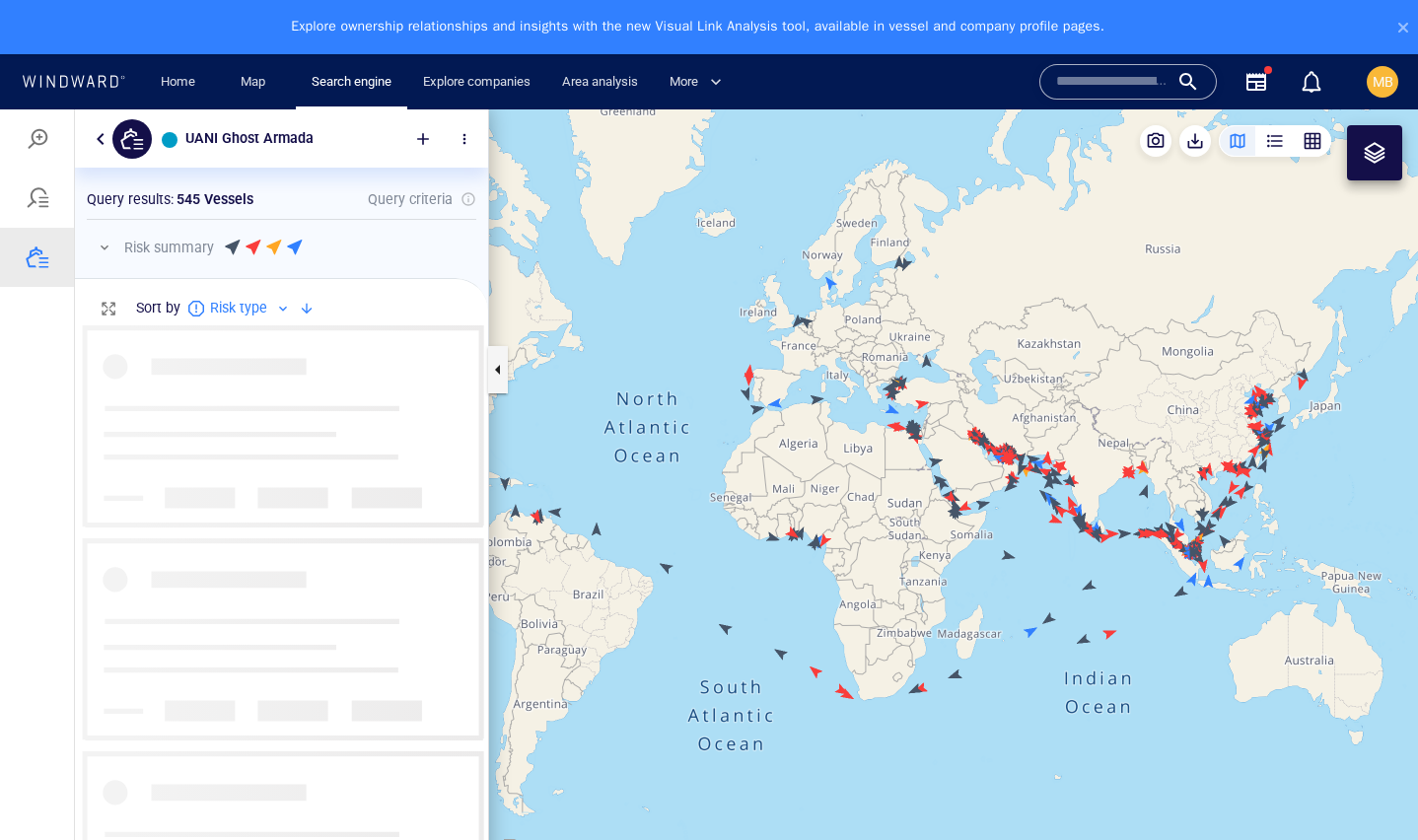 drag, startPoint x: 828, startPoint y: 420, endPoint x: 636, endPoint y: 338, distance: 208.77739 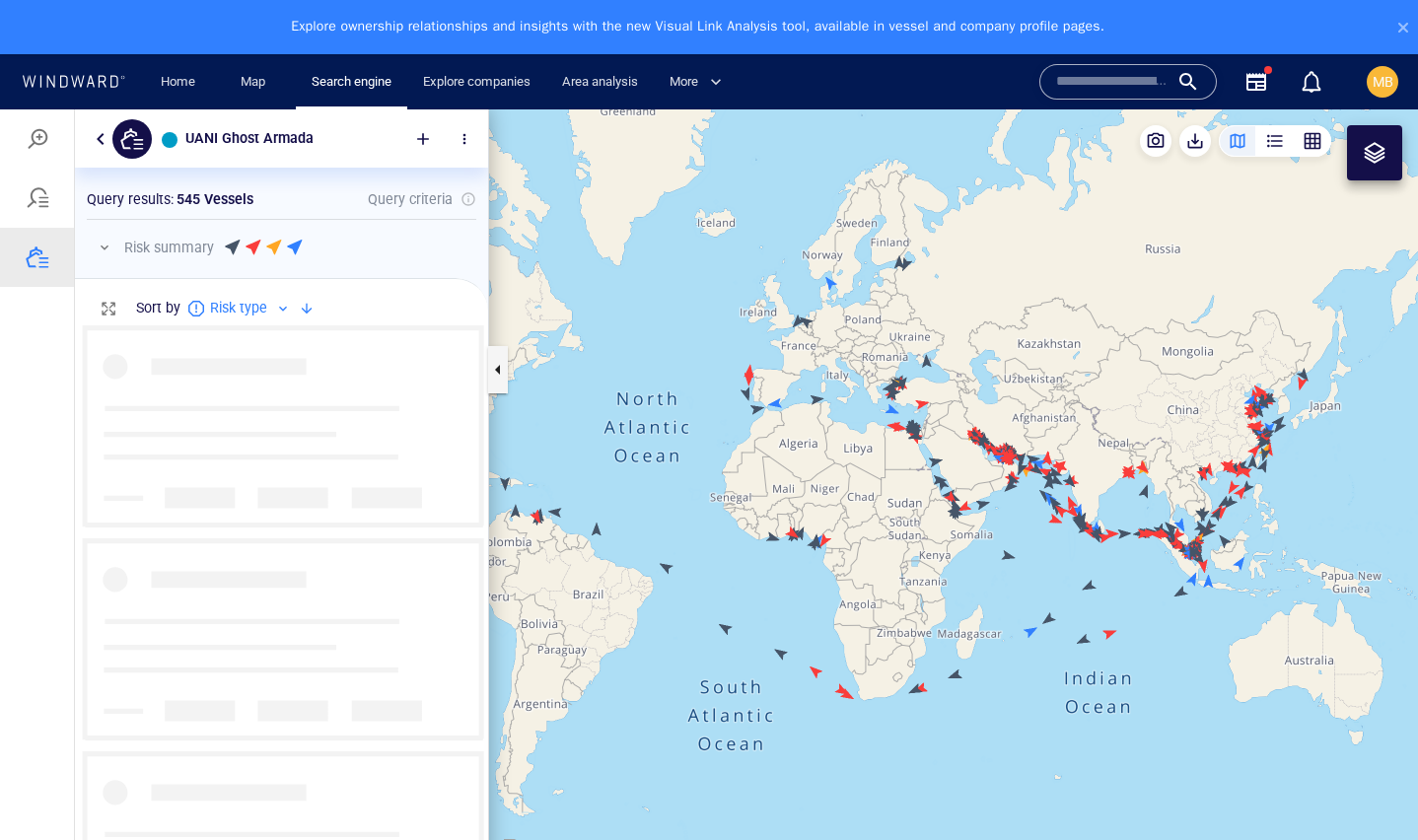 click at bounding box center [954, 502] 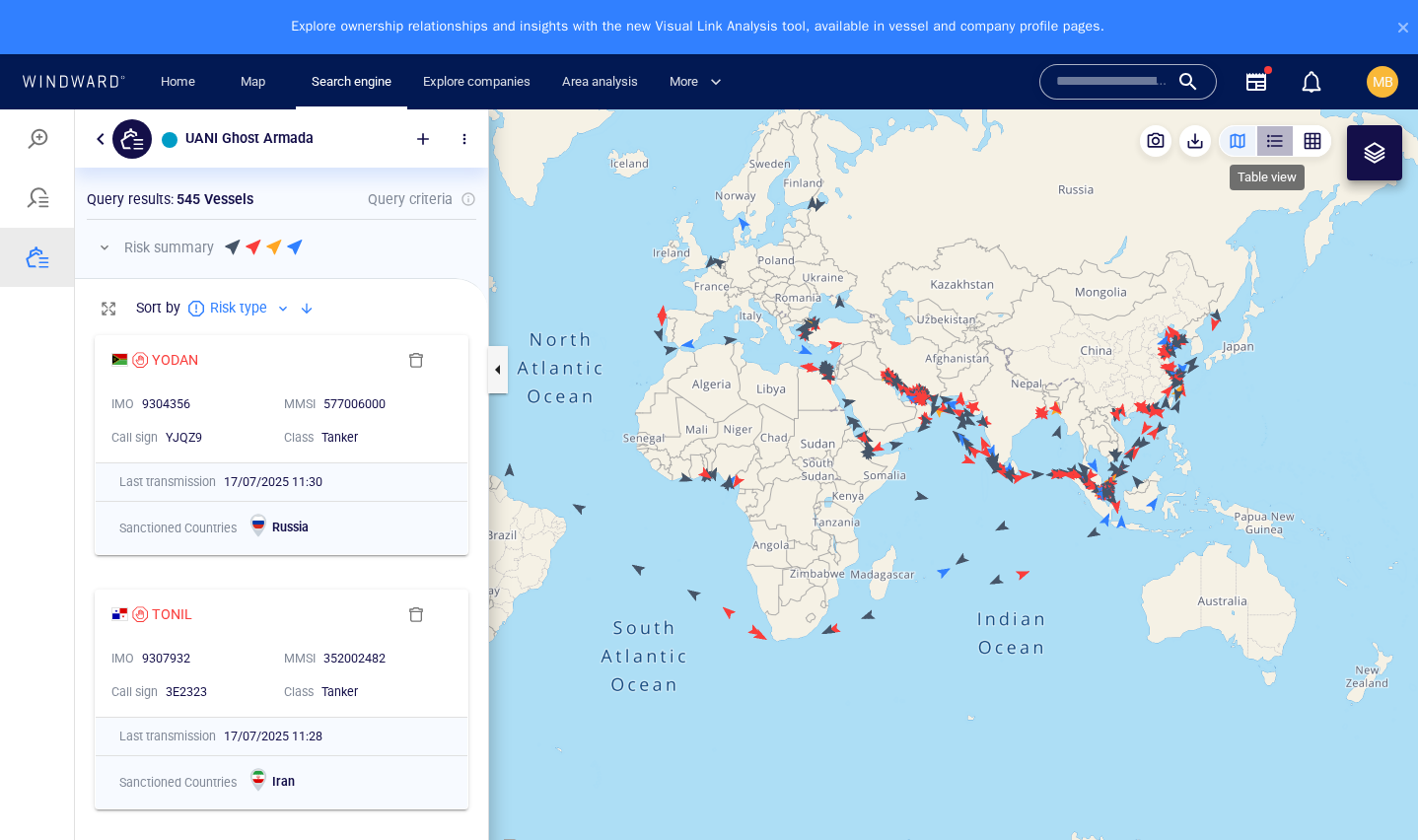click at bounding box center (1275, 141) 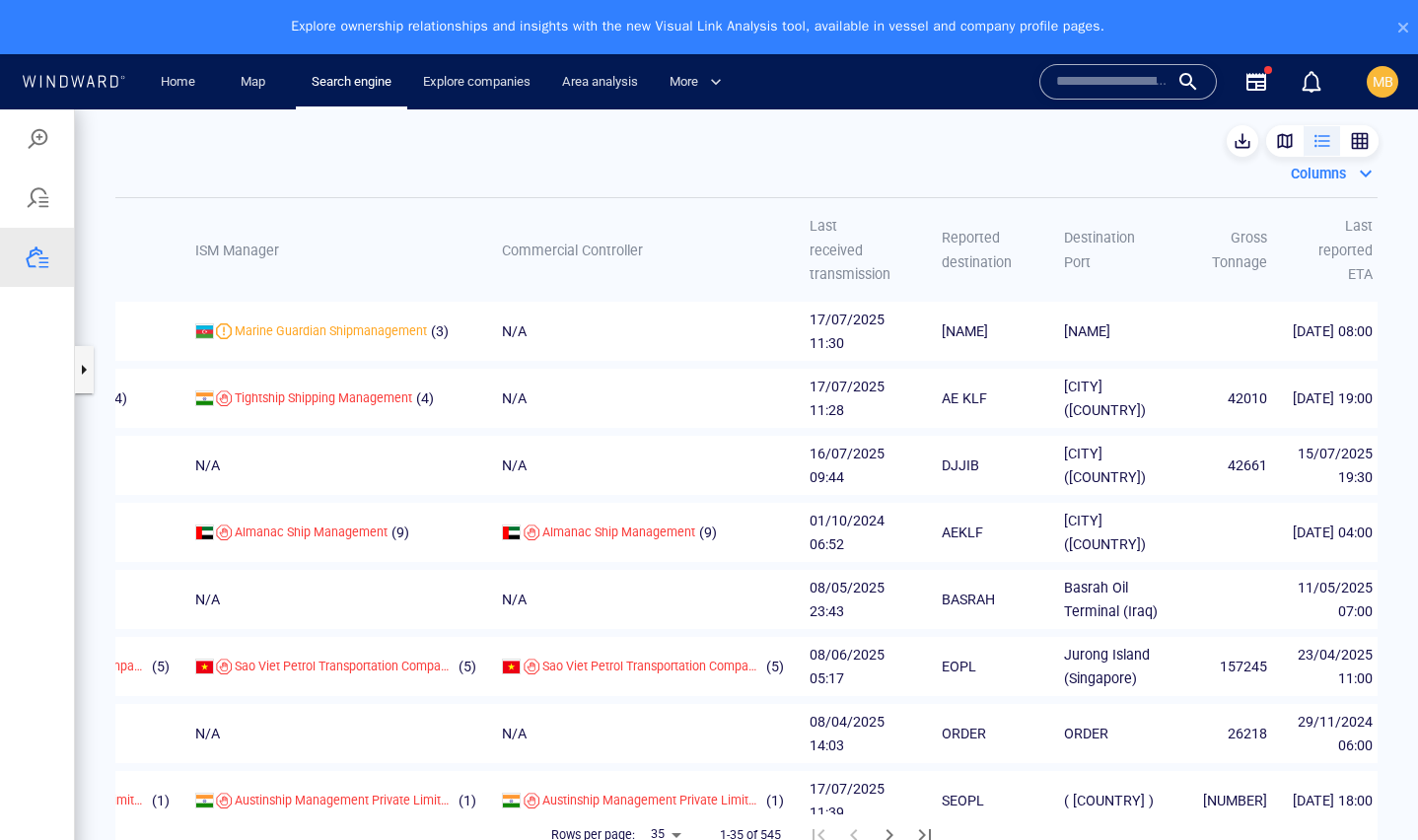 scroll, scrollTop: 0, scrollLeft: 3107, axis: horizontal 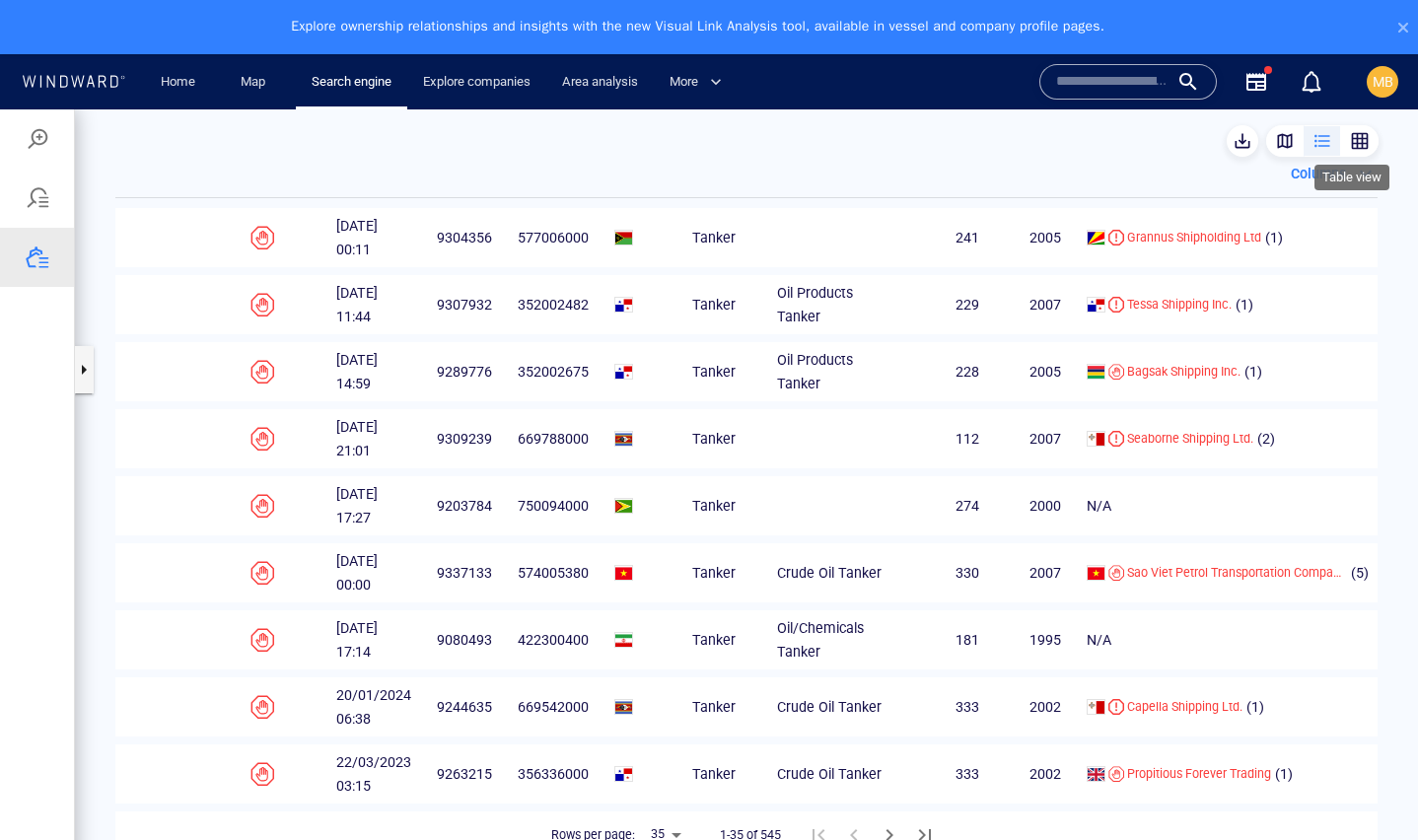 click at bounding box center [1360, 141] 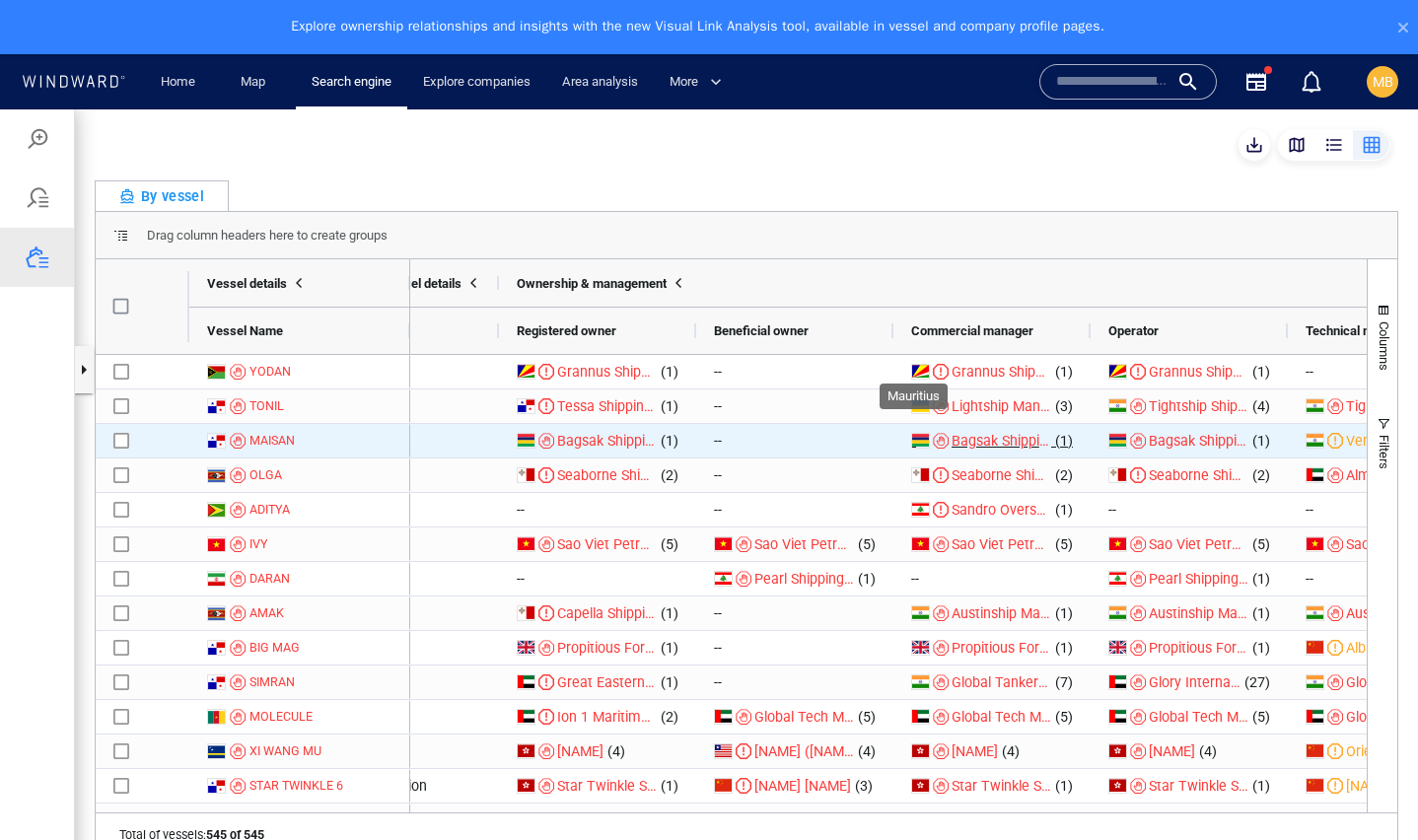 click at bounding box center [920, 441] 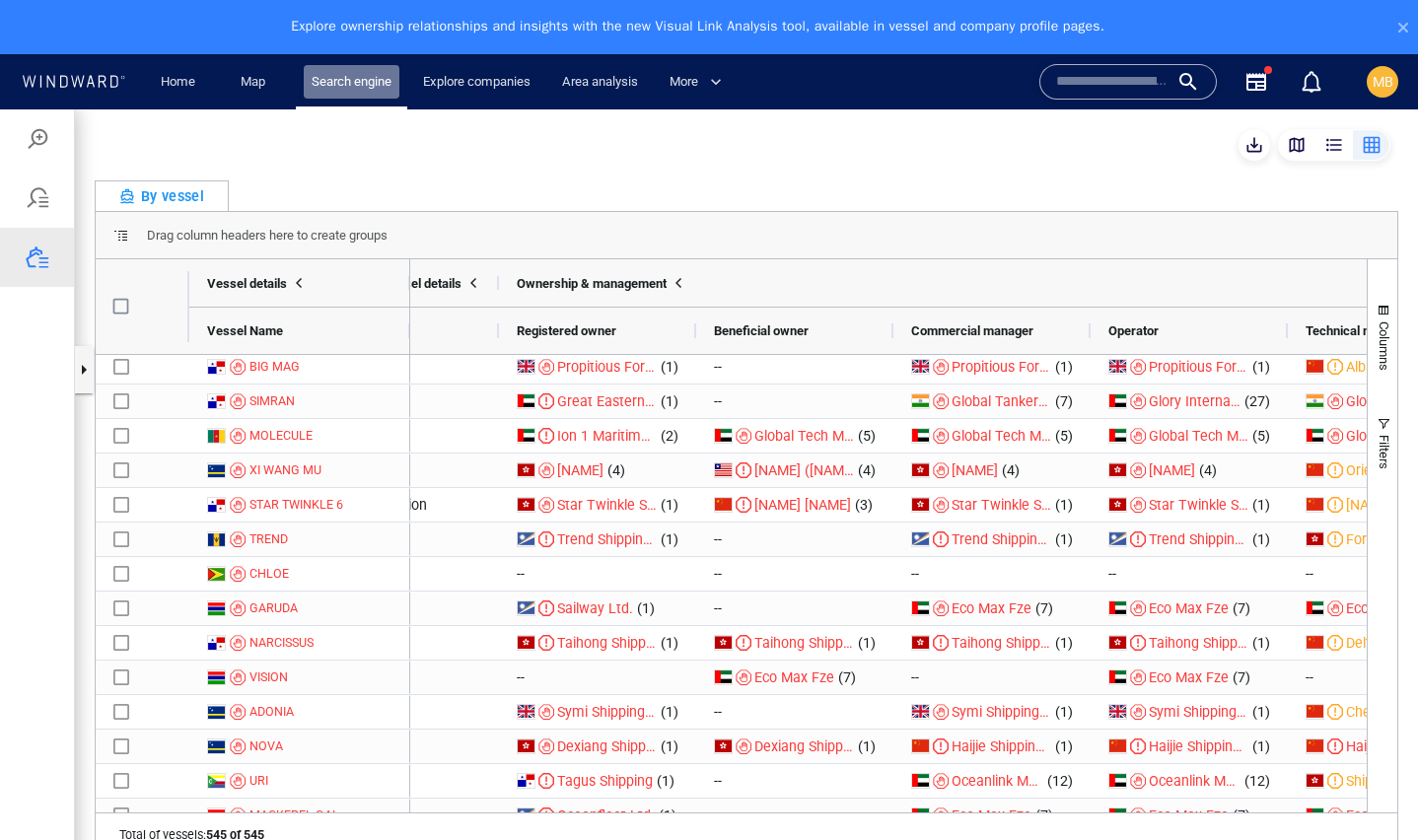 click on "Search engine" at bounding box center [351, 82] 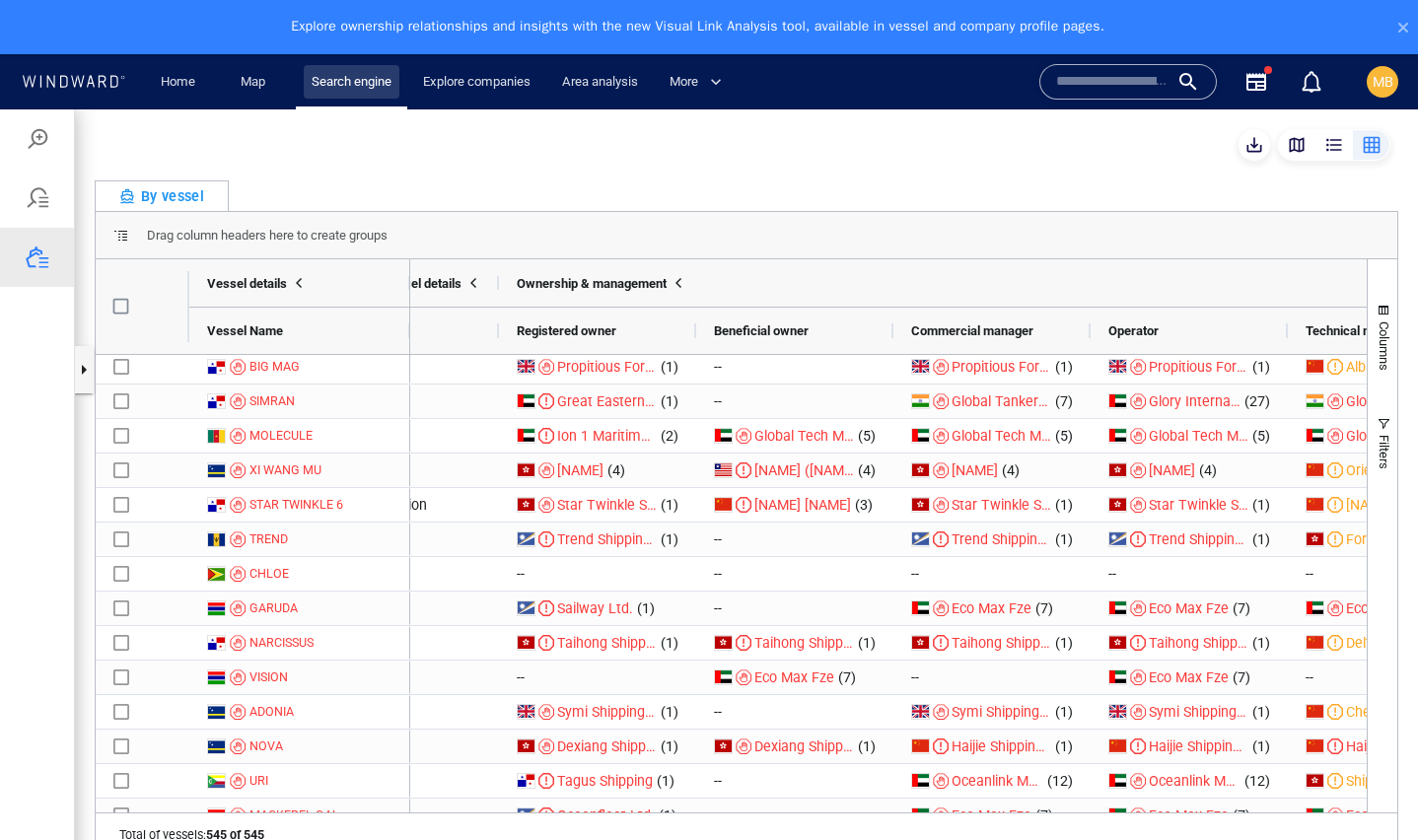 click on "Search engine" at bounding box center (351, 82) 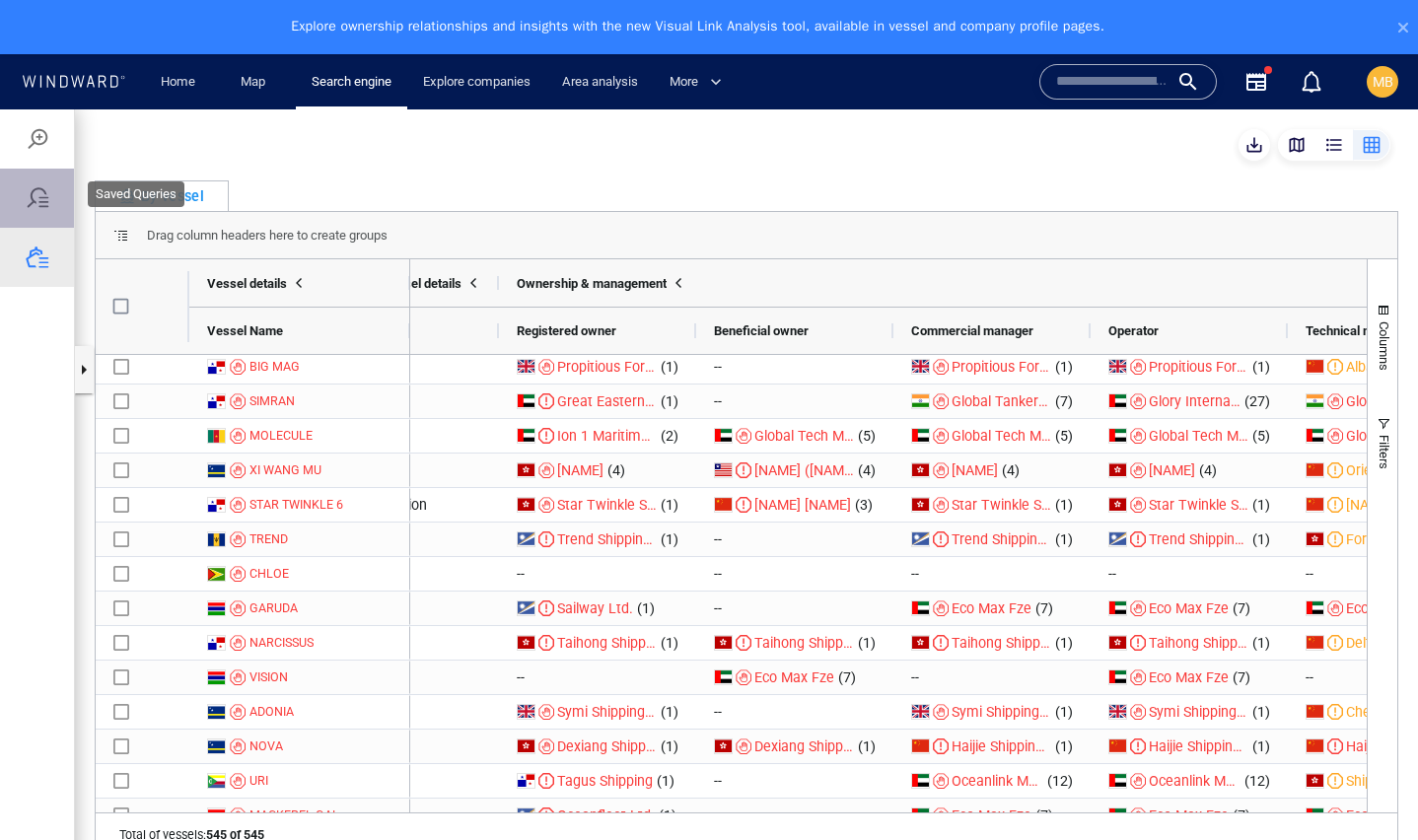 click at bounding box center [37, 198] 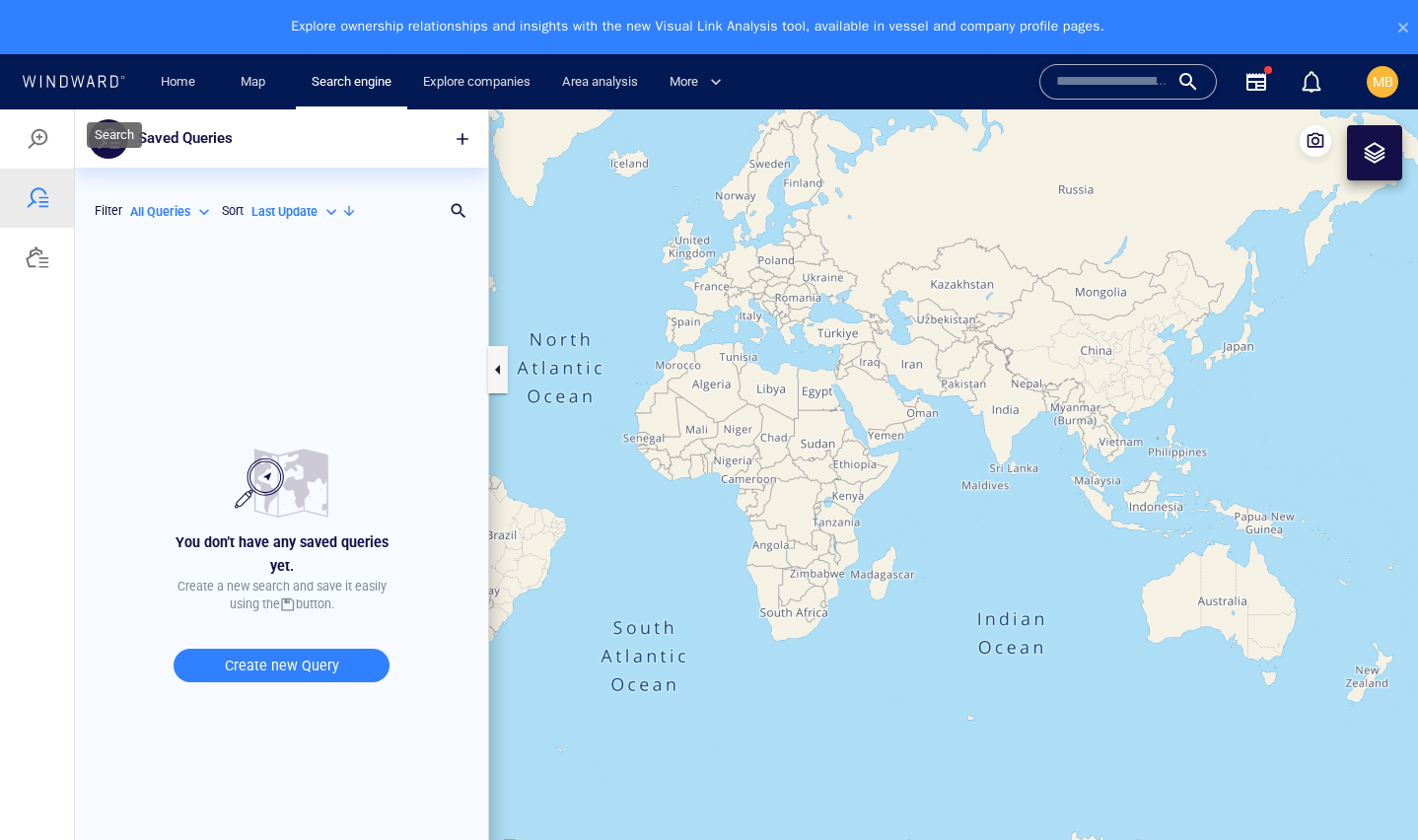 click at bounding box center [37, 139] 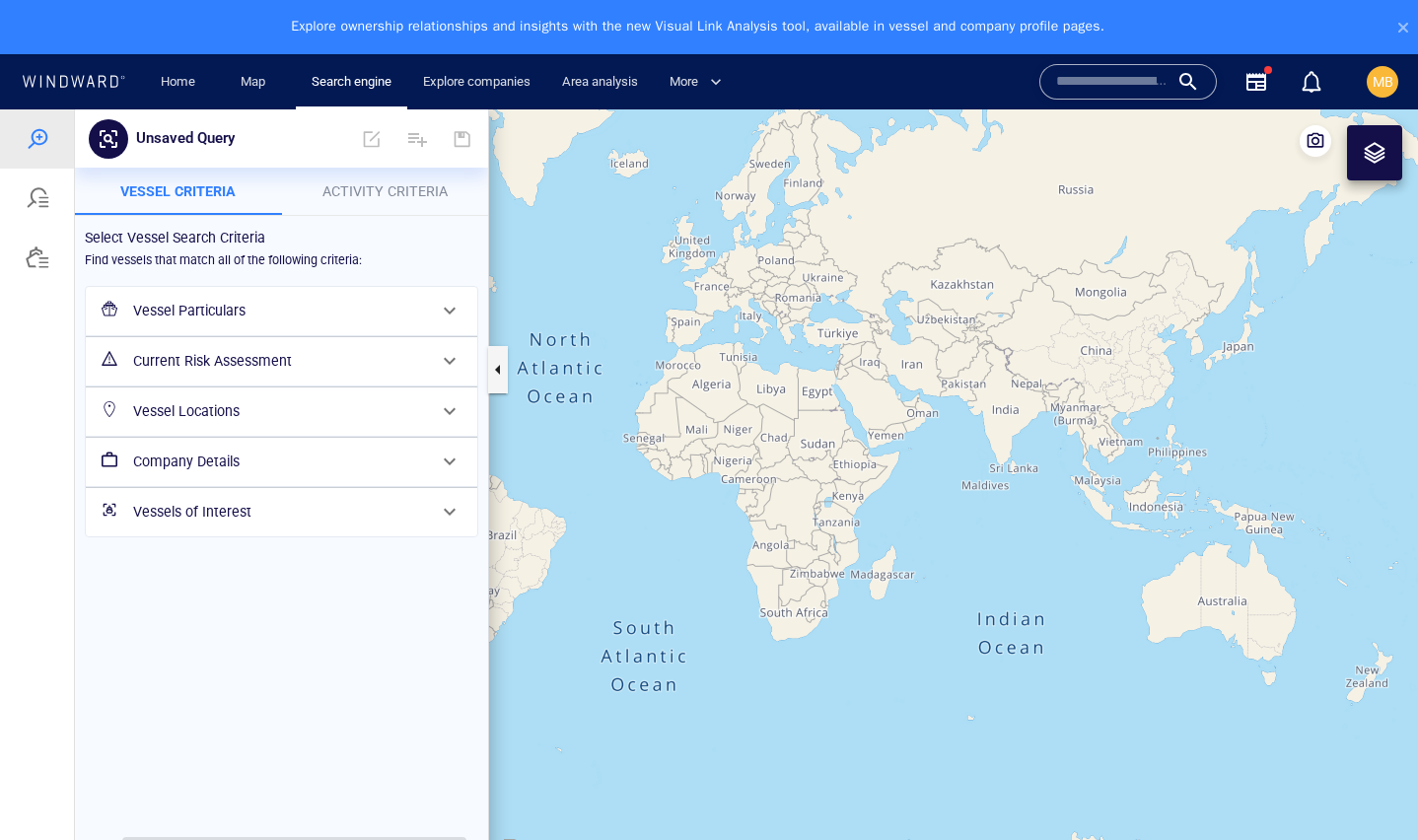 click on "Vessels of Interest" at bounding box center (279, 512) 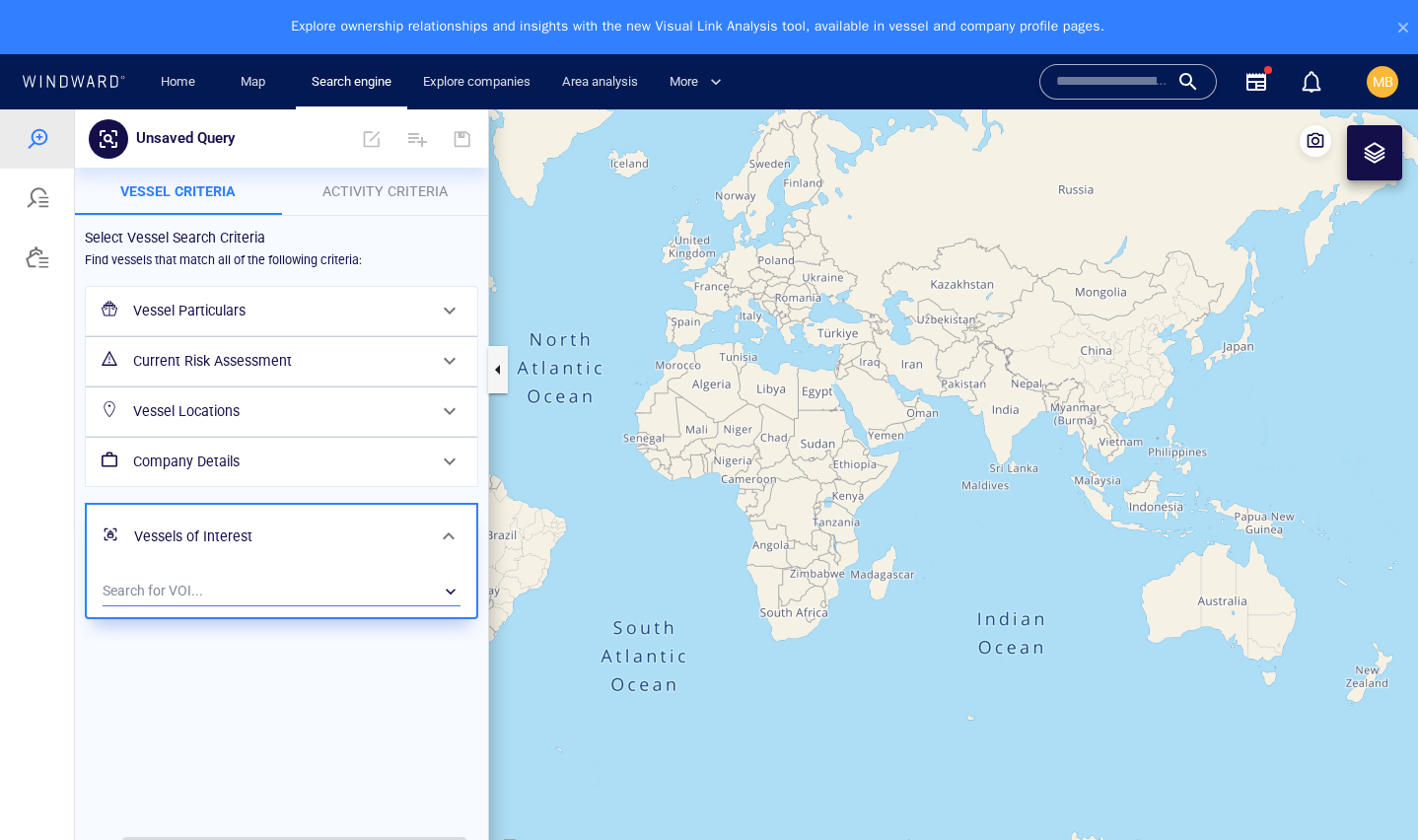 click on "​" at bounding box center (281, 592) 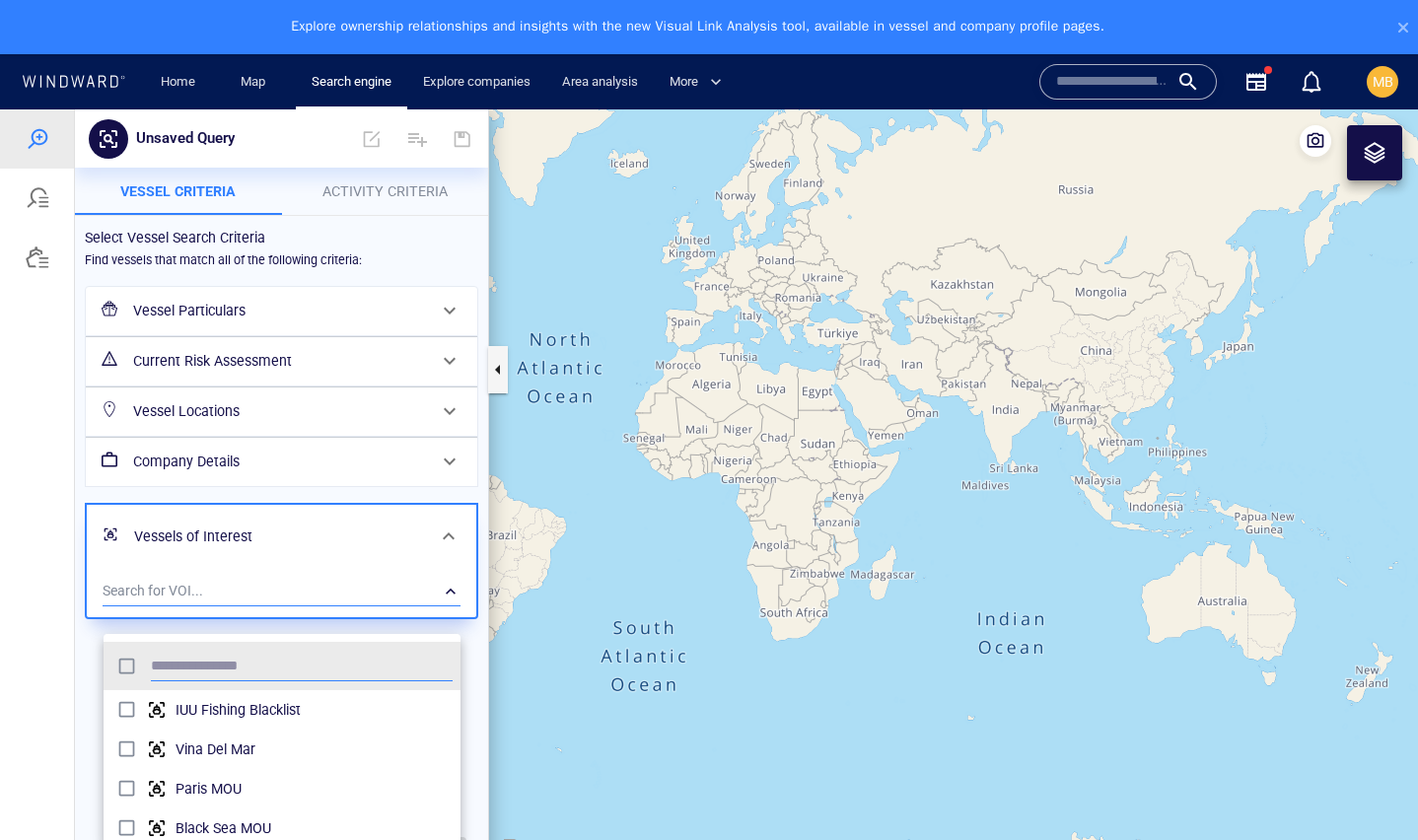 scroll, scrollTop: 200, scrollLeft: 357, axis: both 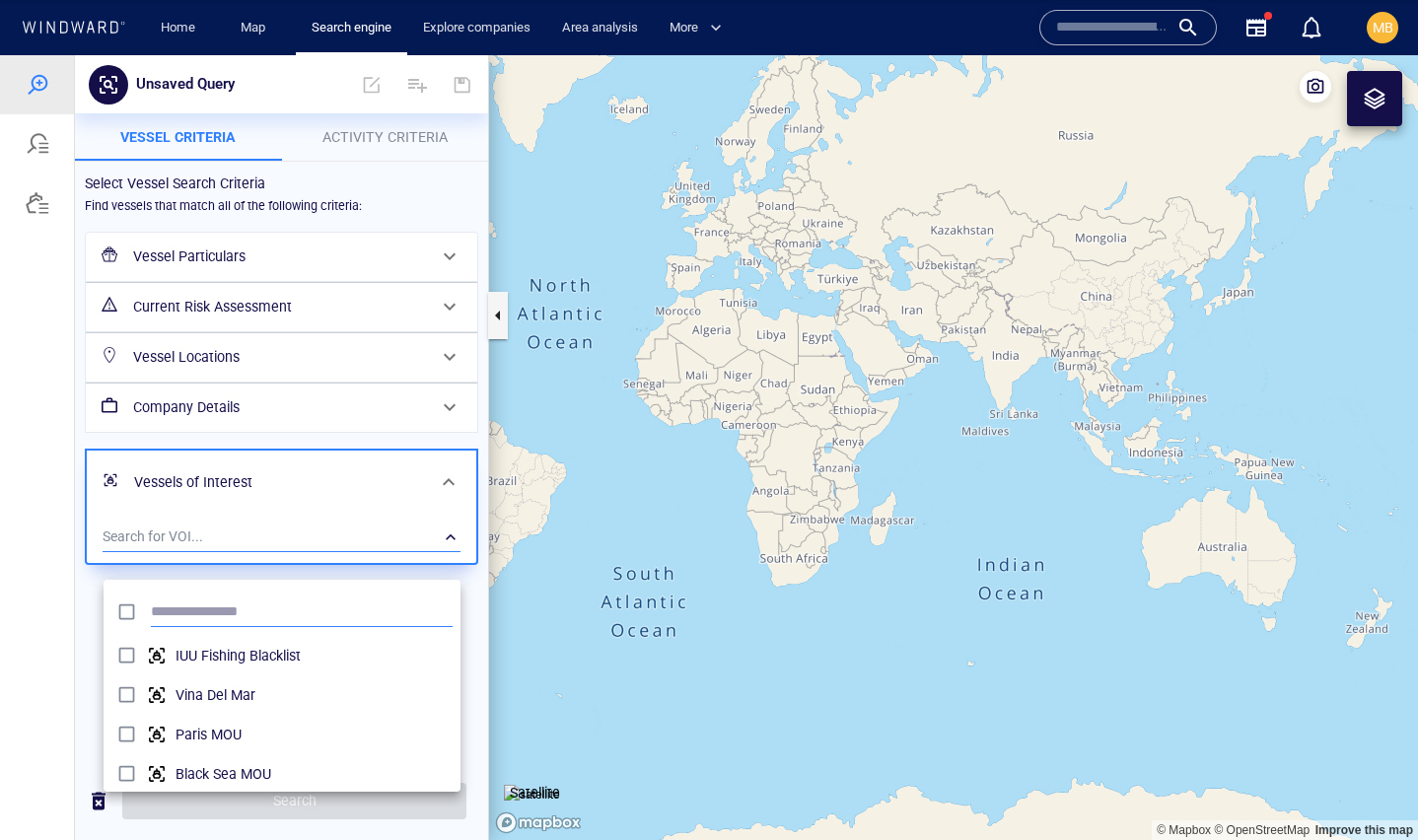 type on "*" 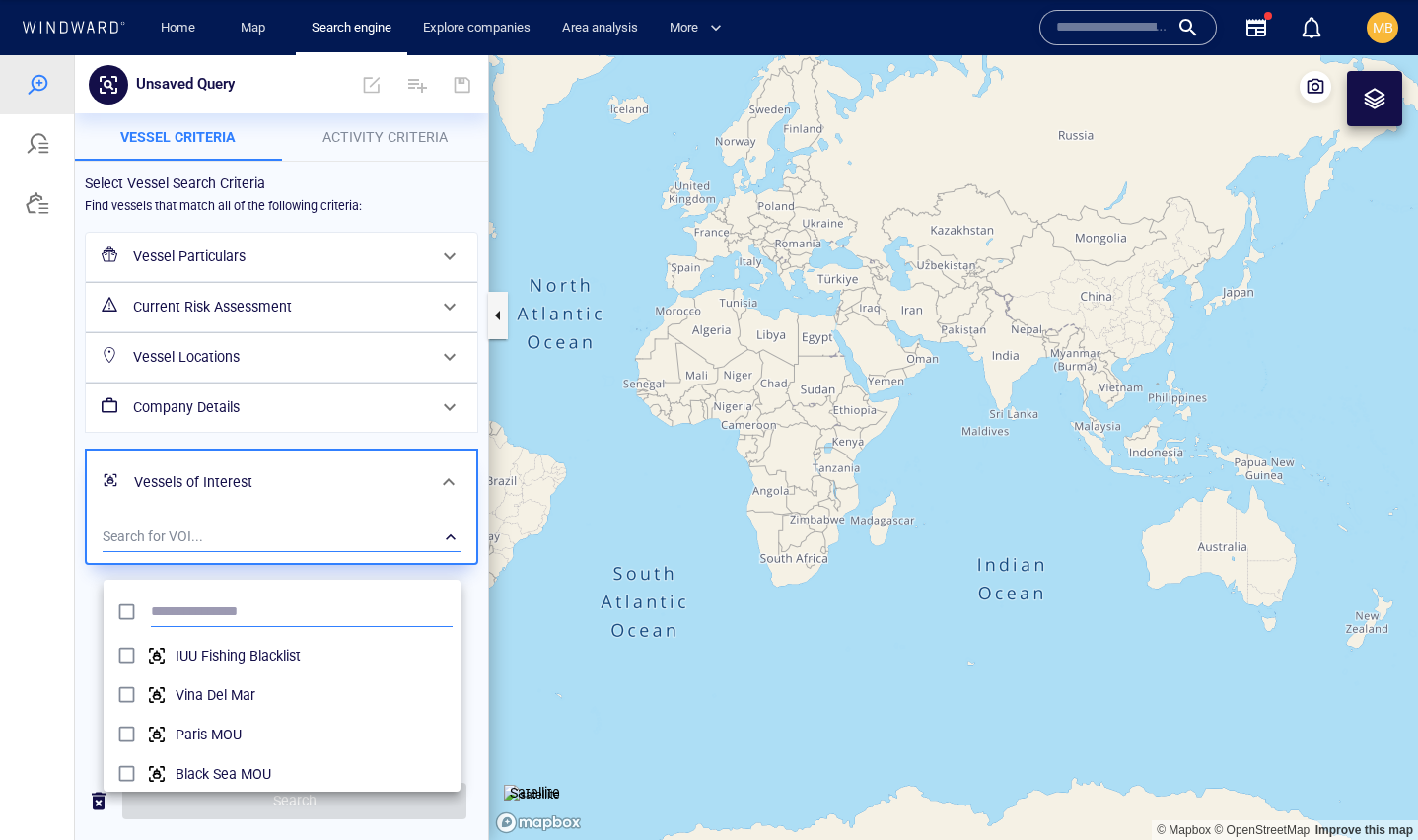 scroll, scrollTop: 1, scrollLeft: 1, axis: both 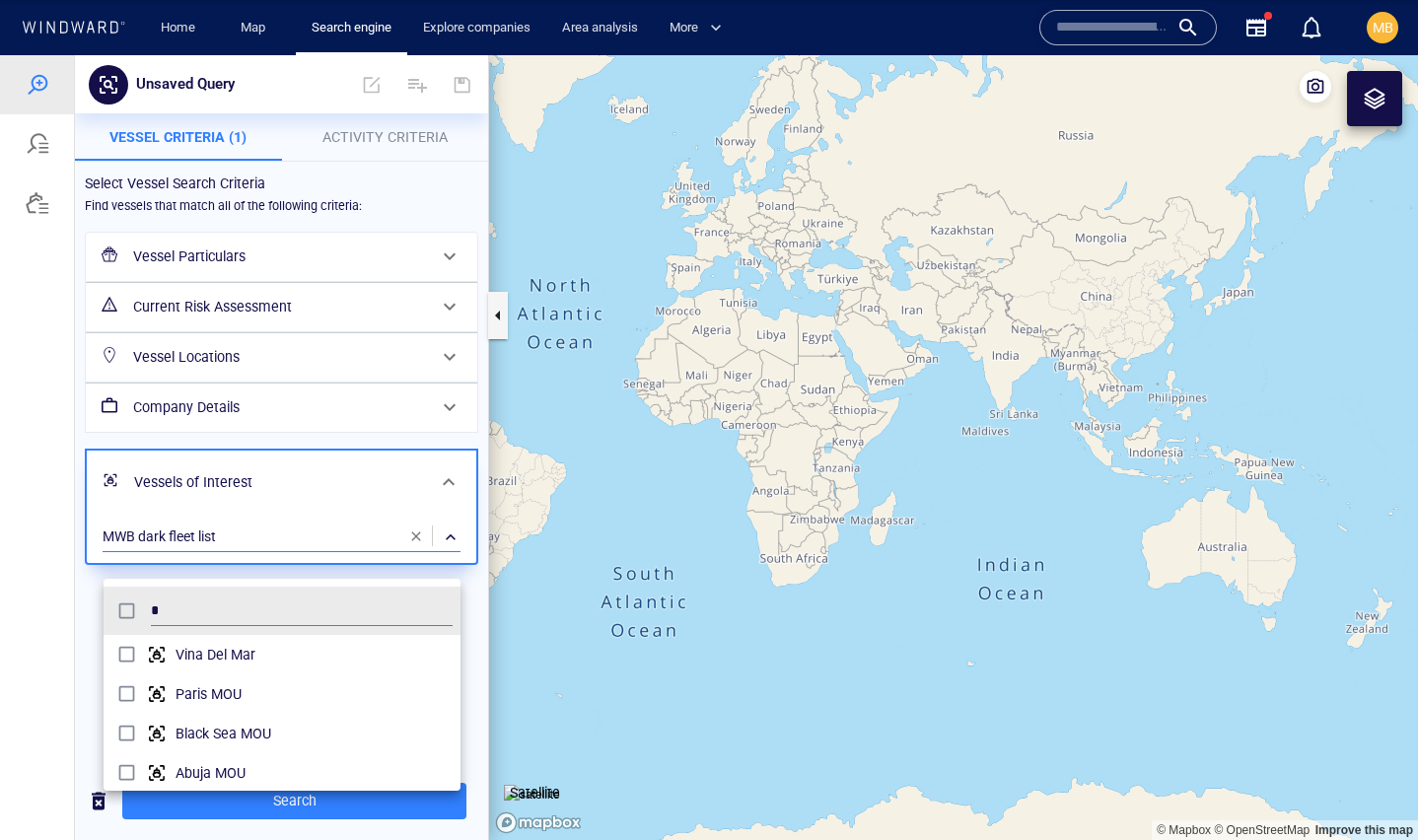 type on "*" 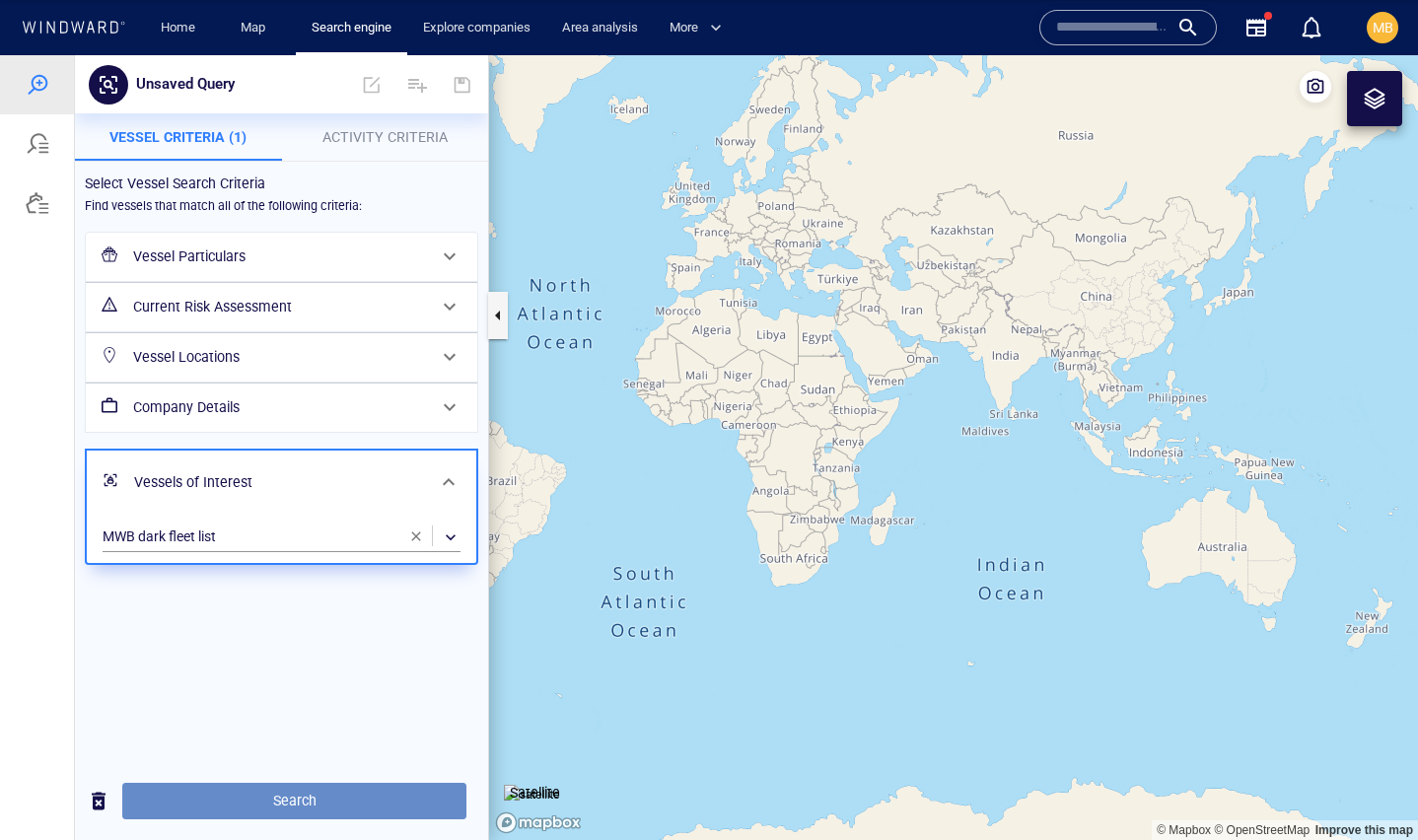 click on "Search" at bounding box center [294, 801] 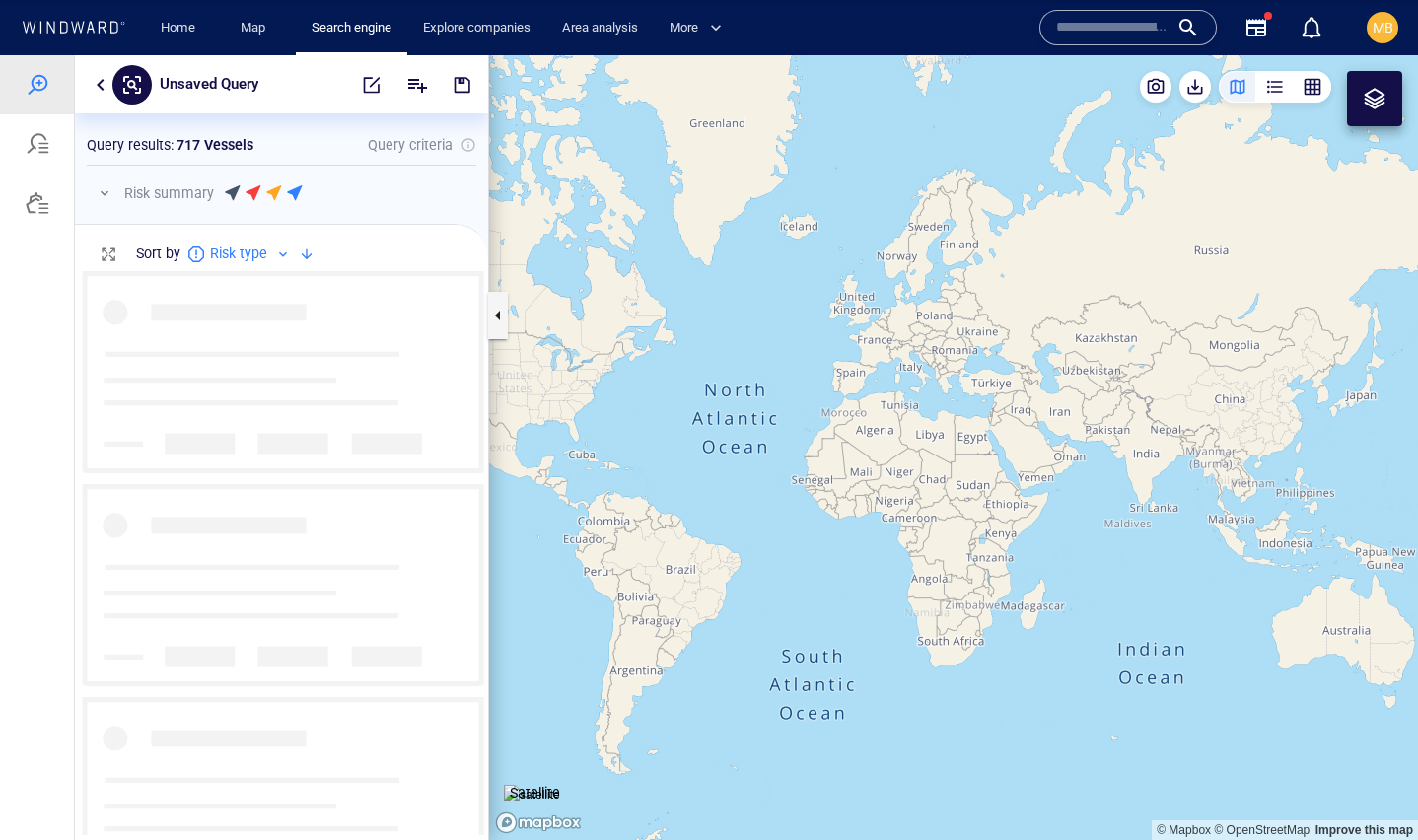 scroll, scrollTop: 1, scrollLeft: 1, axis: both 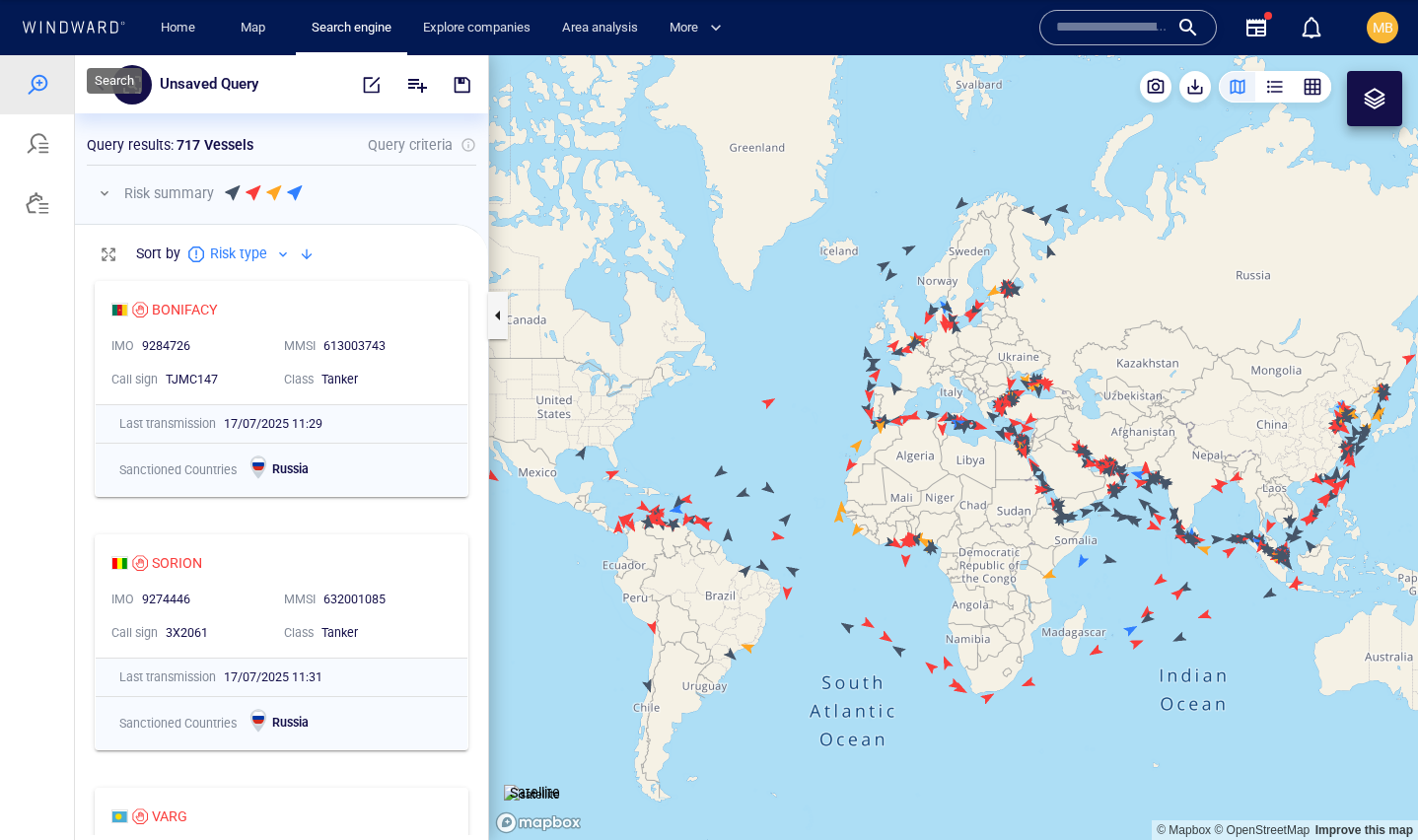 click at bounding box center (37, 85) 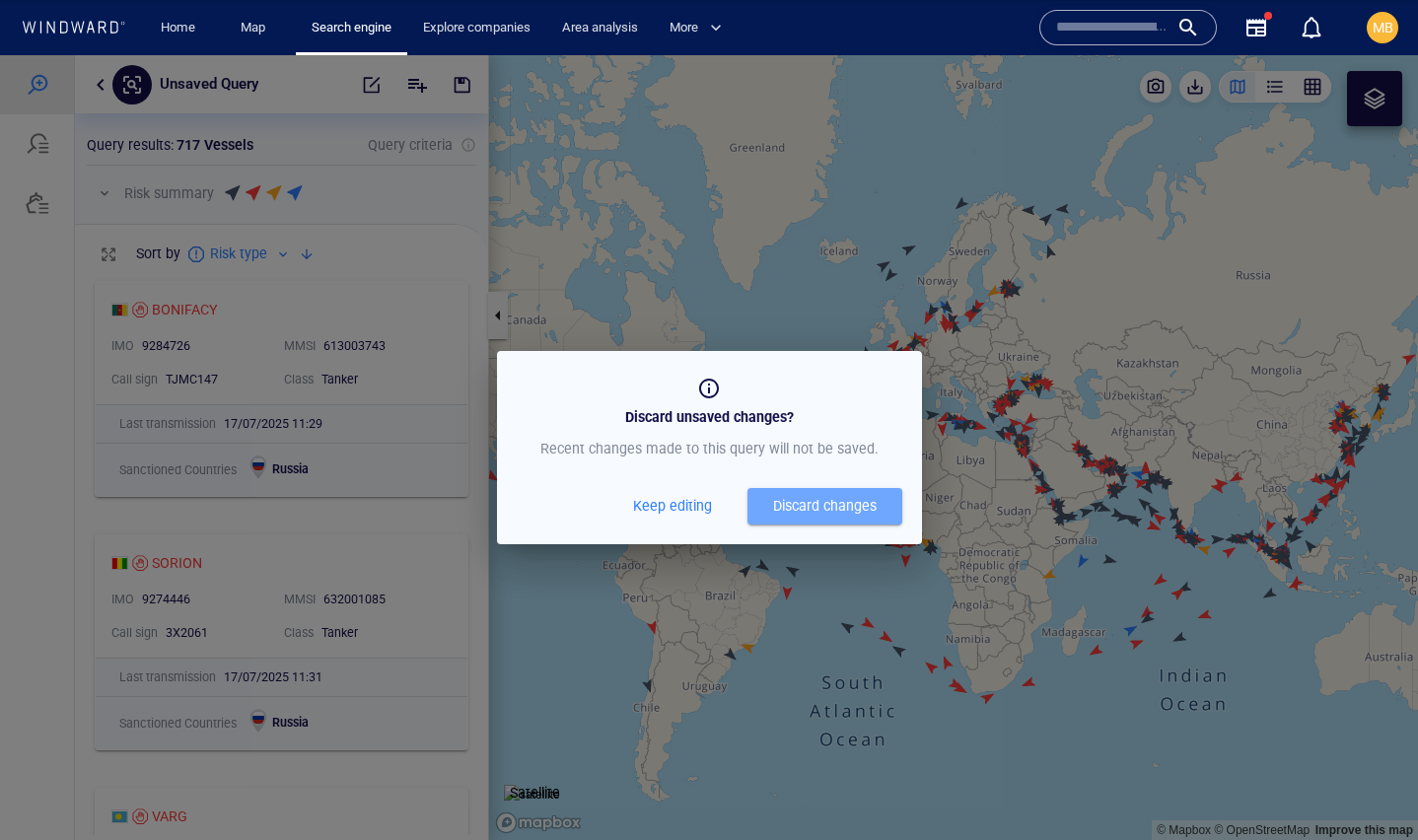 click on "Discard changes" at bounding box center [824, 506] 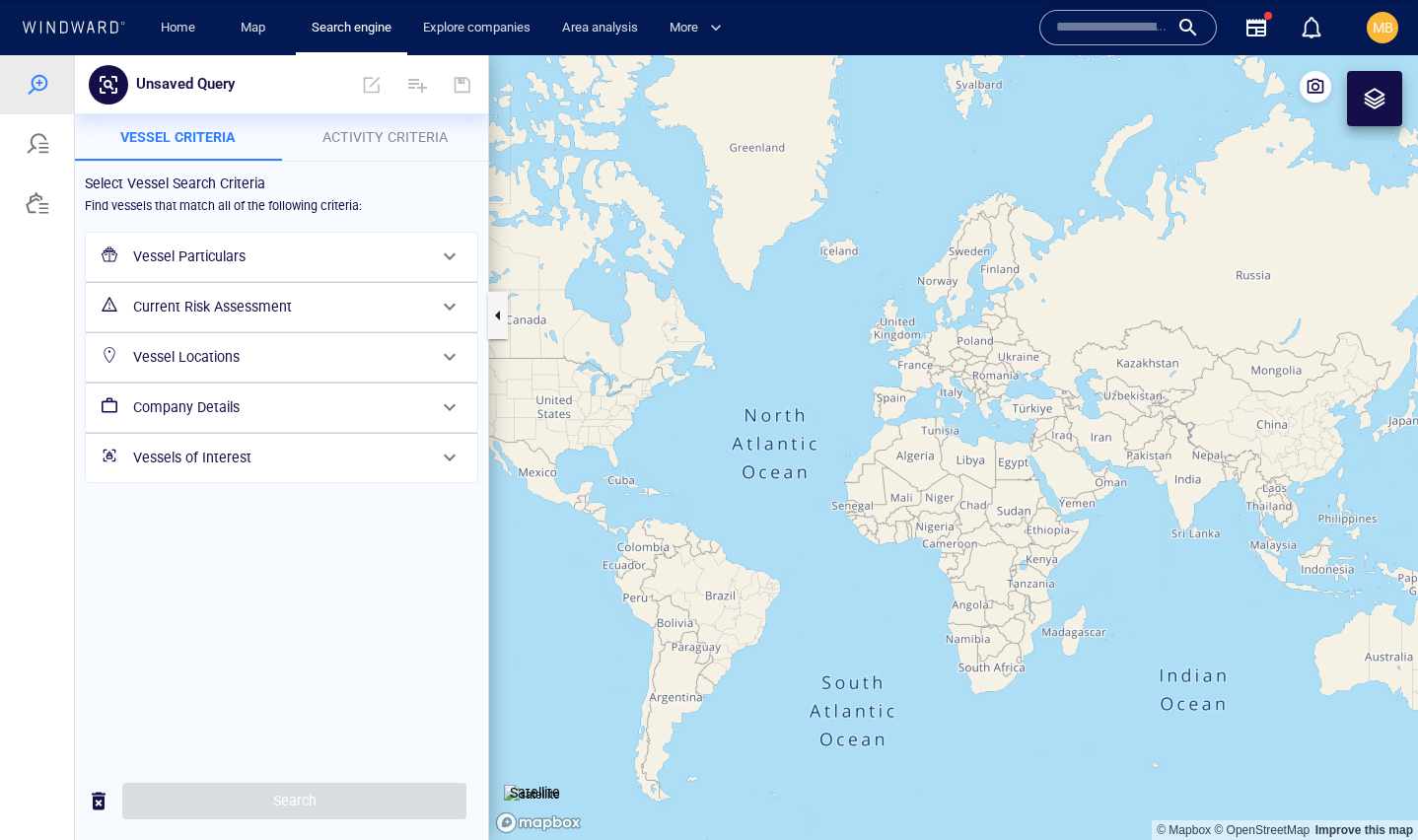 click on "Vessels of Interest" at bounding box center (279, 457) 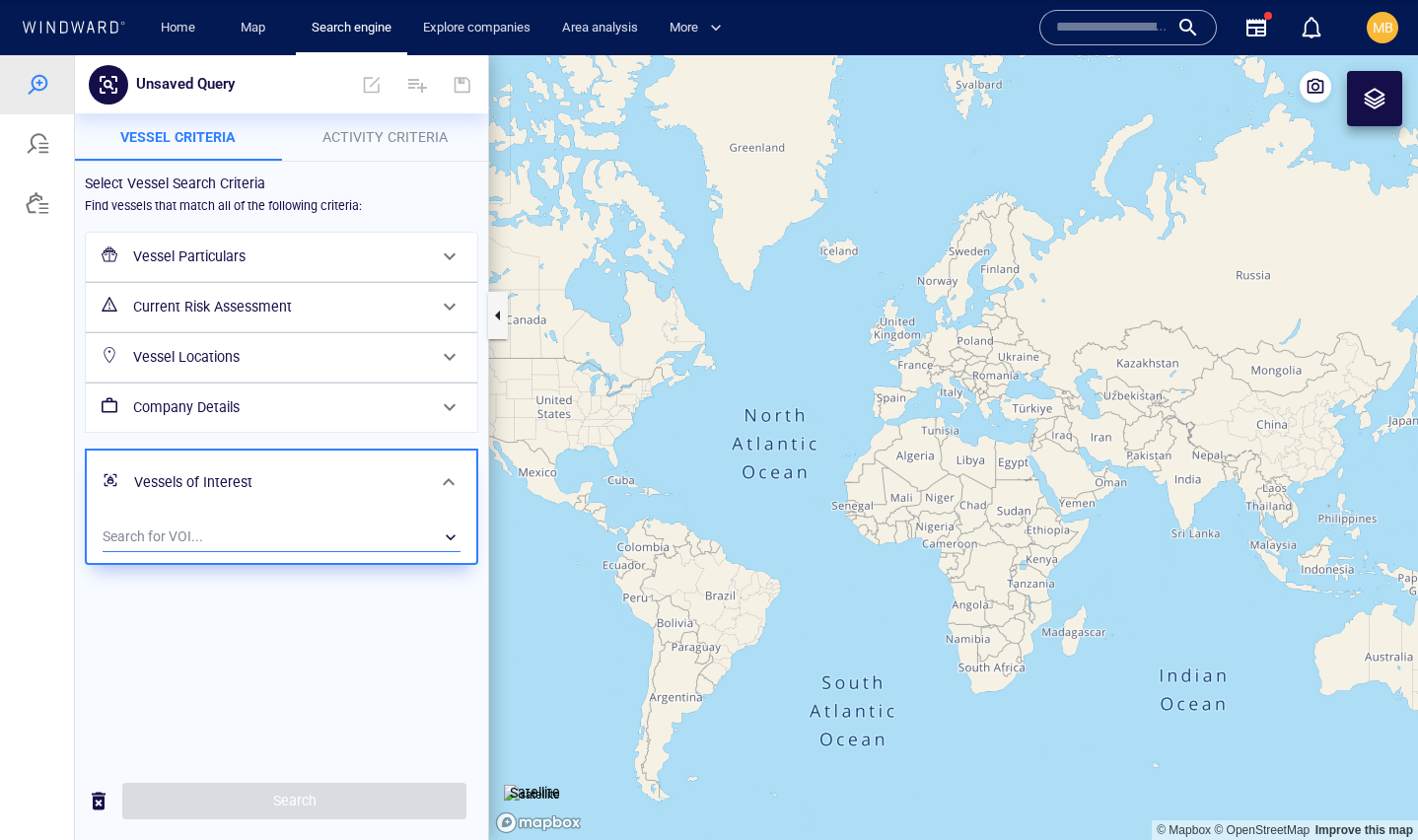 click on "​" at bounding box center [281, 537] 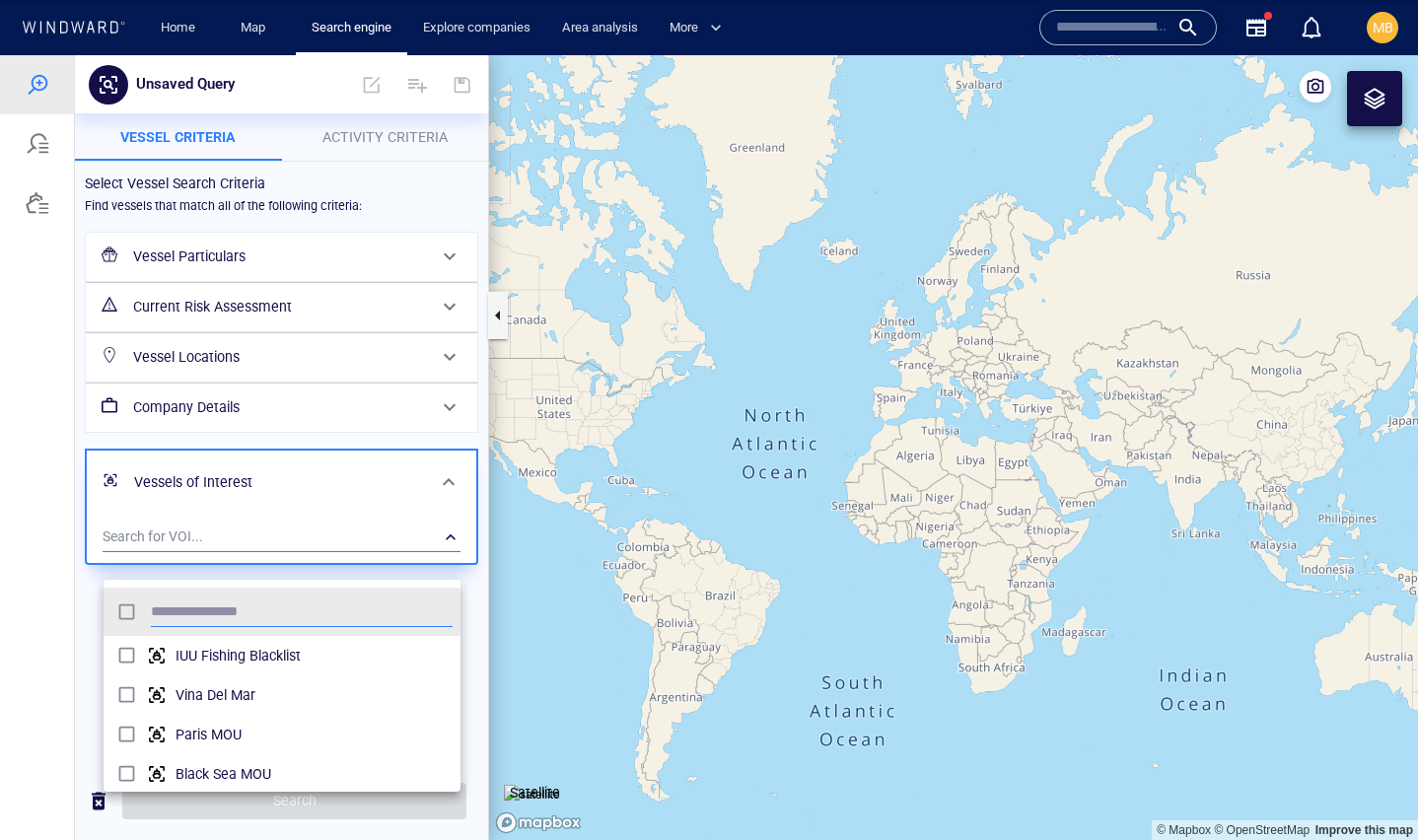 scroll, scrollTop: 200, scrollLeft: 357, axis: both 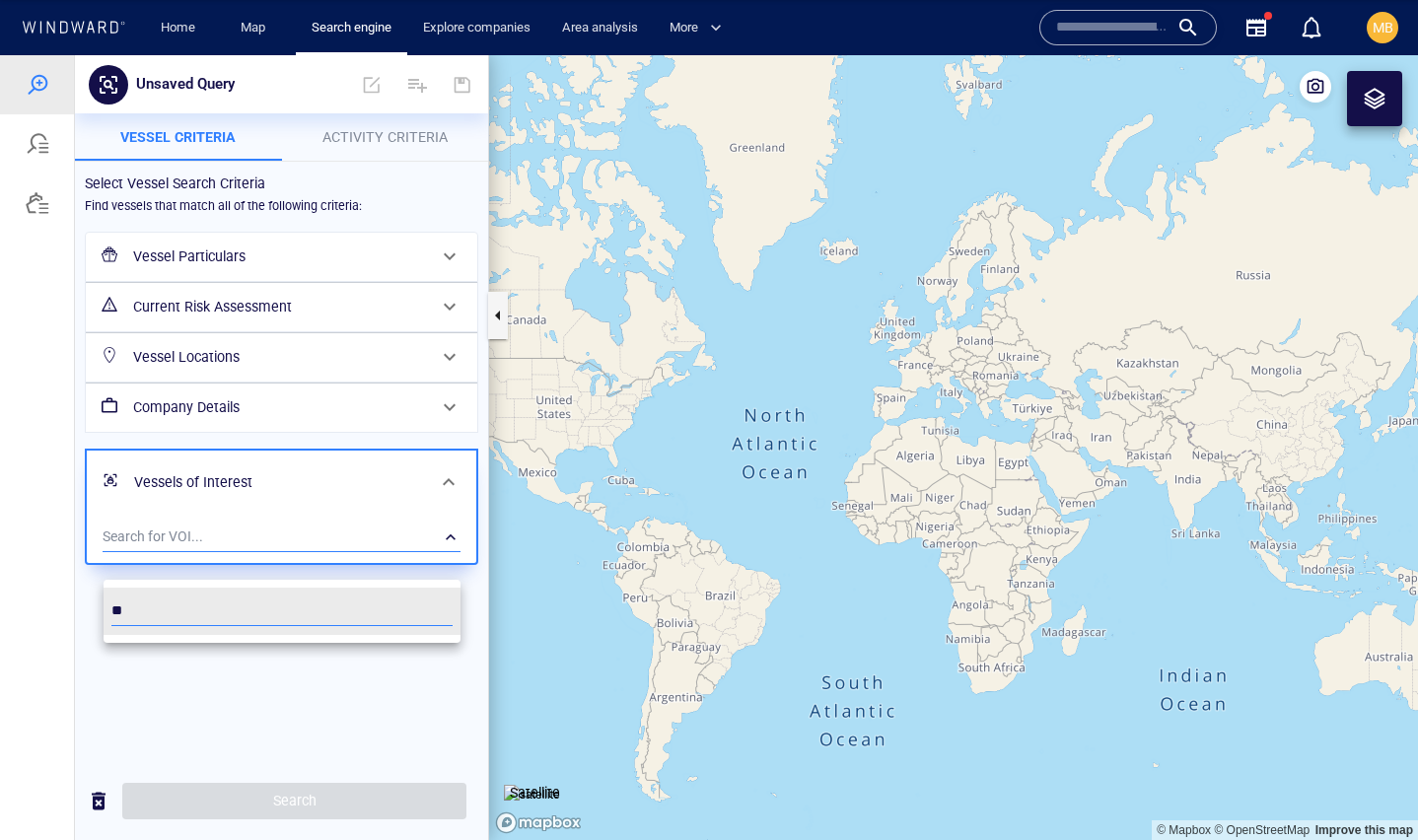 type on "*" 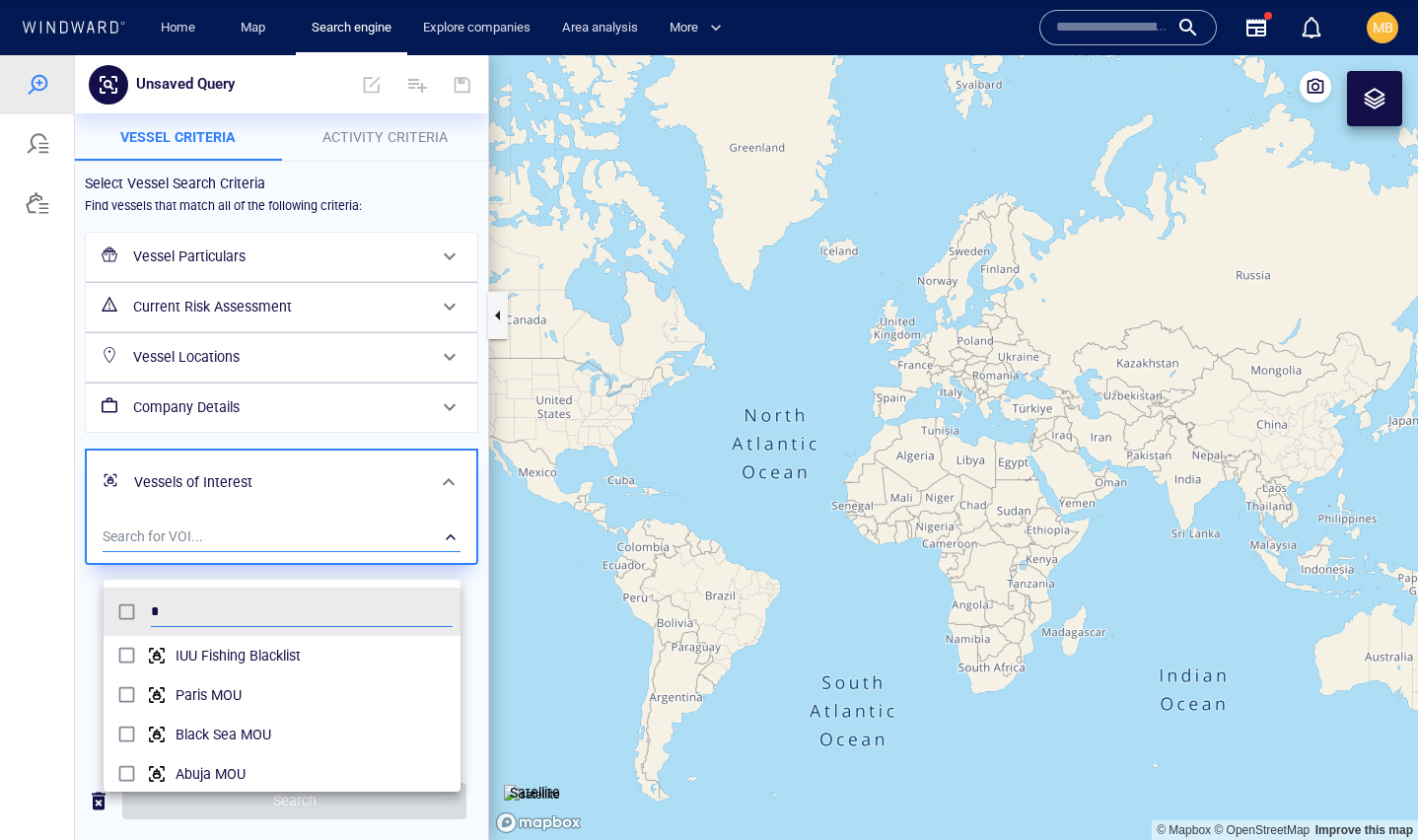 scroll, scrollTop: 1, scrollLeft: 1, axis: both 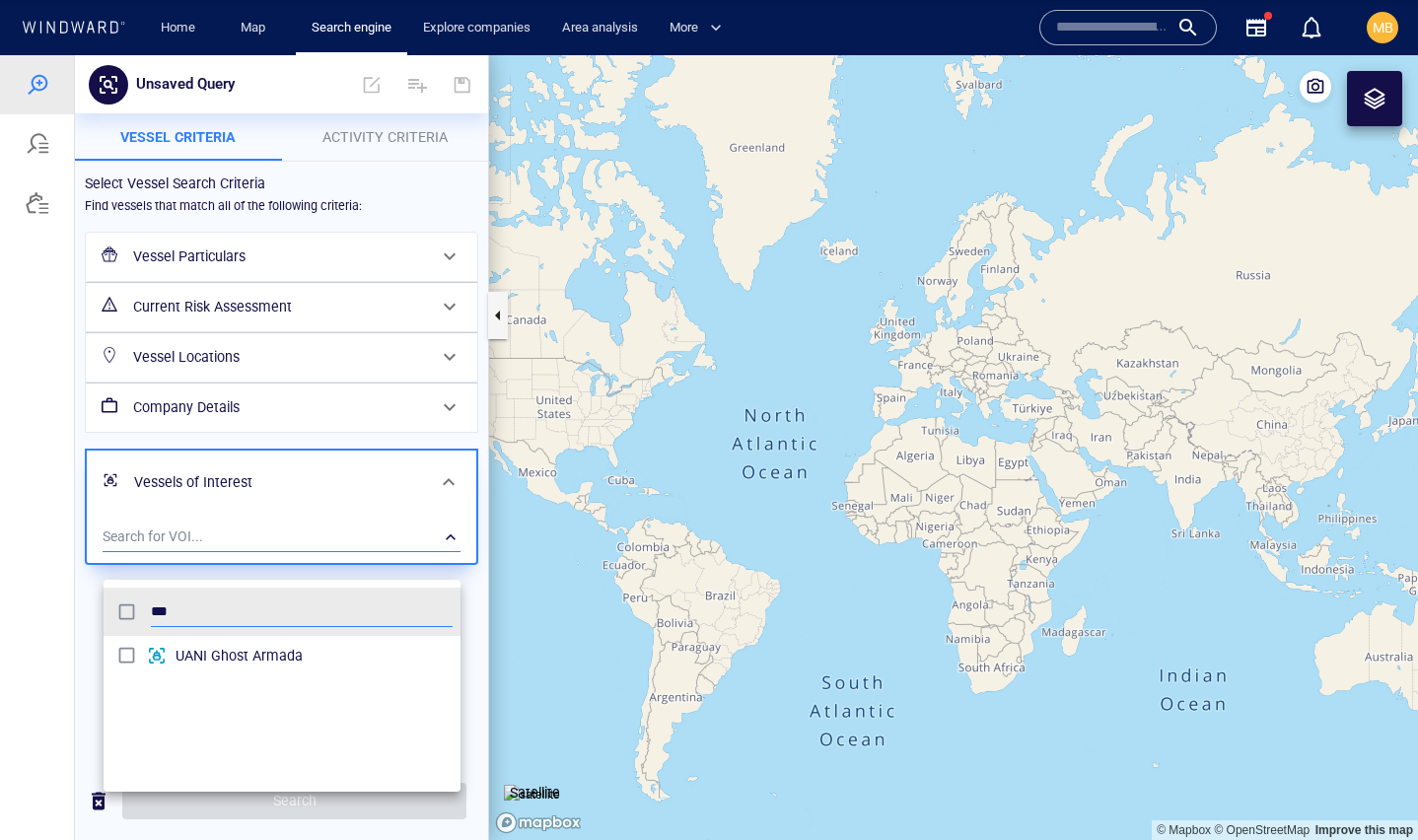 type on "***" 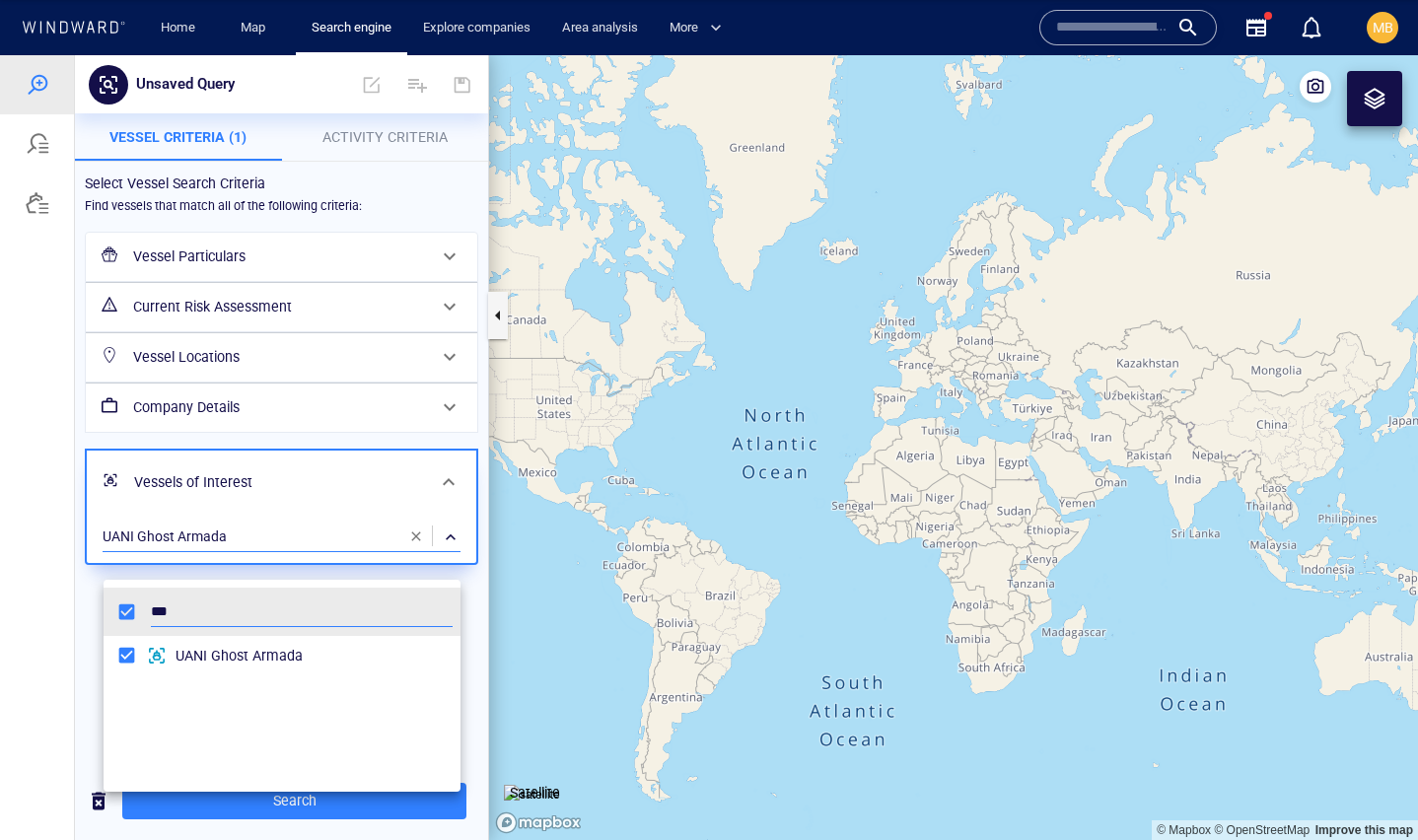 click at bounding box center (709, 448) 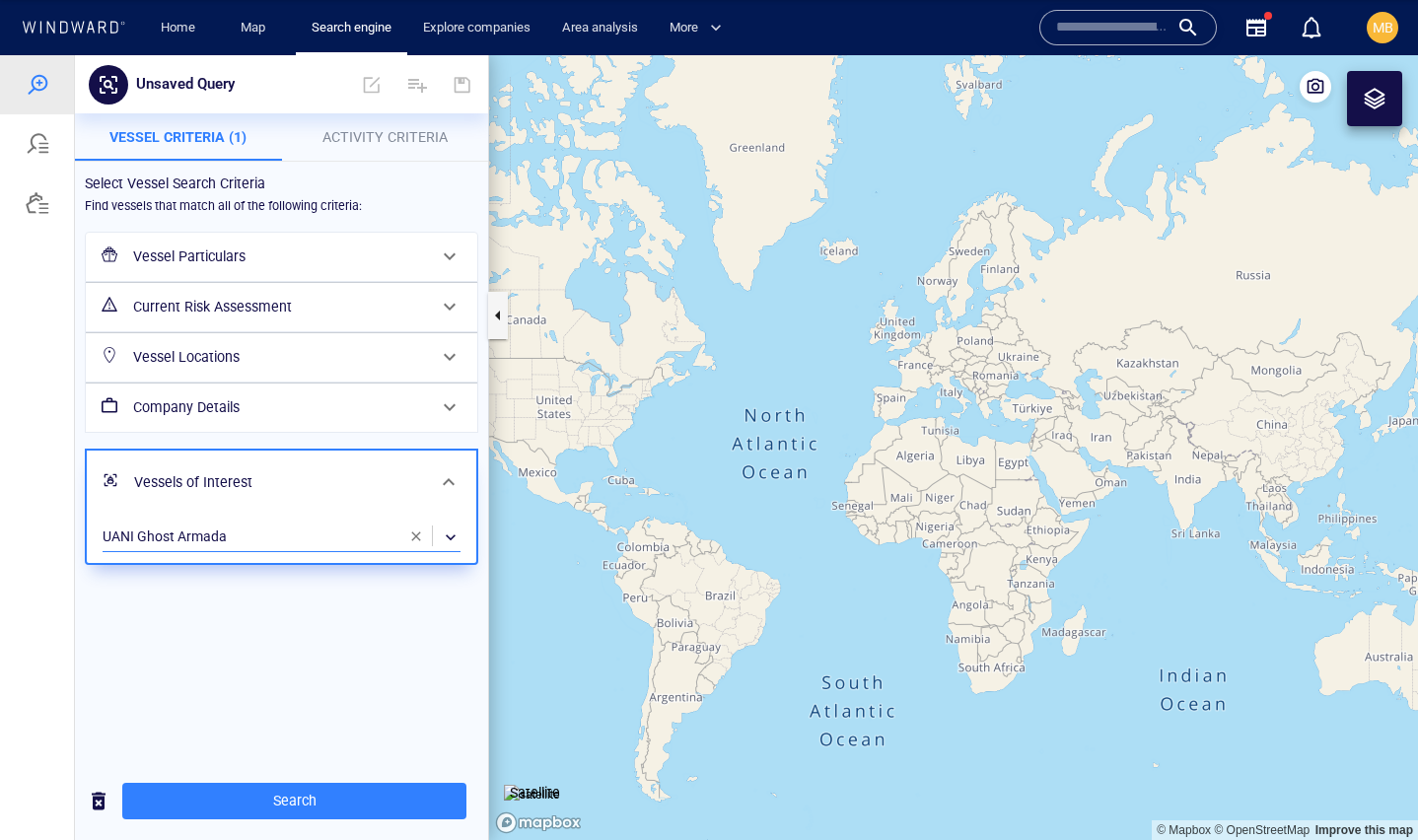 scroll, scrollTop: 38, scrollLeft: 0, axis: vertical 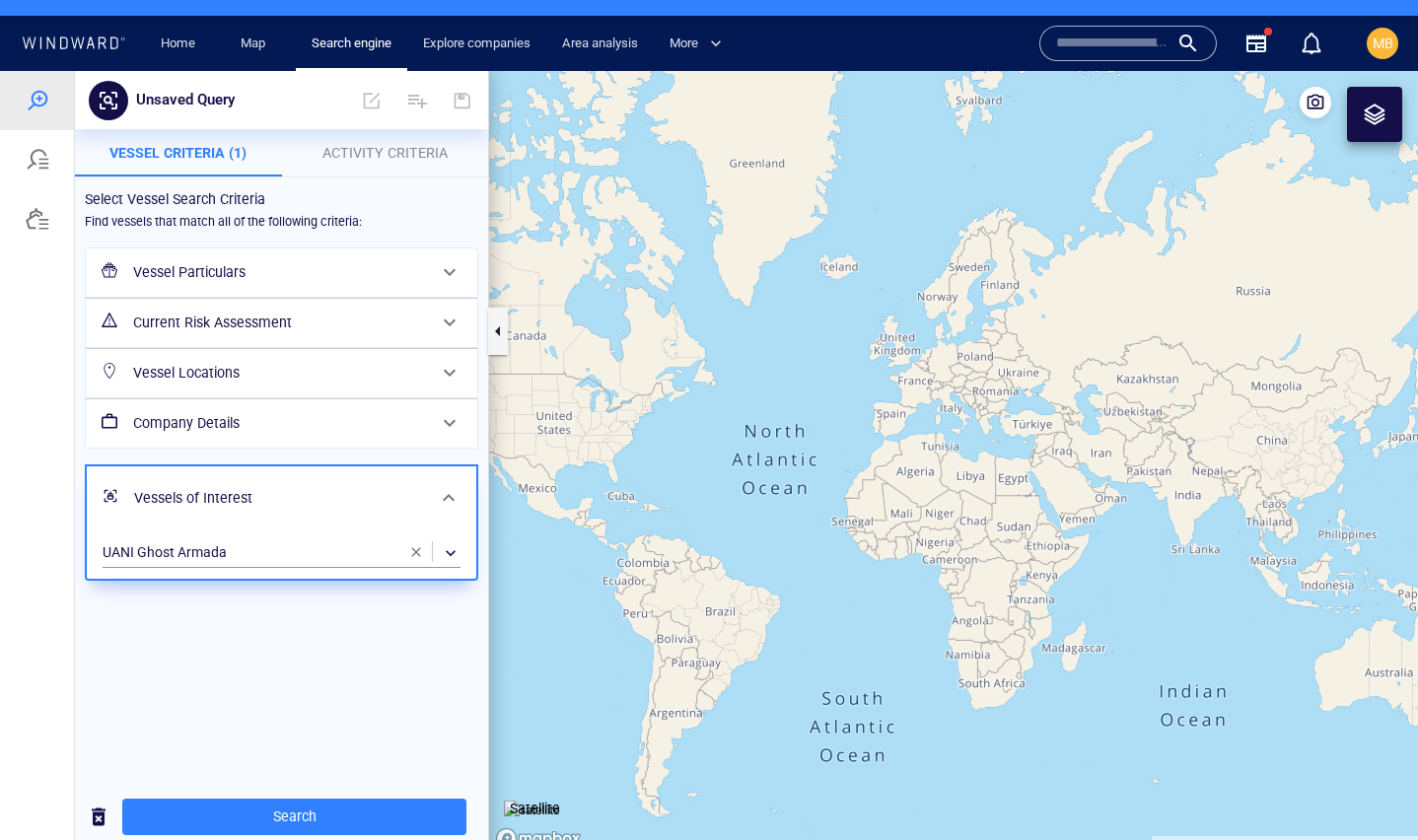 click on "Select Vessel Search Criteria Find vessels that match all of the following criteria: Vessel Particulars Current Risk Assessment Vessel Locations Company Details Vessels of Interest UANI Ghost Armada ​" at bounding box center (281, 477) 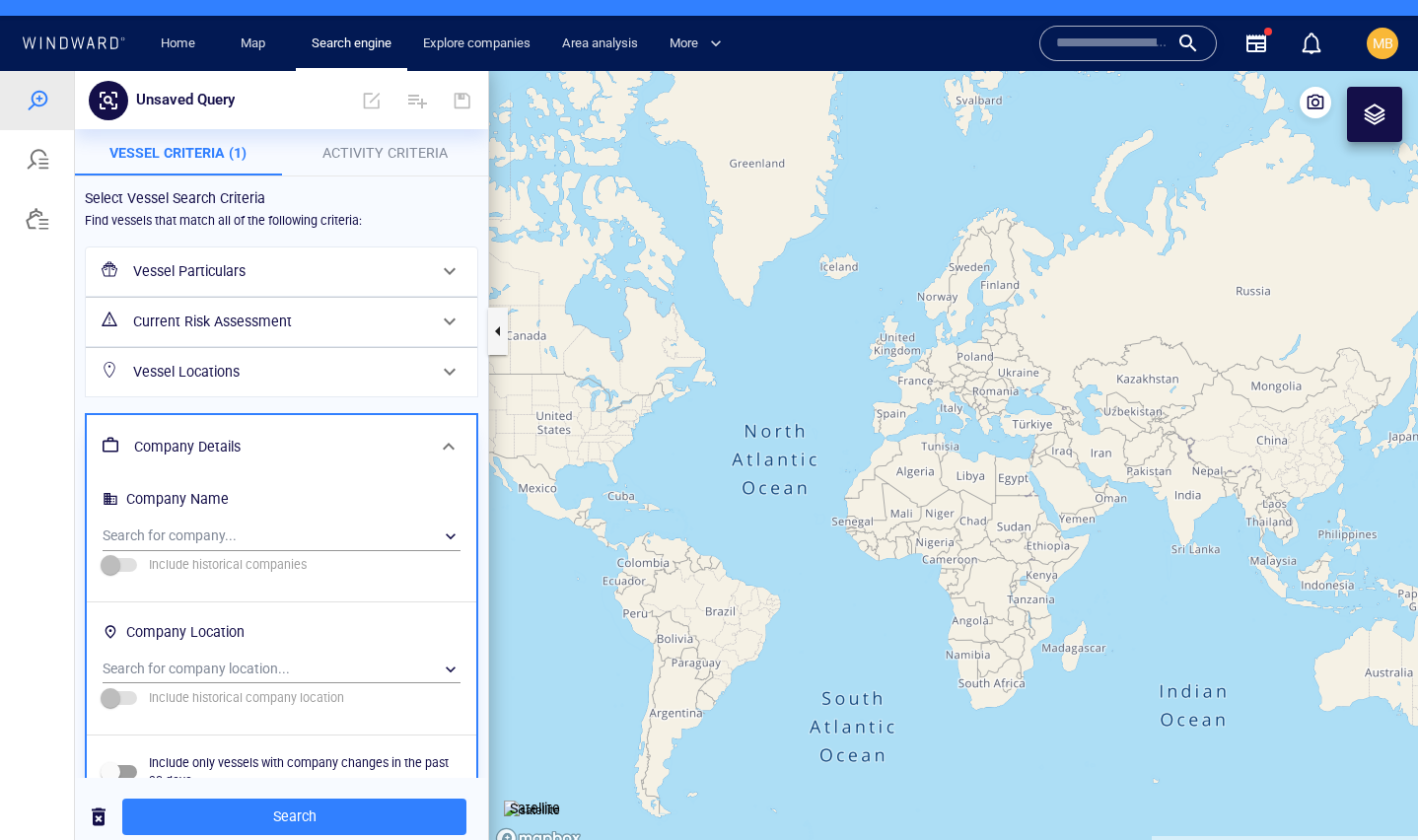 click on "Company Location" at bounding box center [281, 632] 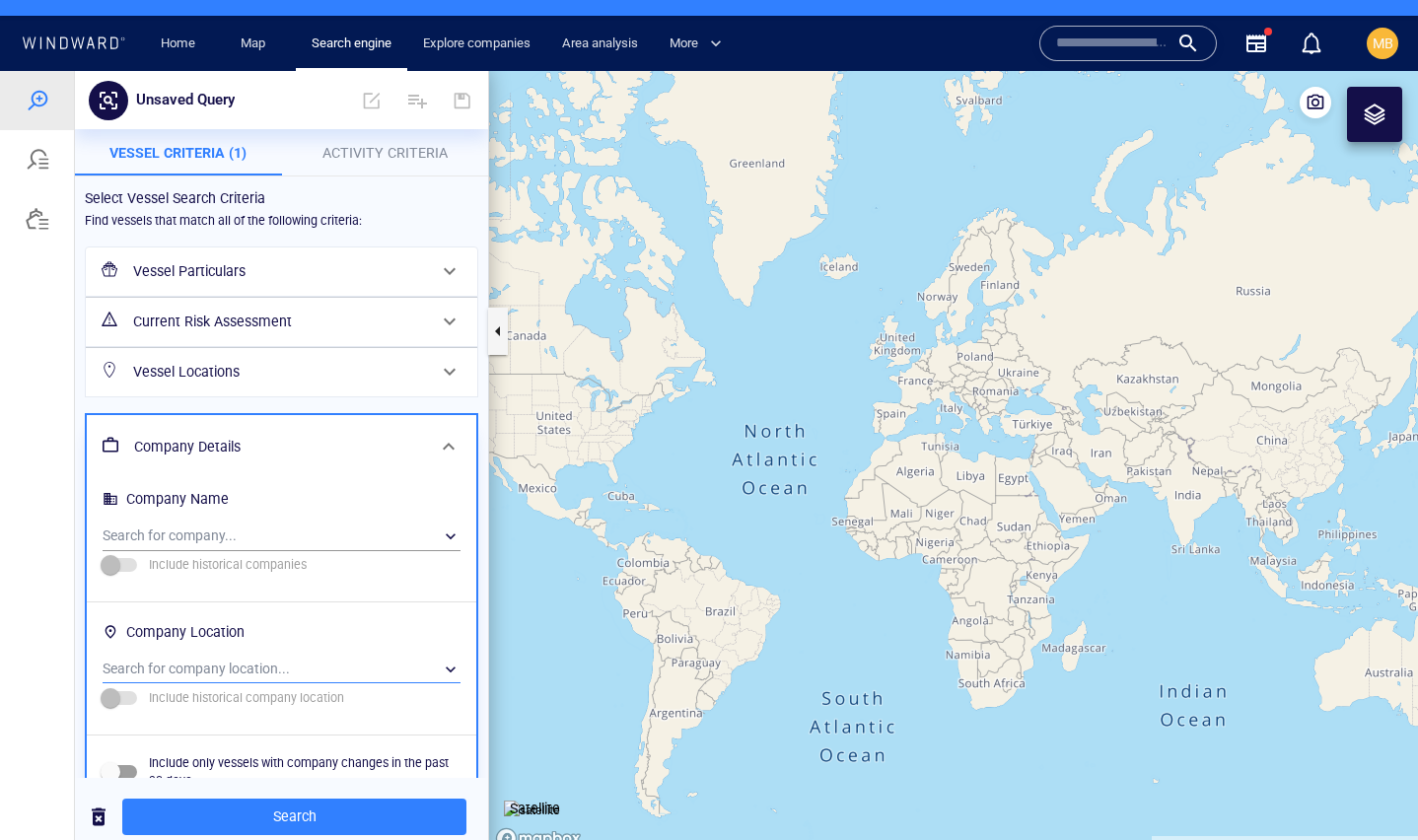 click on "​" at bounding box center [281, 669] 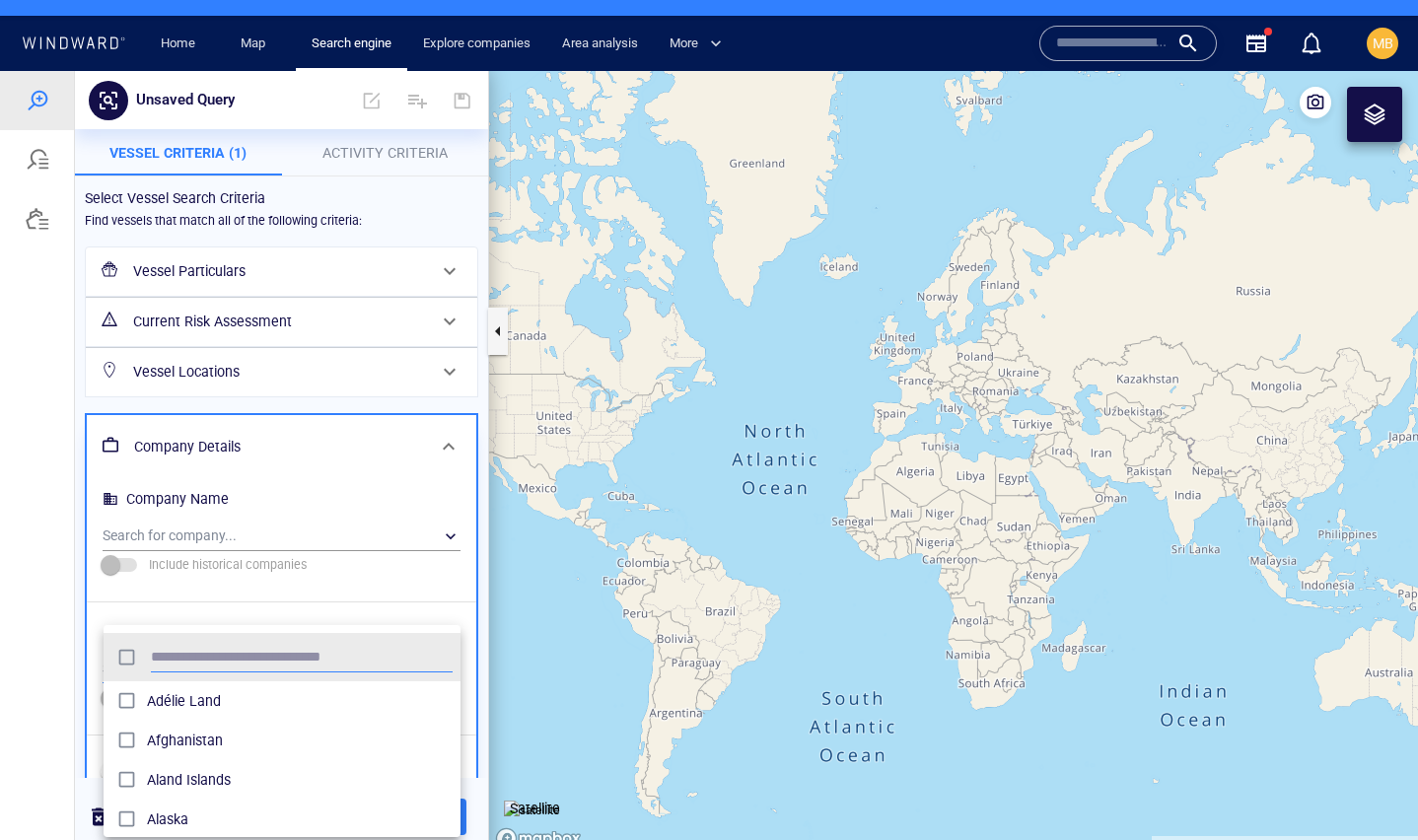 scroll, scrollTop: 1, scrollLeft: 1, axis: both 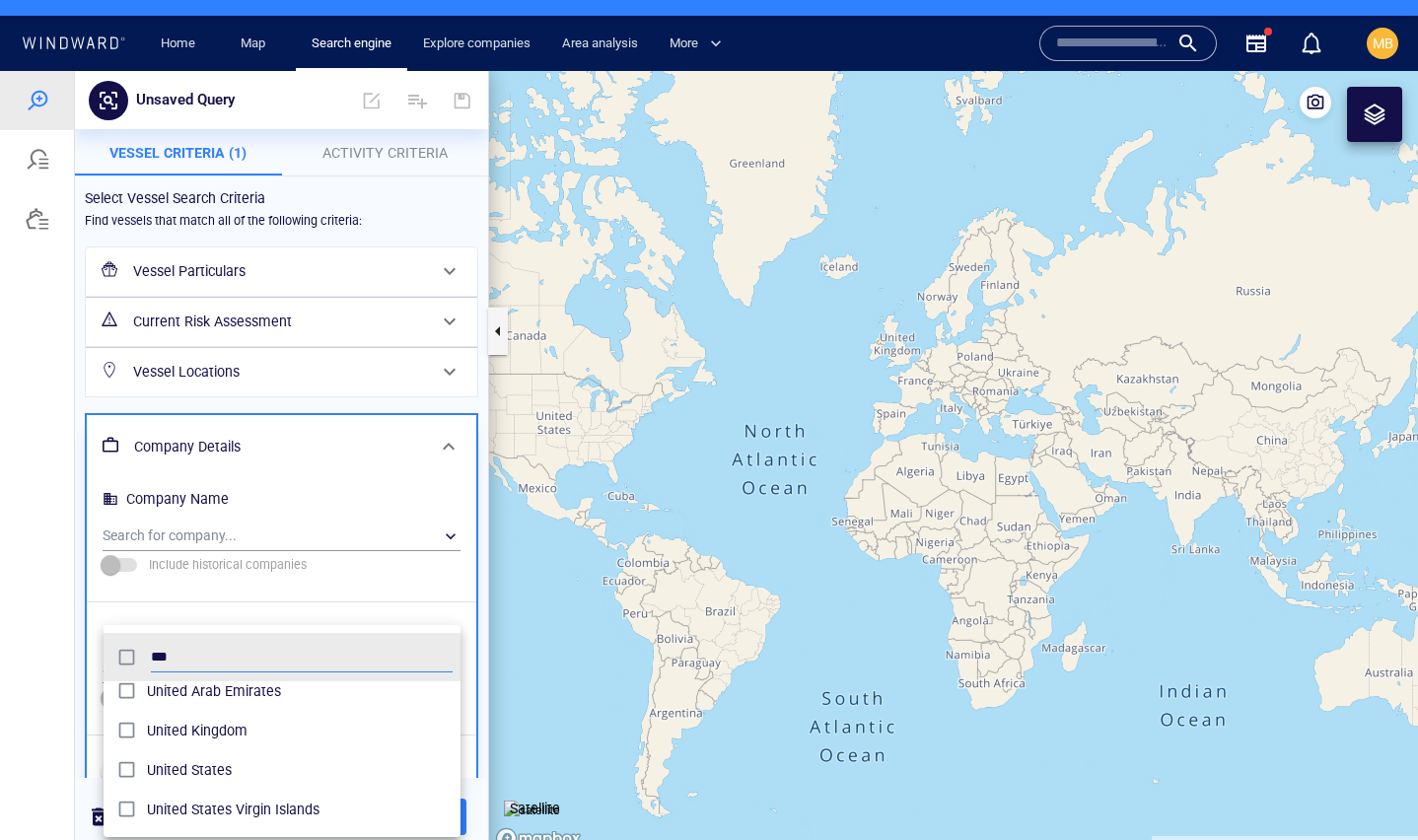 type on "***" 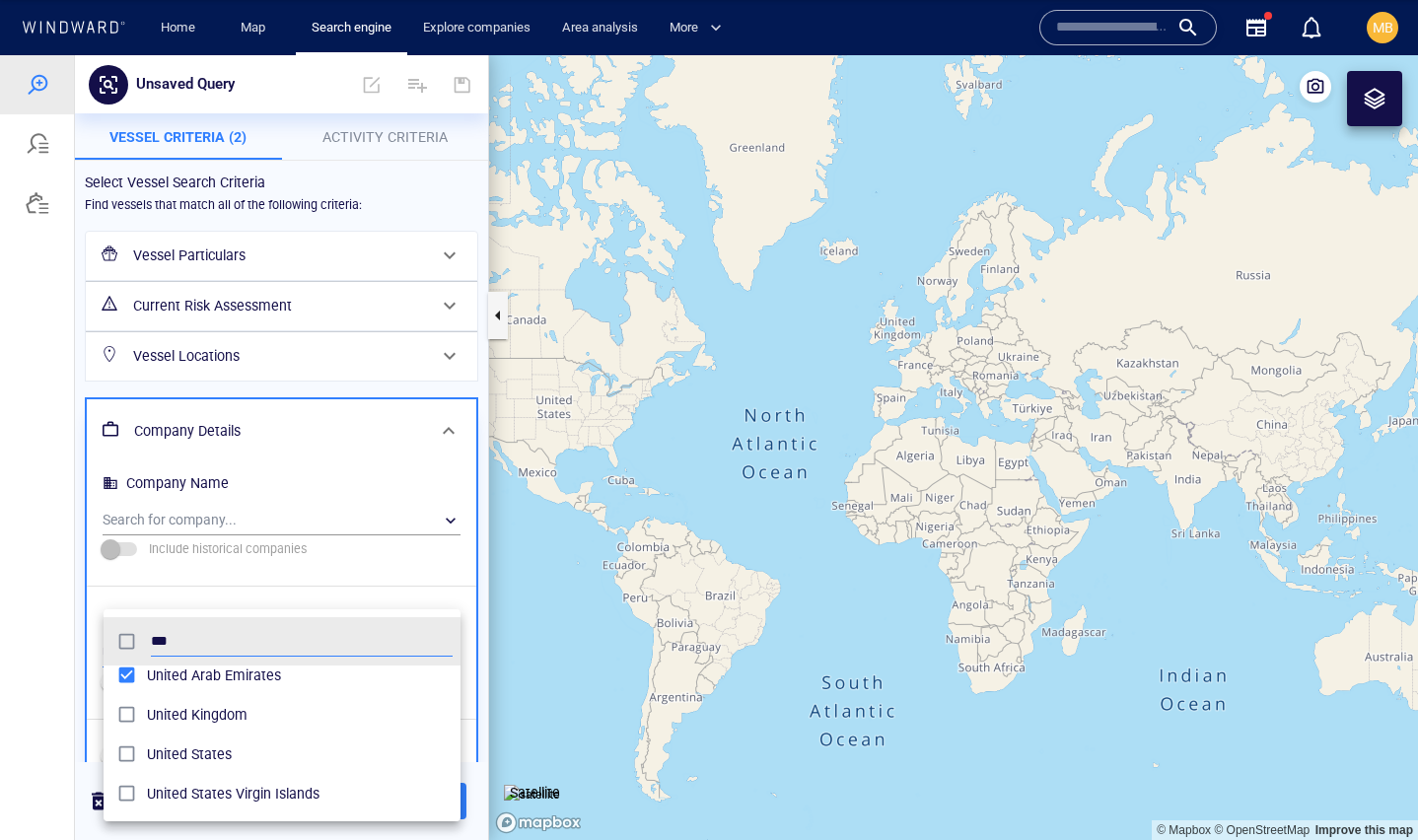 scroll, scrollTop: 54, scrollLeft: 0, axis: vertical 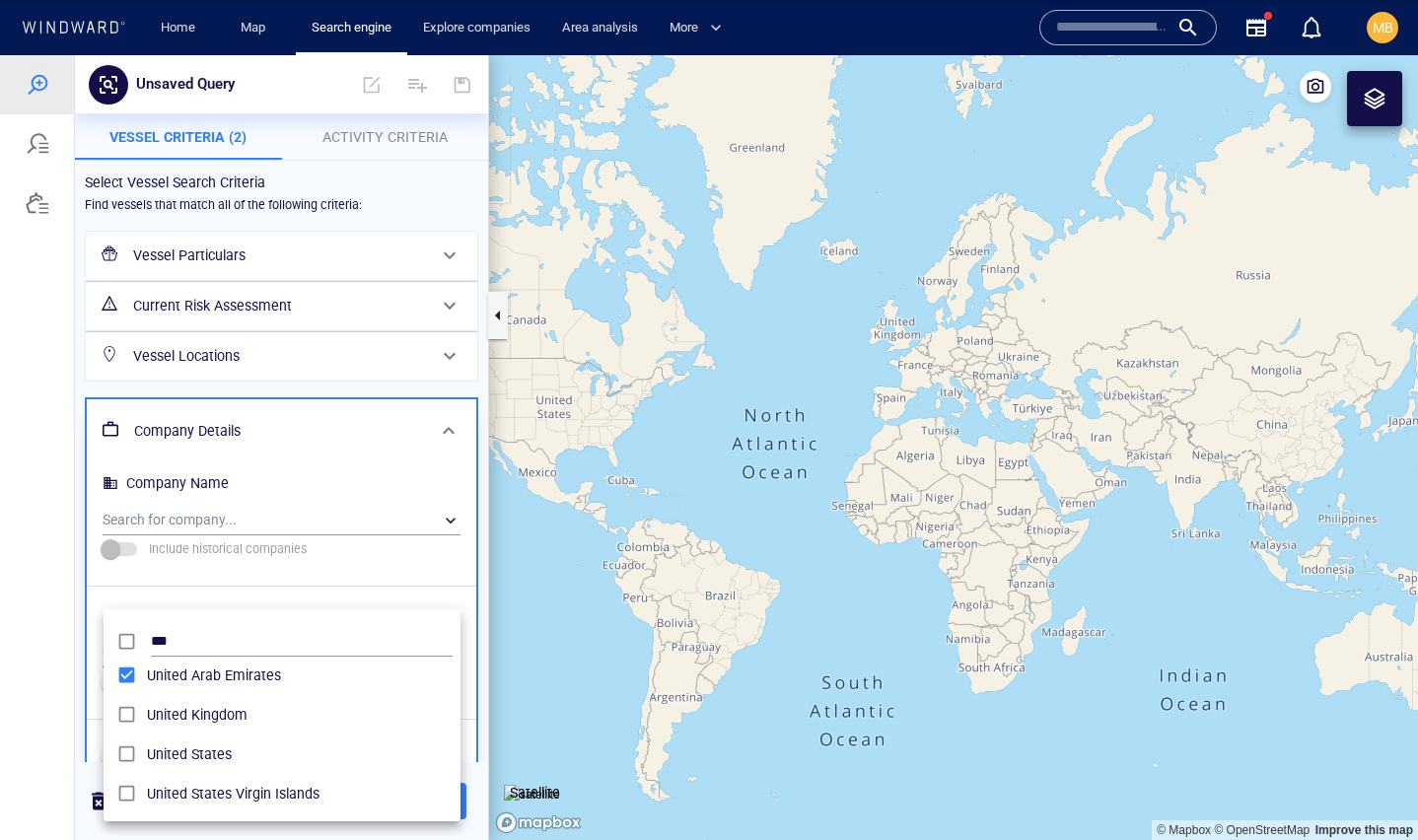 click at bounding box center [709, 448] 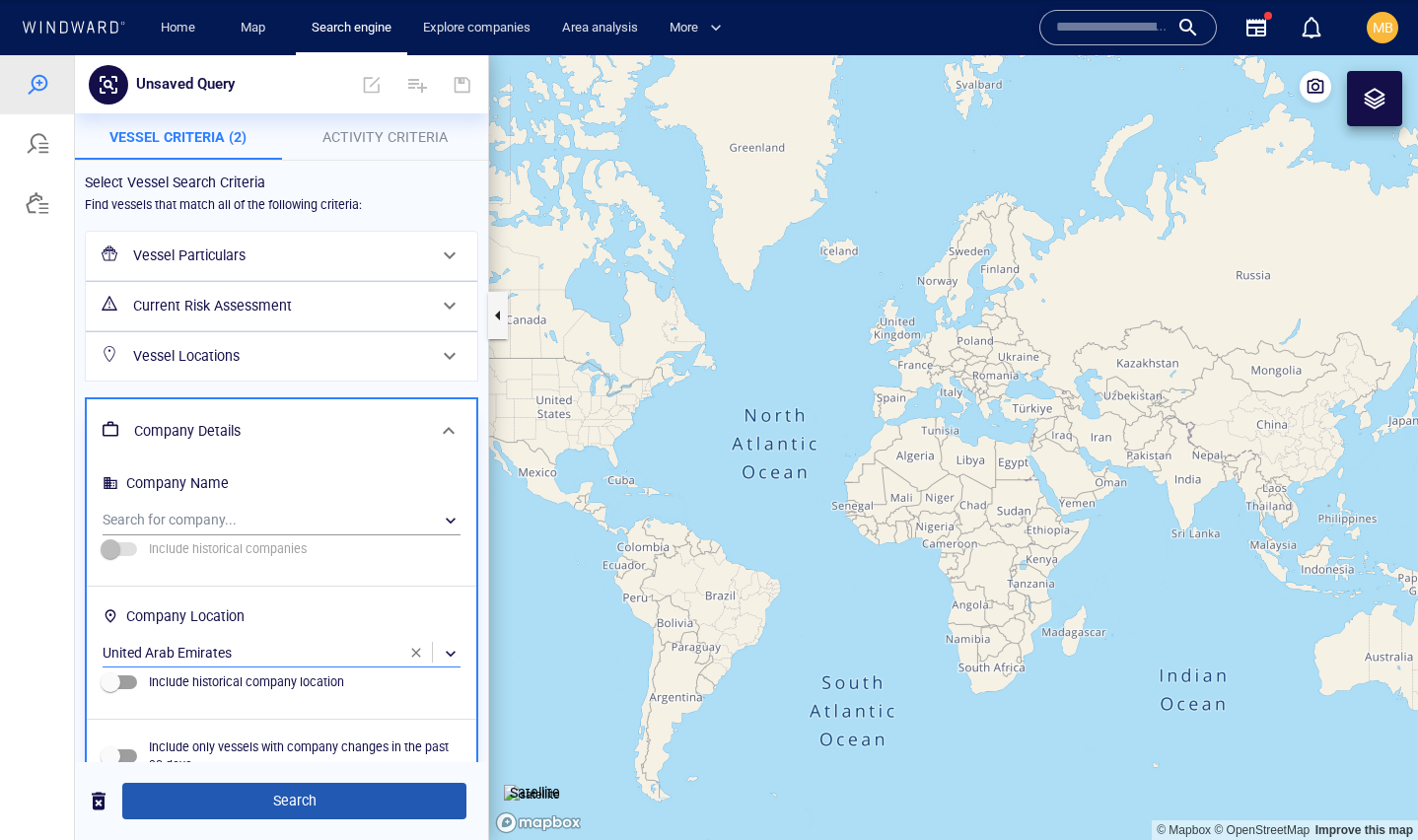 click on "Search" at bounding box center [294, 801] 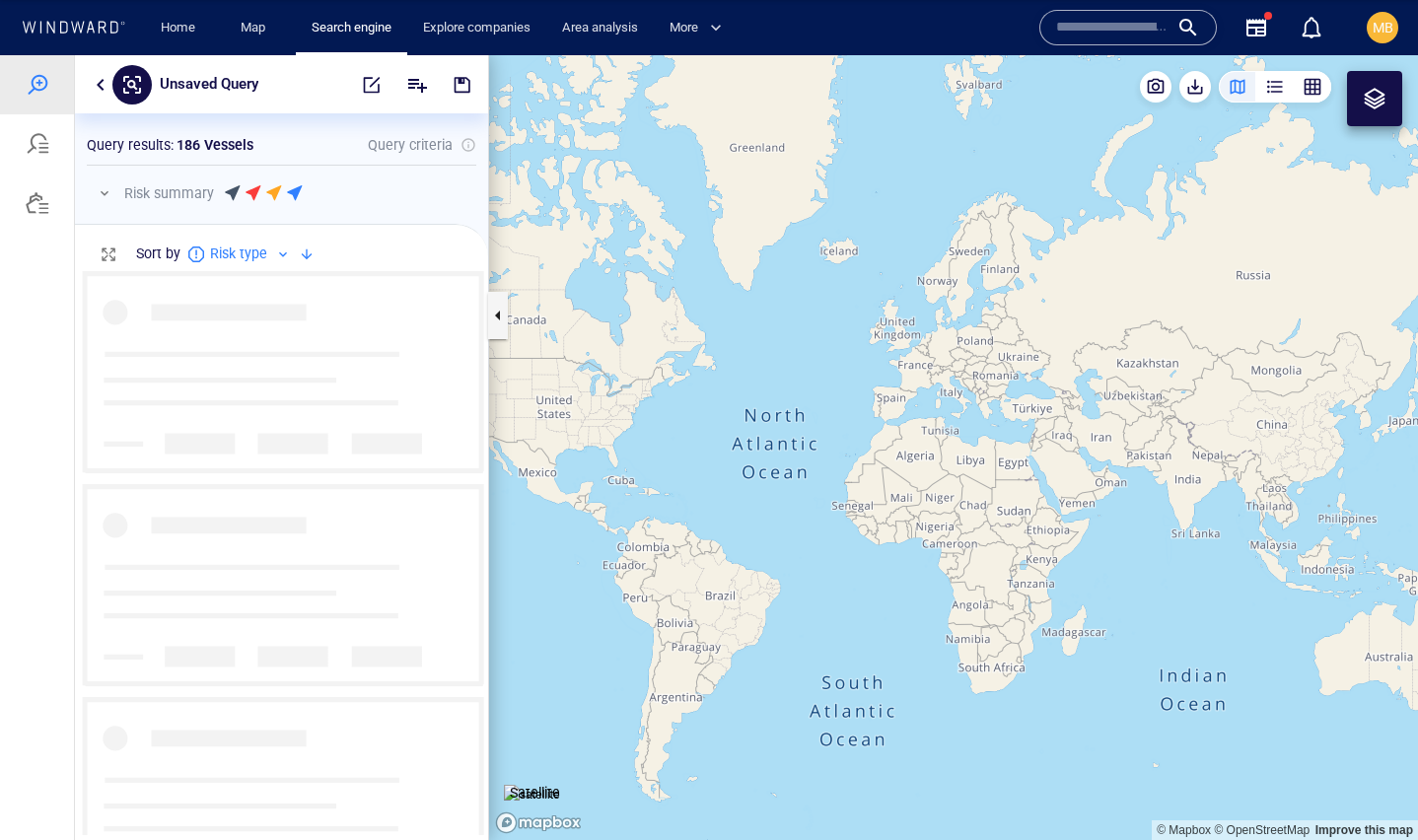 scroll, scrollTop: 1, scrollLeft: 1, axis: both 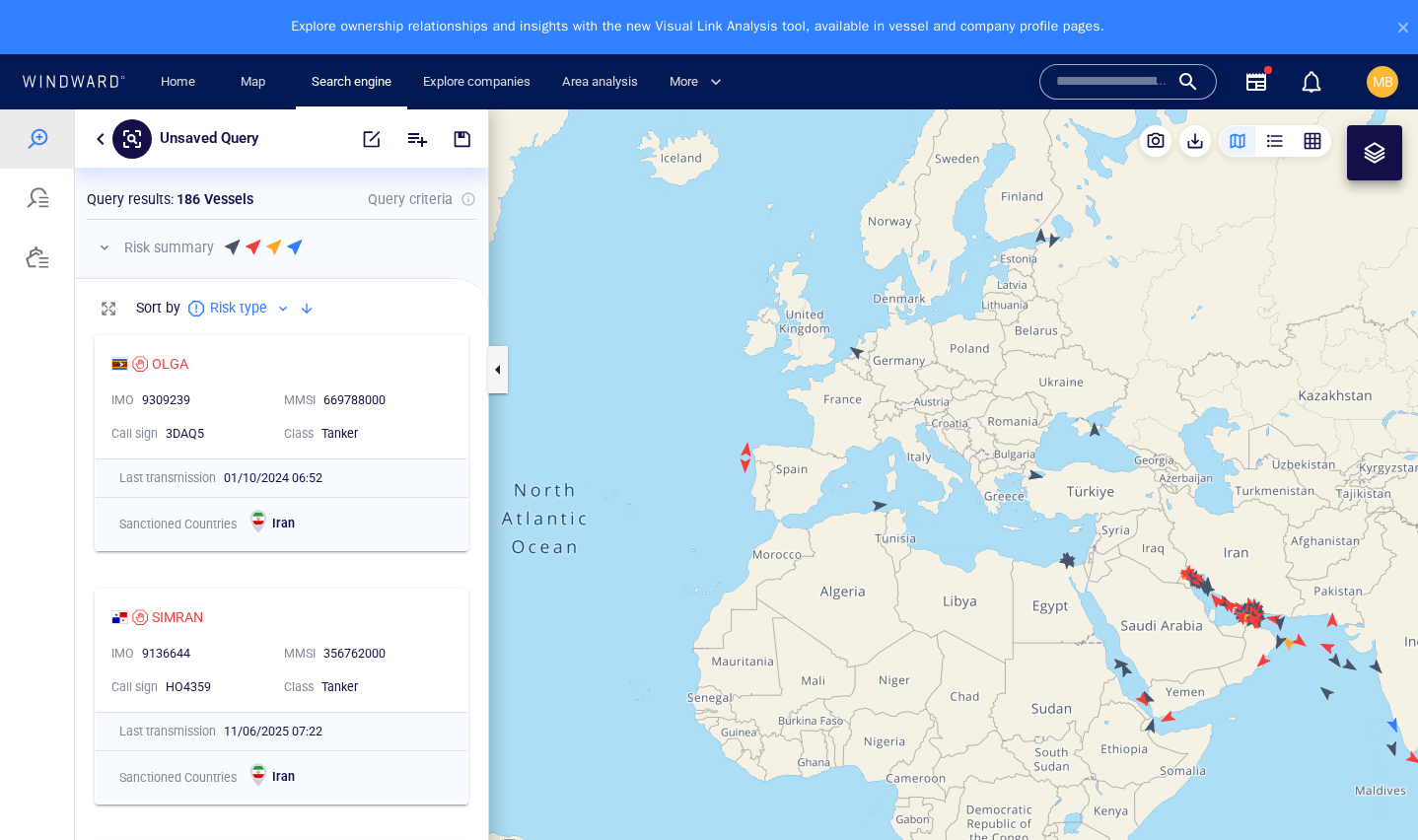 click at bounding box center (954, 502) 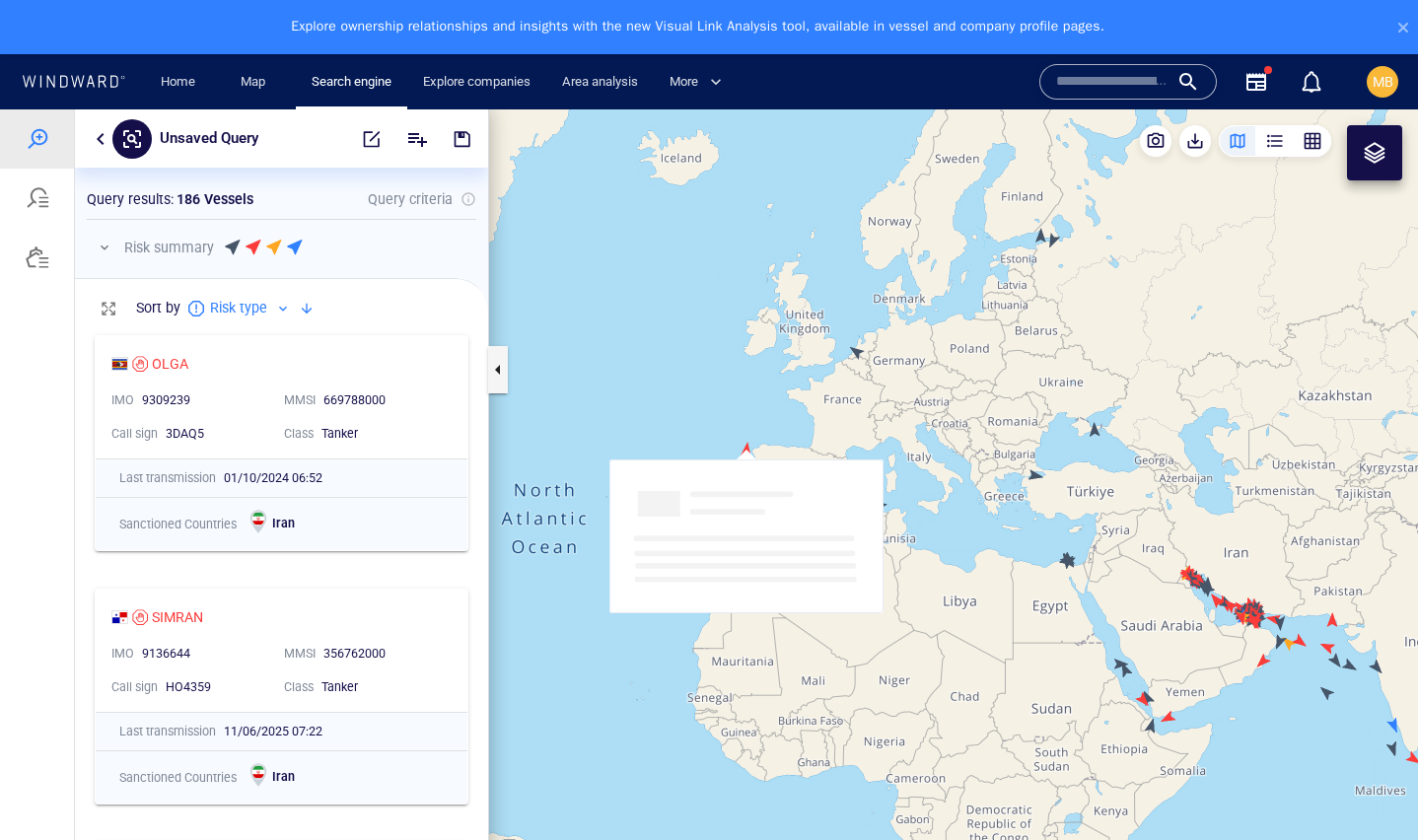 click at bounding box center (954, 502) 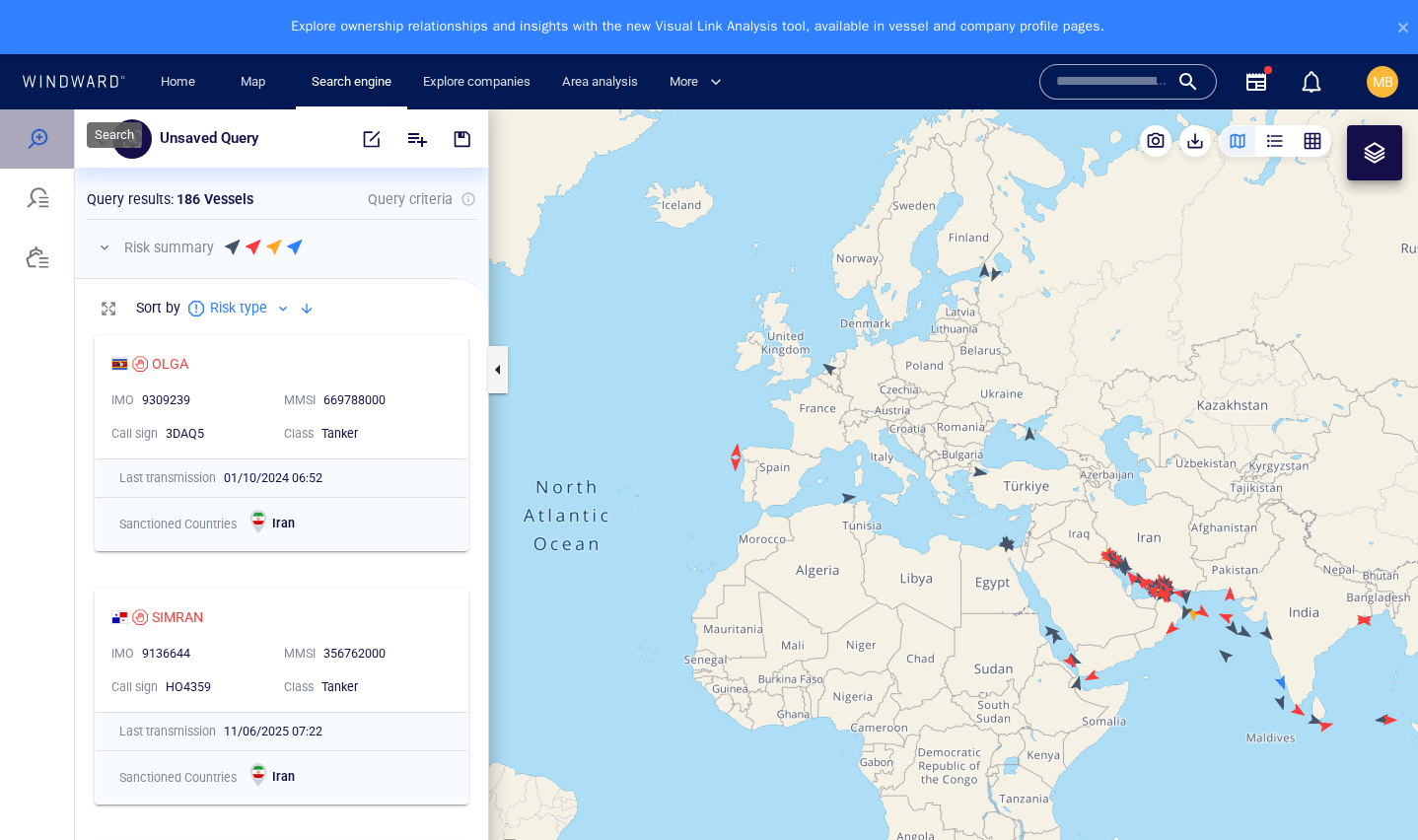 click at bounding box center [37, 139] 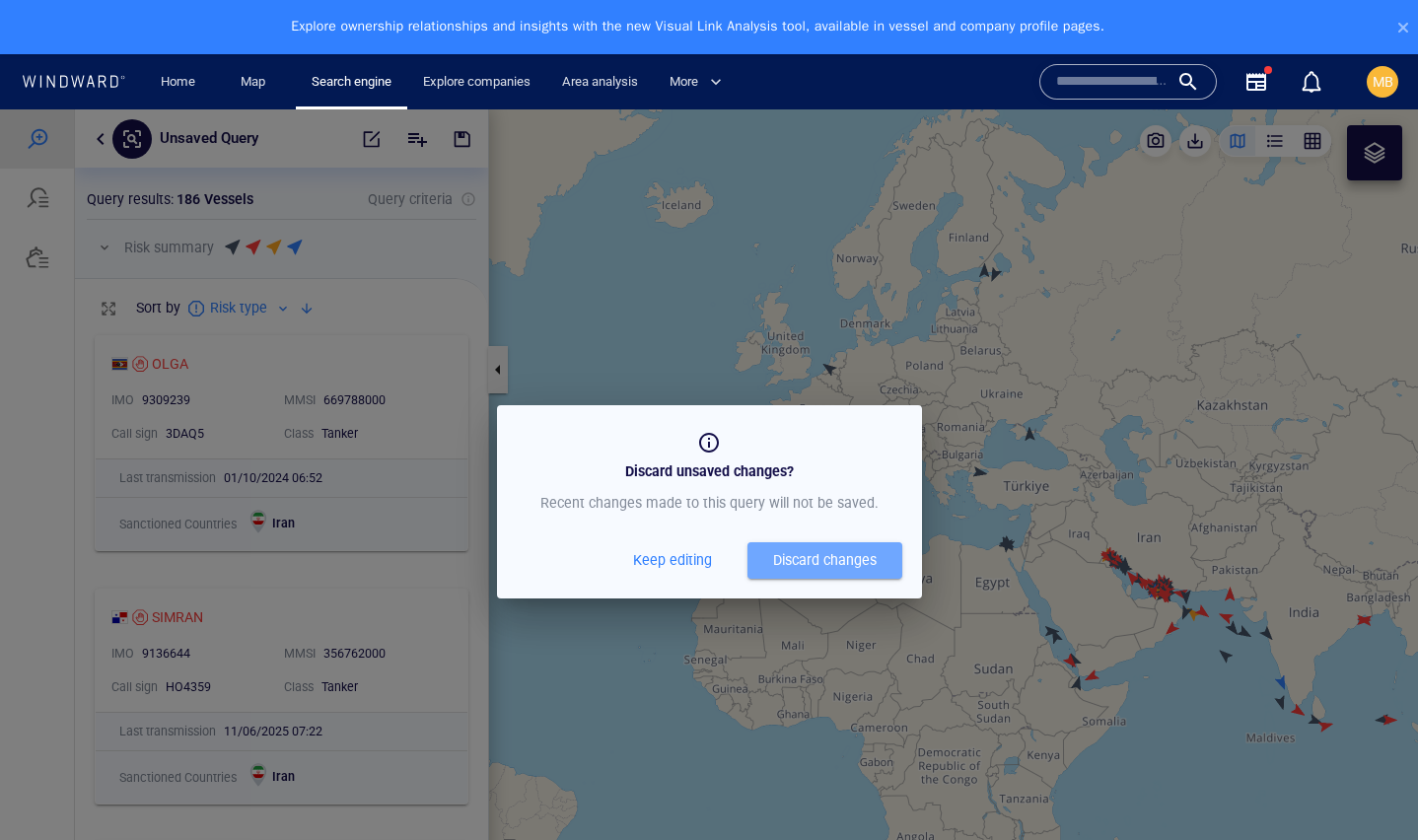 click on "Discard changes" at bounding box center [824, 560] 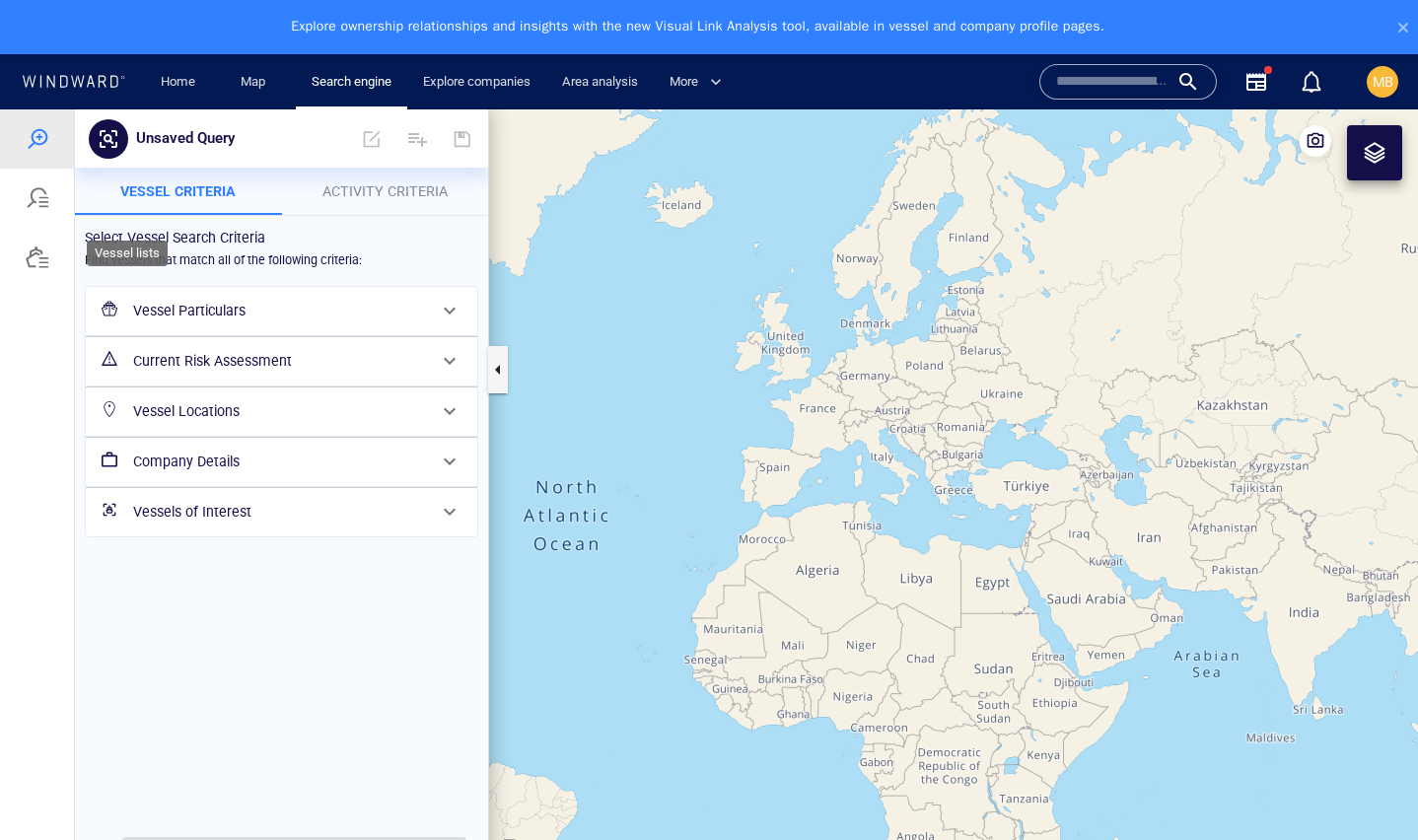click at bounding box center [37, 257] 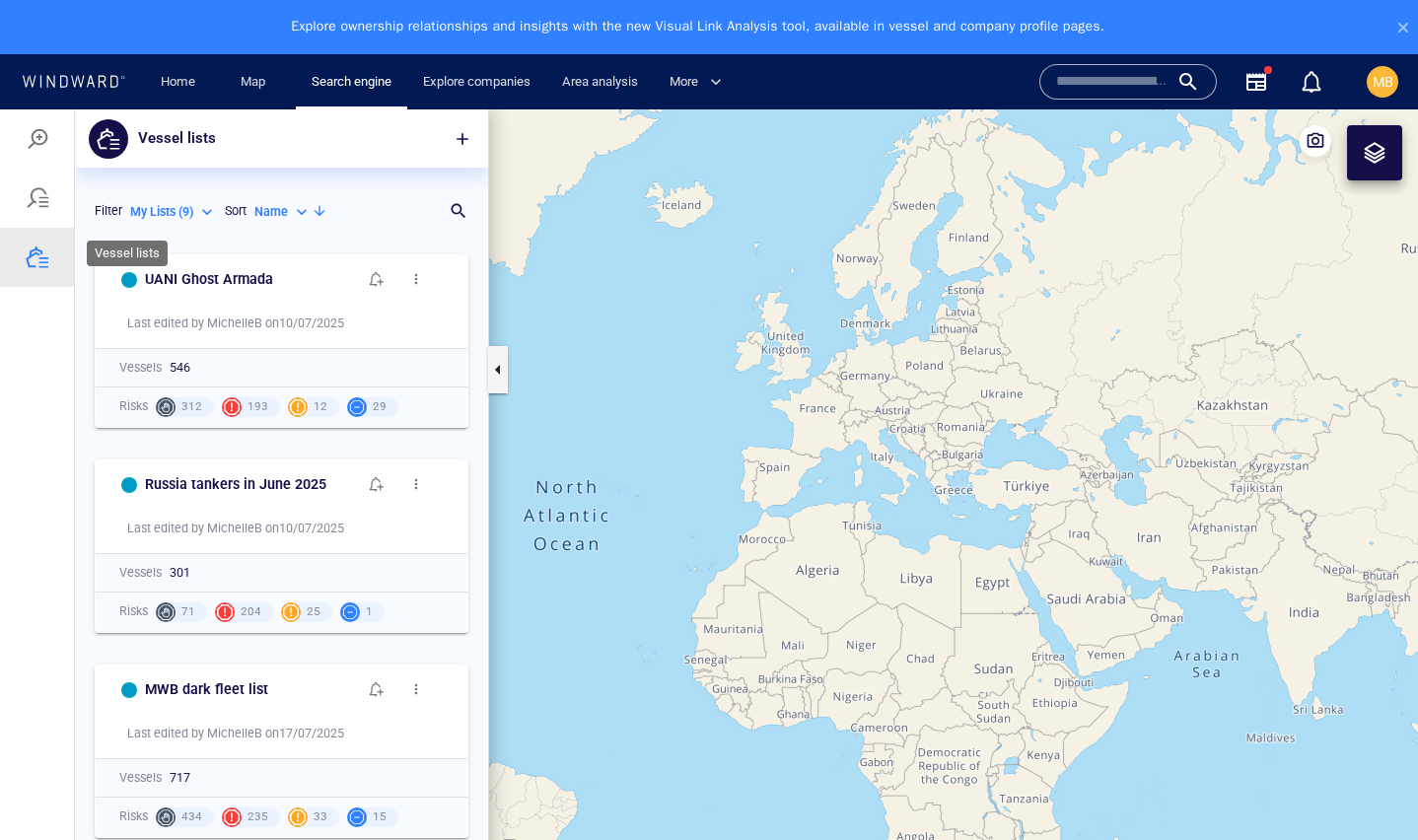 scroll, scrollTop: 650, scrollLeft: 413, axis: both 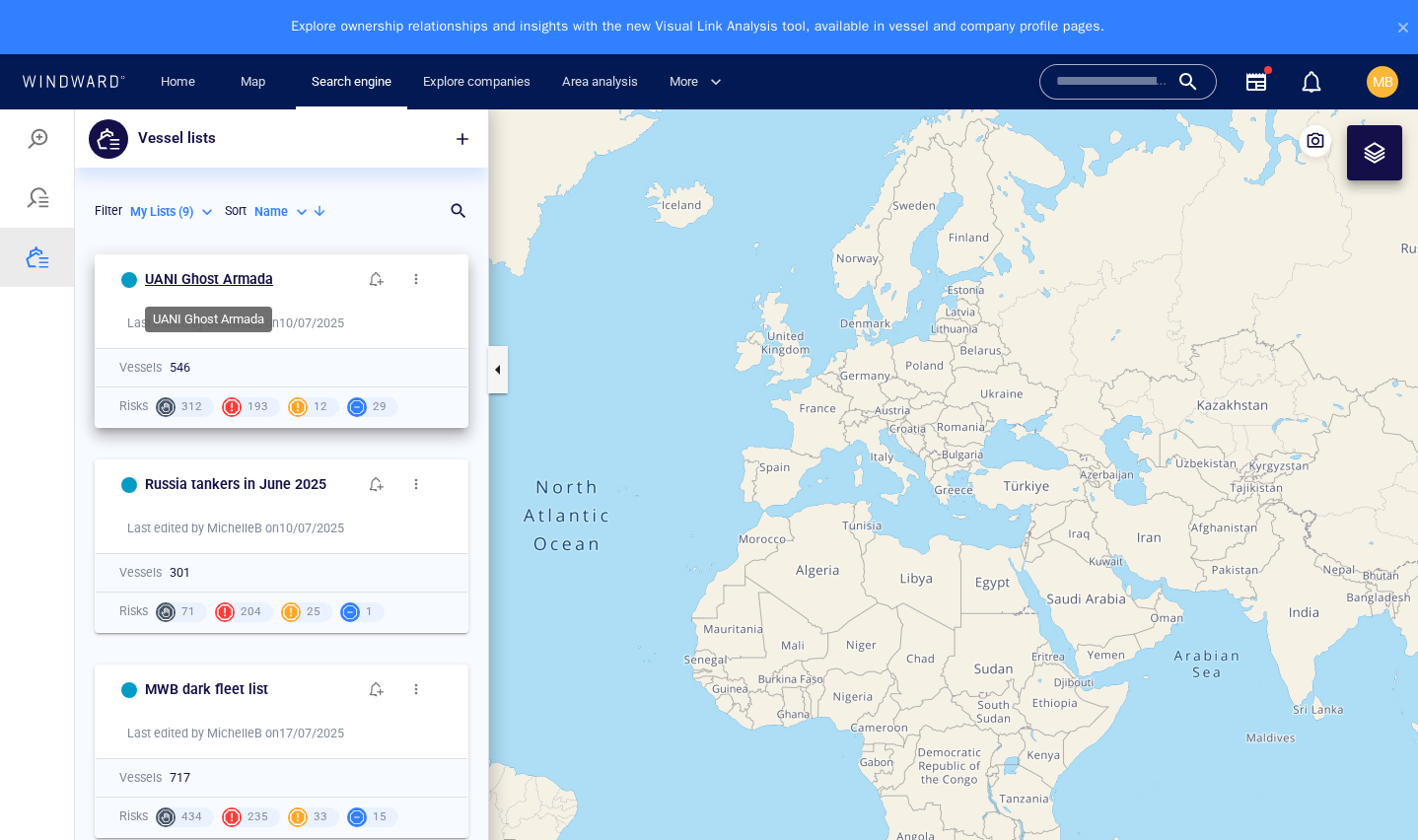 click on "UANI Ghost Armada" at bounding box center [209, 279] 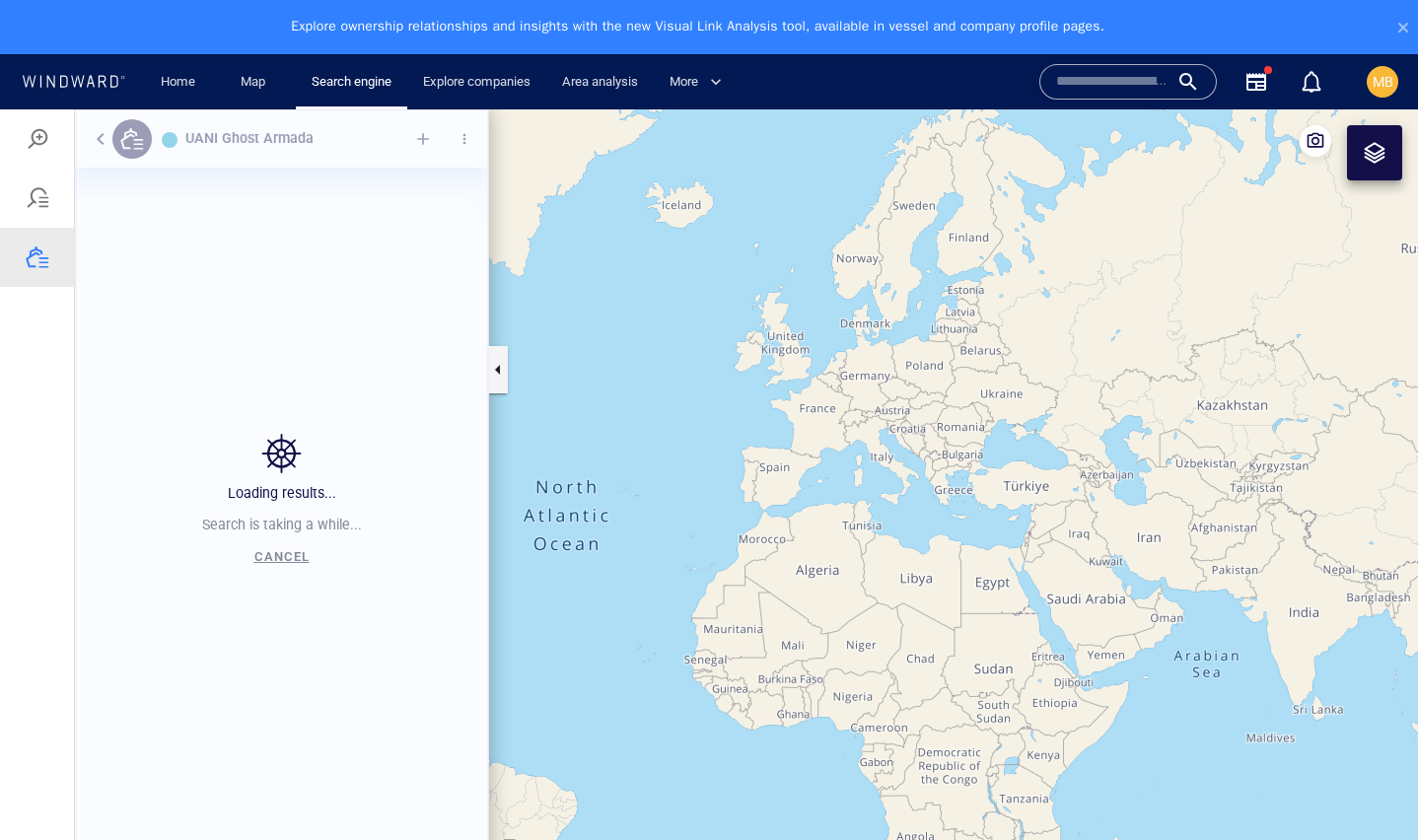 scroll, scrollTop: 1, scrollLeft: 1, axis: both 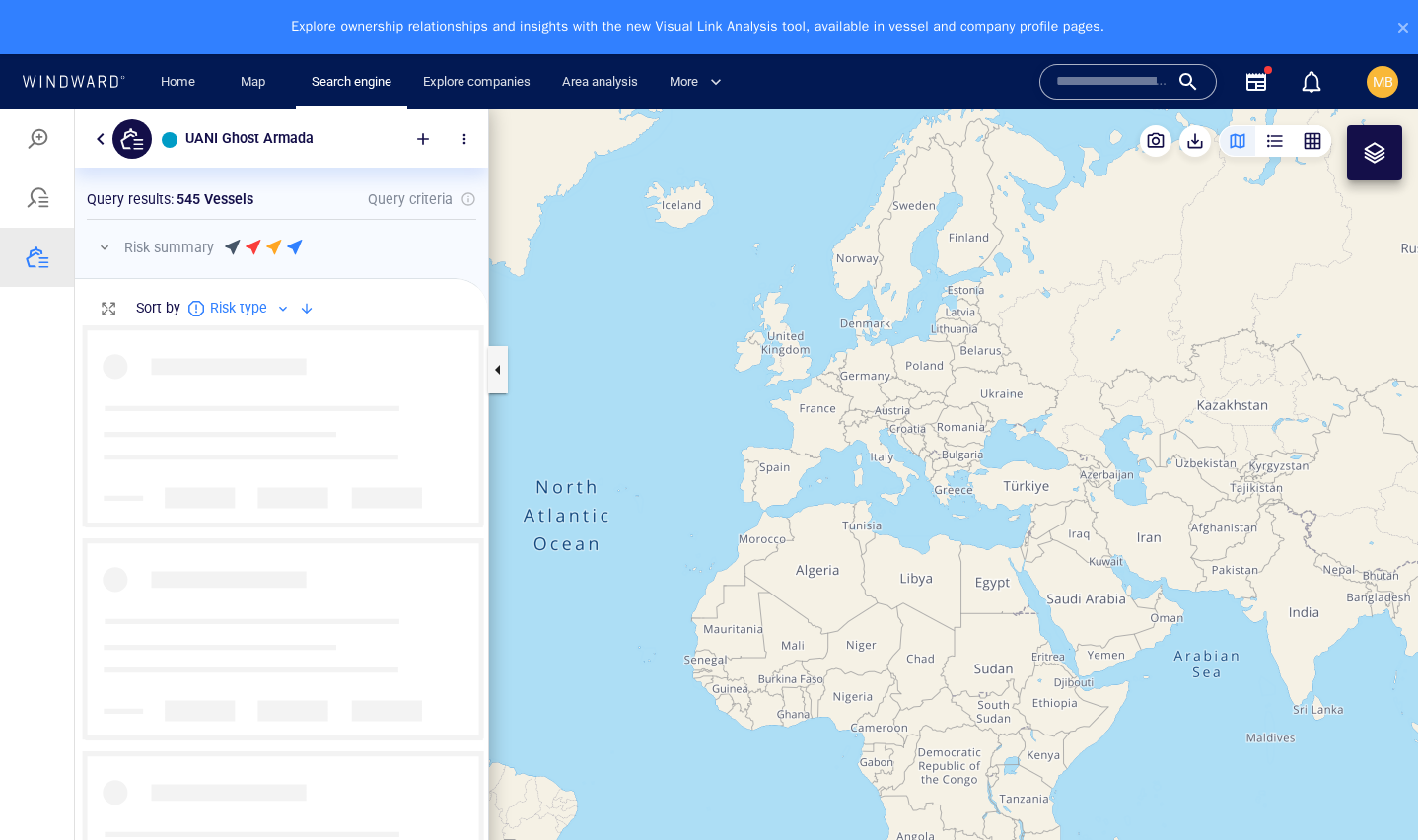 drag, startPoint x: 964, startPoint y: 455, endPoint x: 764, endPoint y: 448, distance: 200.12246 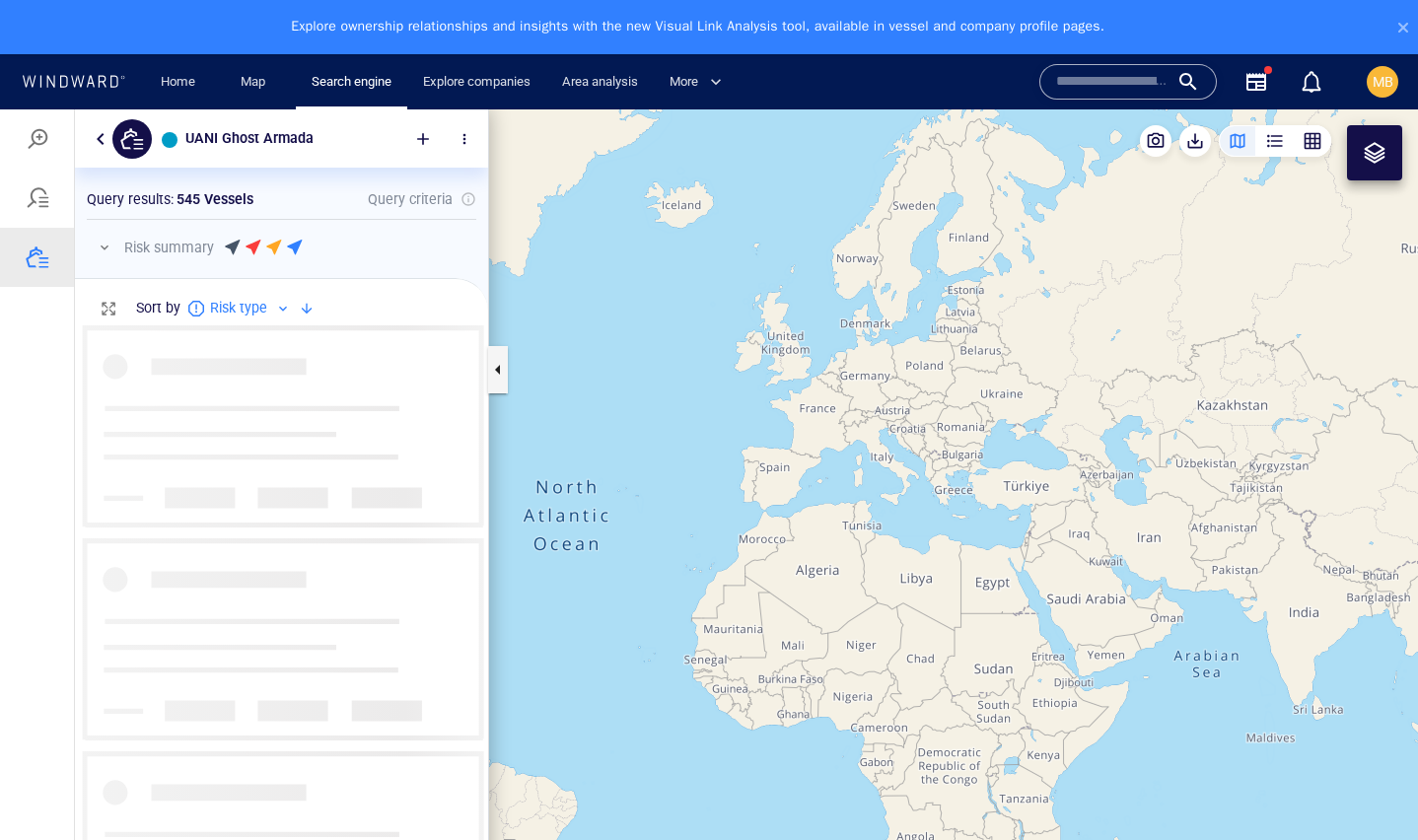 click at bounding box center (954, 502) 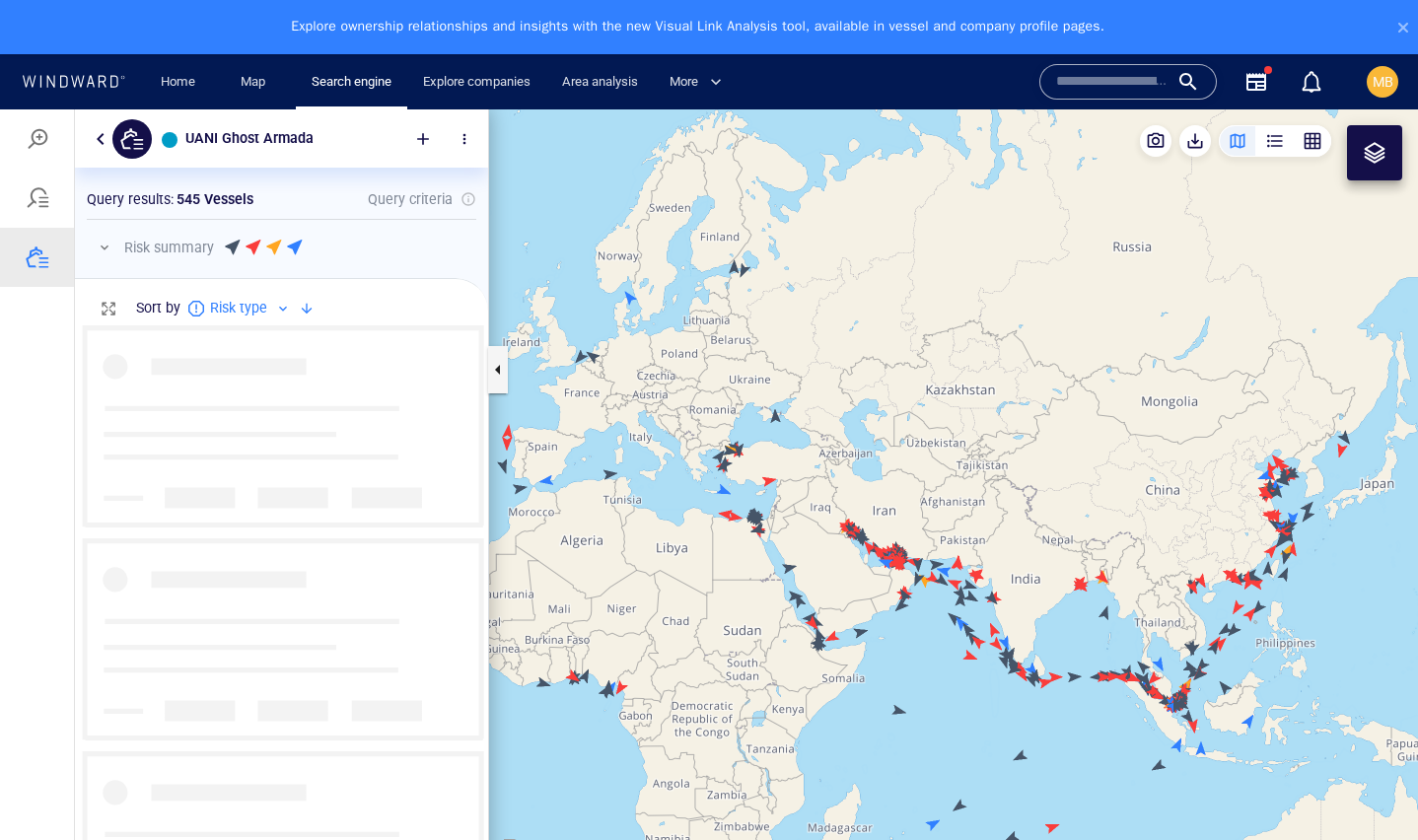 drag, startPoint x: 1036, startPoint y: 468, endPoint x: 886, endPoint y: 336, distance: 199.80991 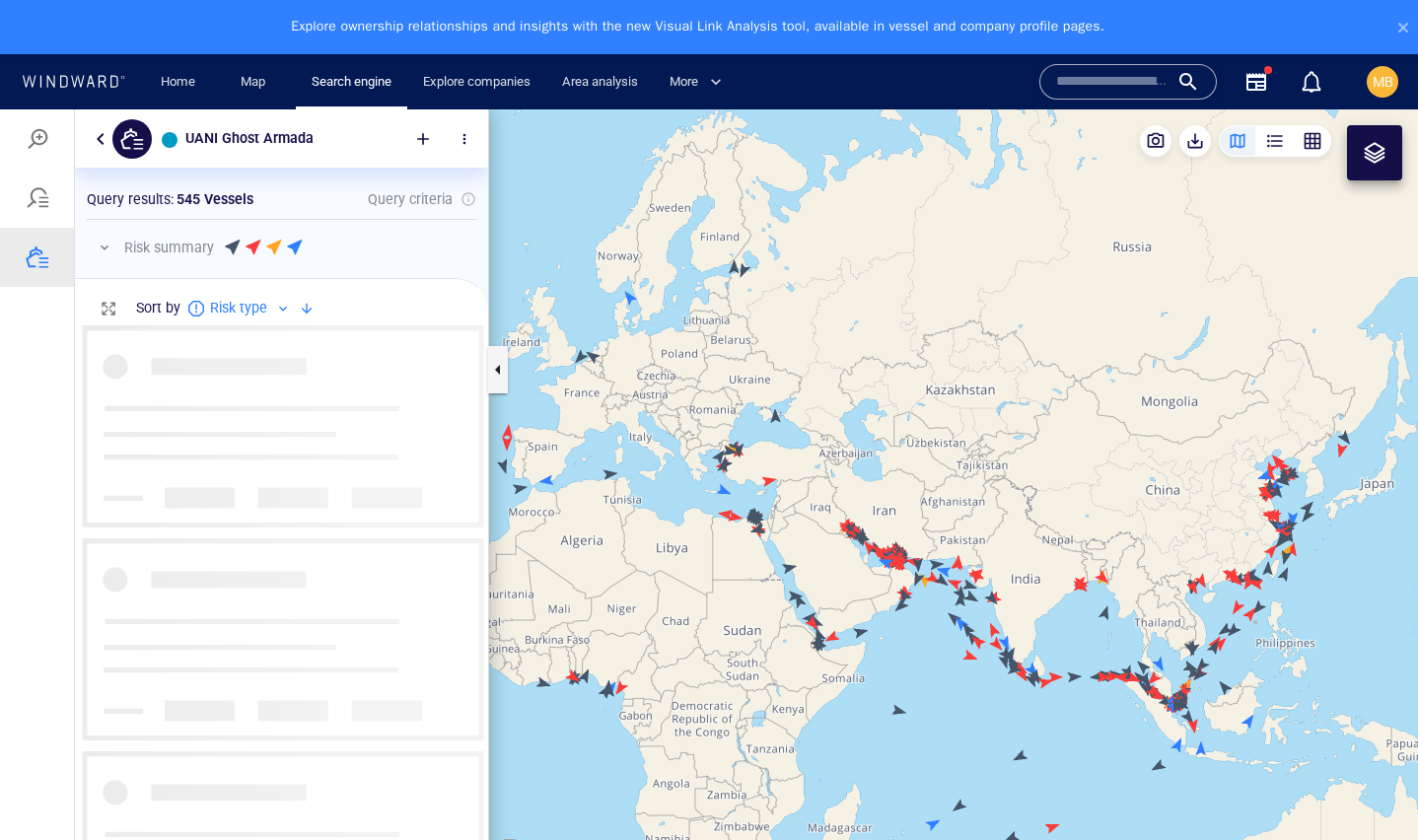 click at bounding box center (954, 502) 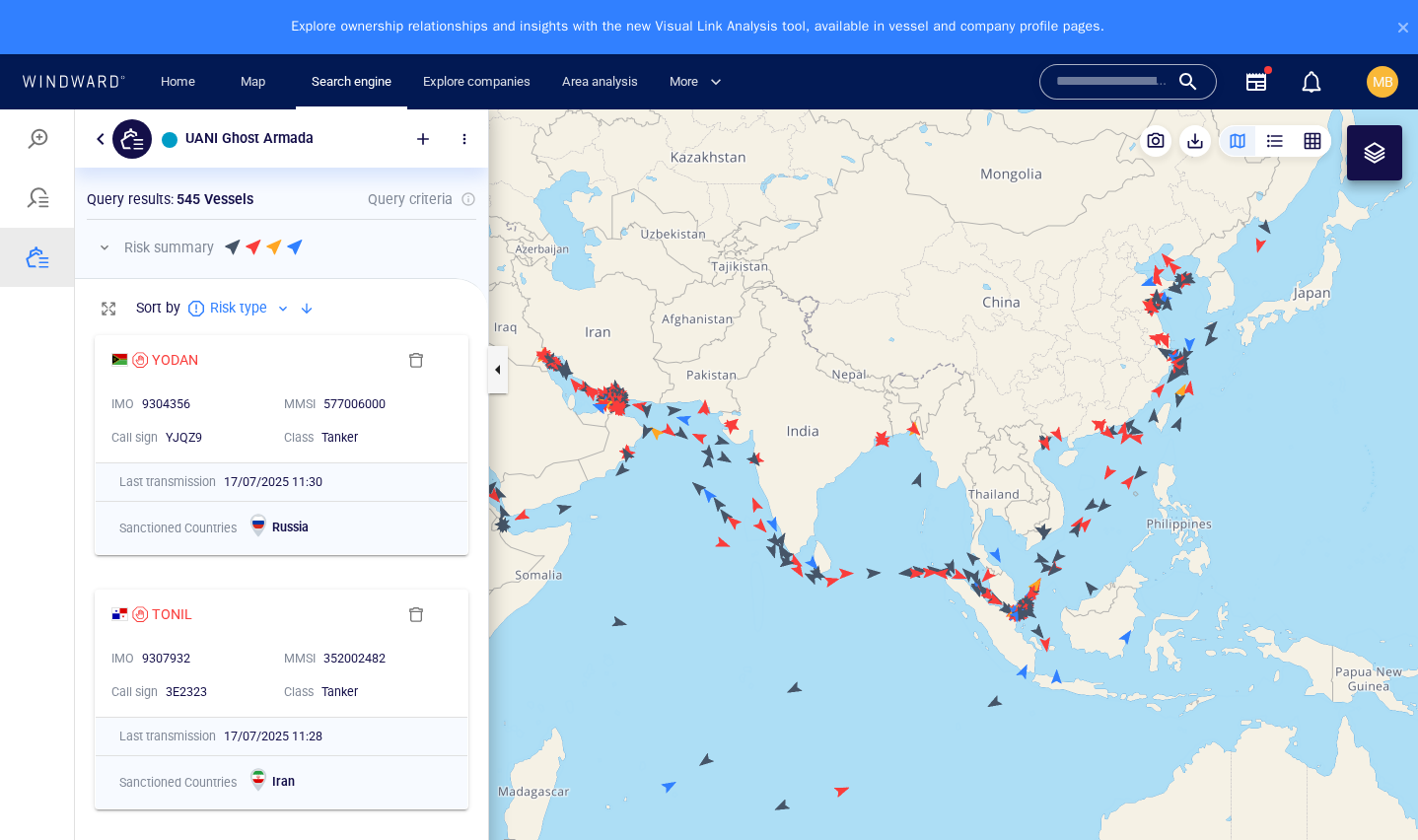 drag, startPoint x: 983, startPoint y: 489, endPoint x: 906, endPoint y: 111, distance: 385.76288 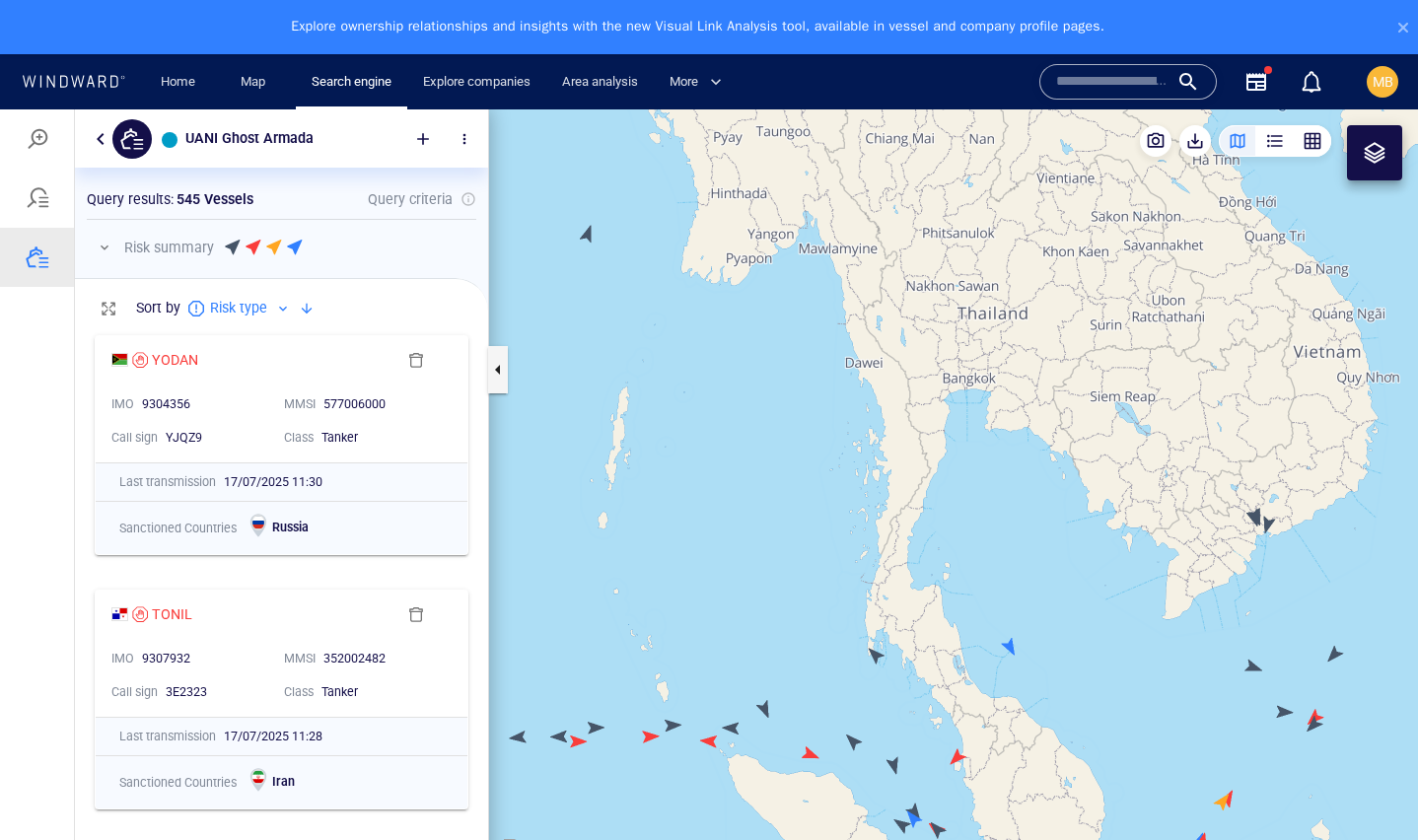 click at bounding box center (954, 502) 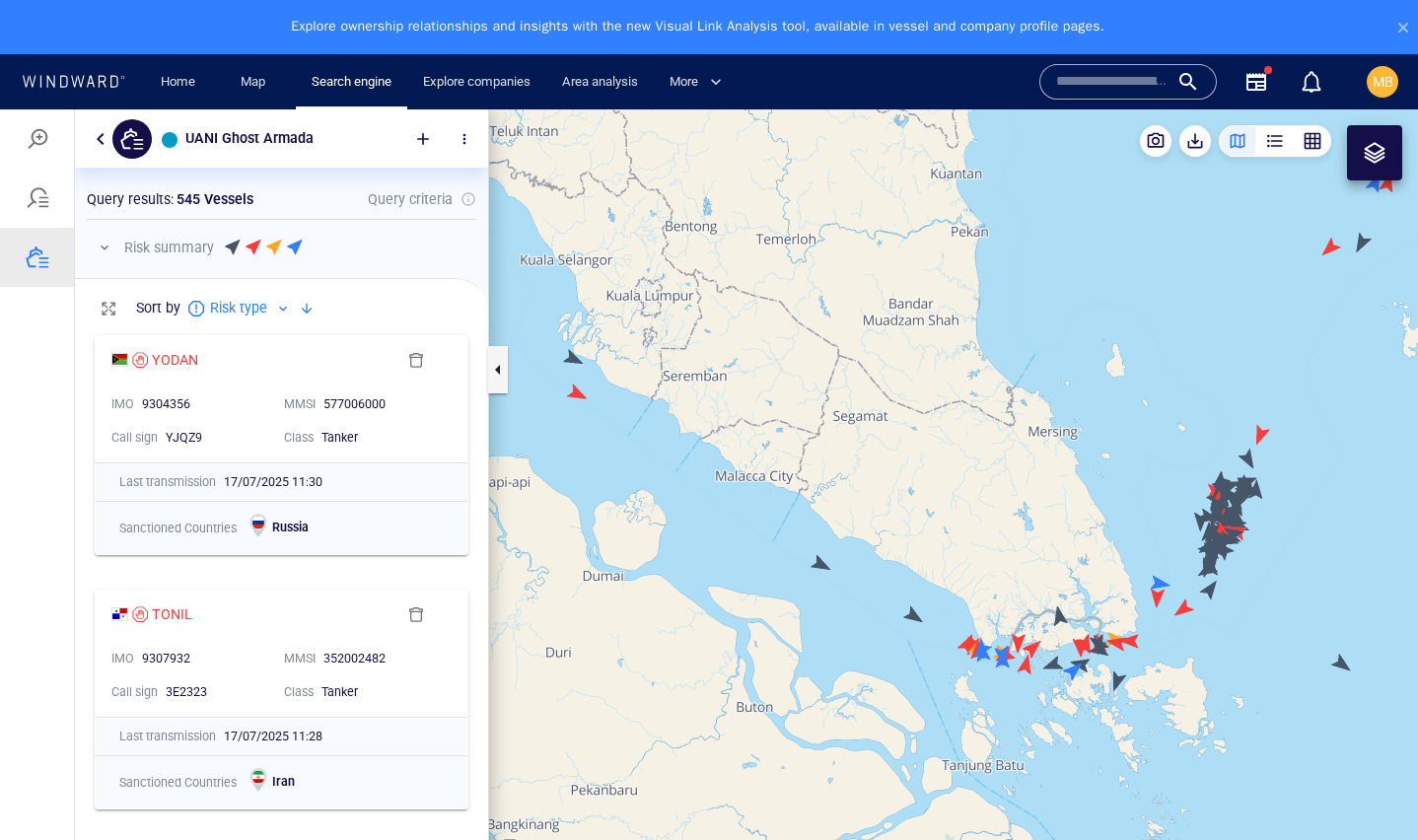 drag, startPoint x: 1076, startPoint y: 359, endPoint x: 875, endPoint y: 355, distance: 201.0398 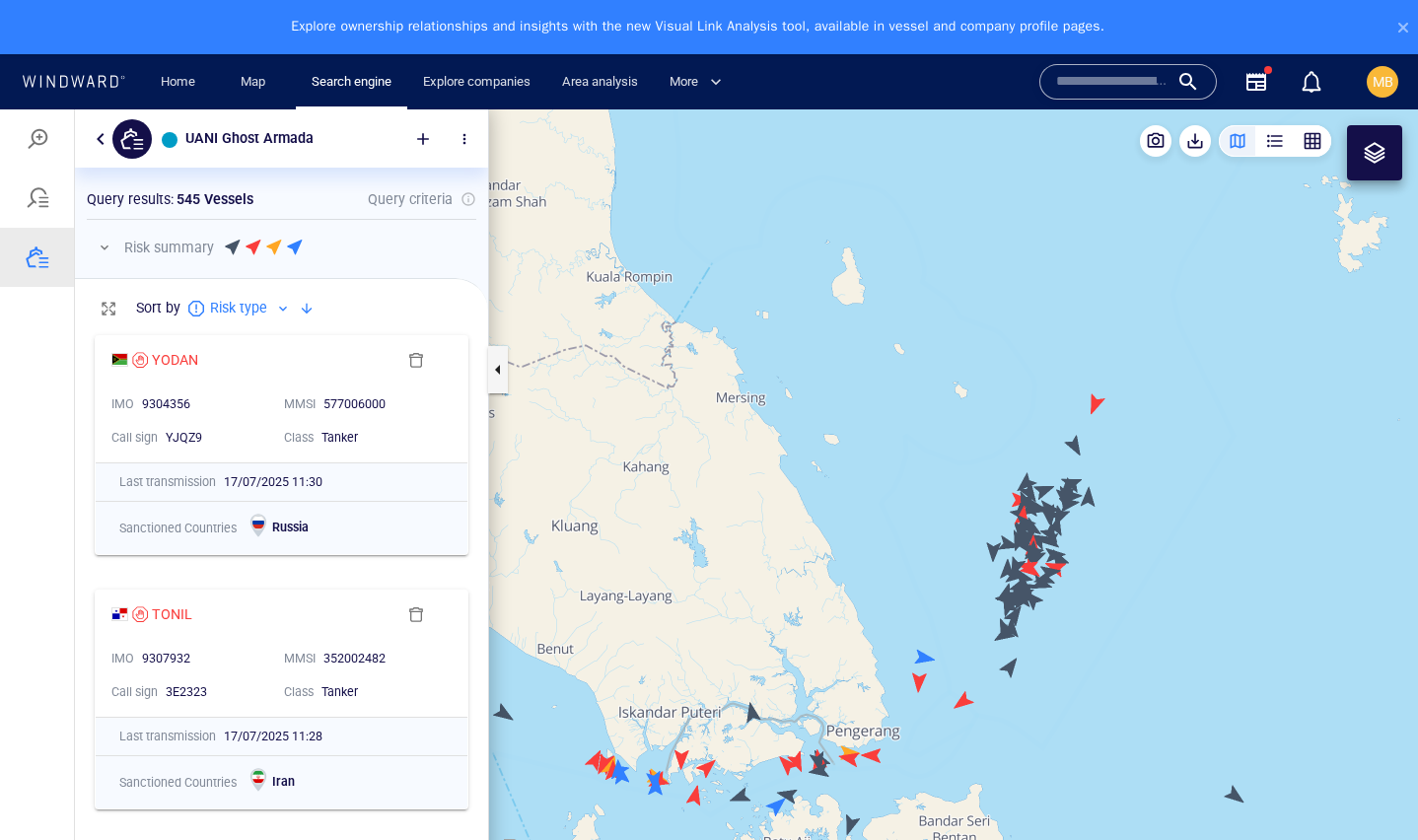 drag, startPoint x: 955, startPoint y: 414, endPoint x: 1022, endPoint y: 296, distance: 135.69451 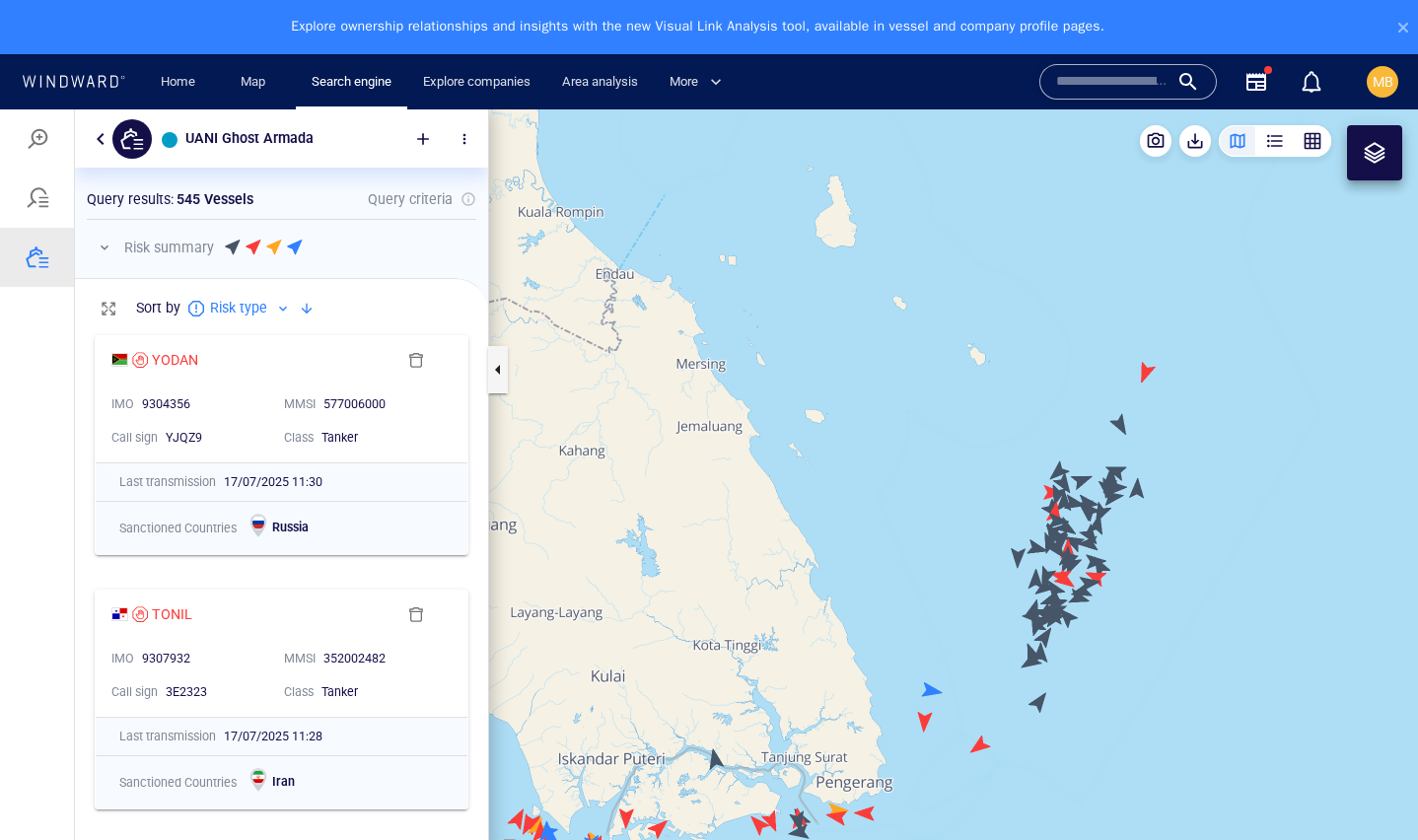 click at bounding box center (954, 502) 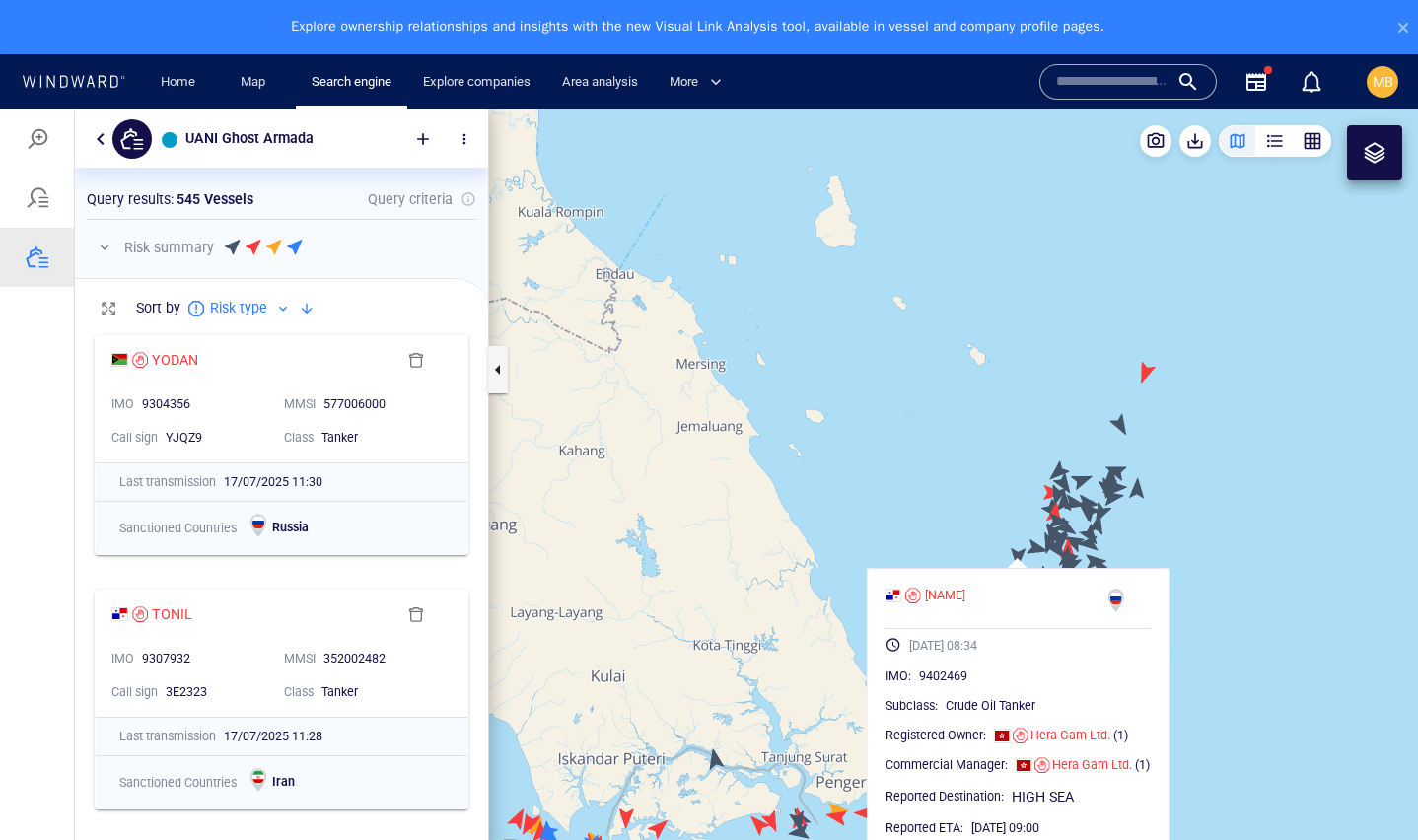 click at bounding box center (954, 502) 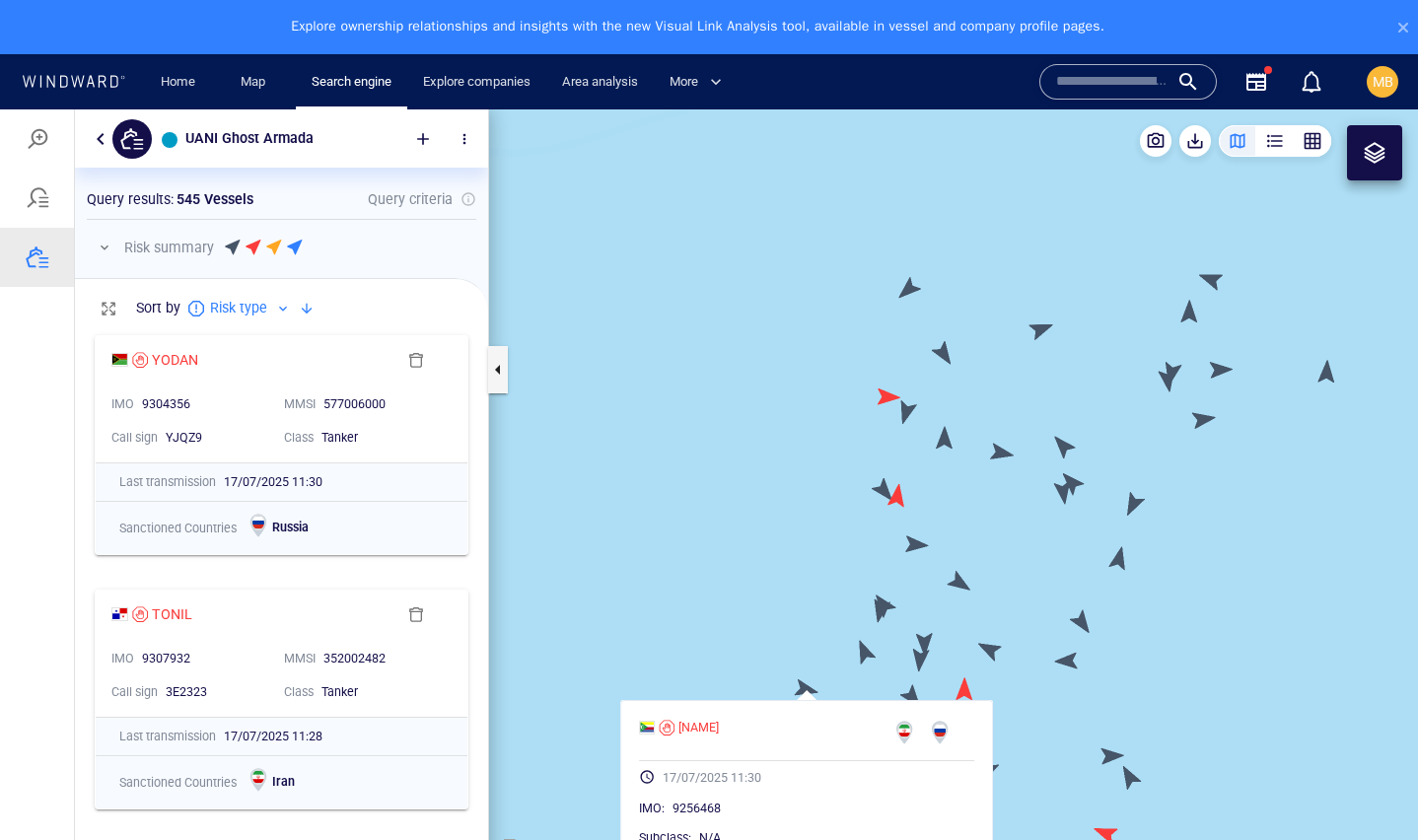 click at bounding box center (954, 502) 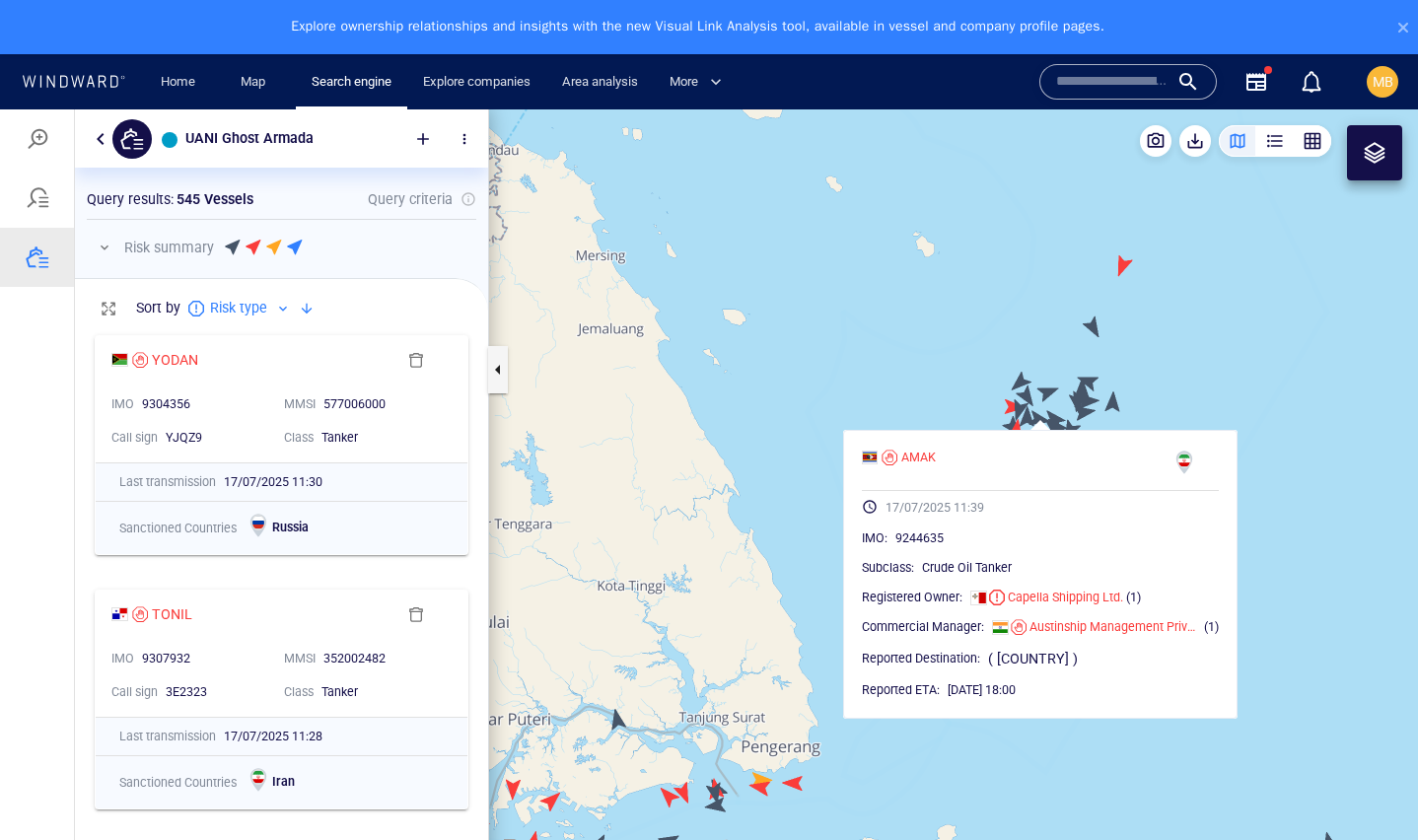 click at bounding box center [954, 502] 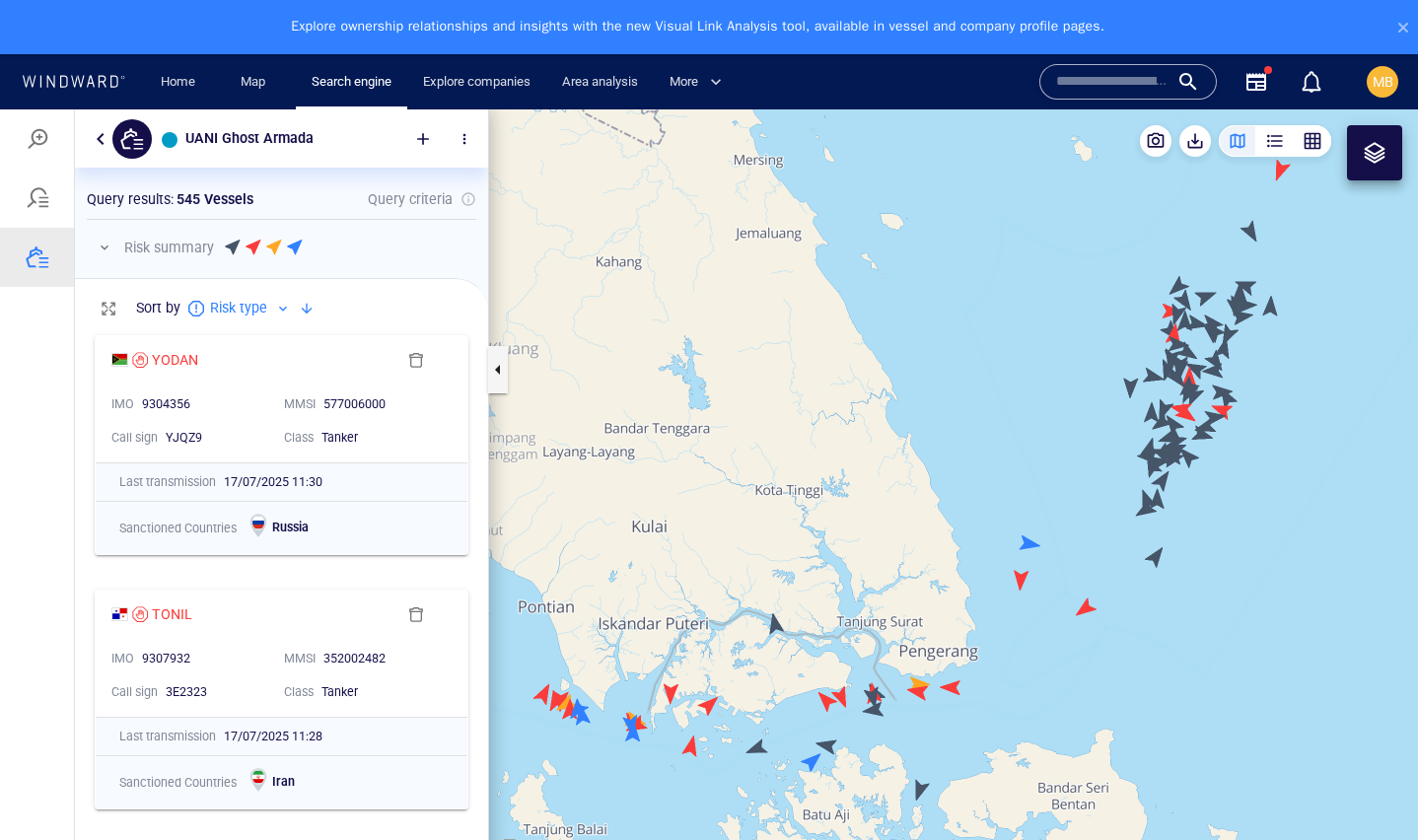 drag, startPoint x: 899, startPoint y: 508, endPoint x: 1057, endPoint y: 413, distance: 184.36106 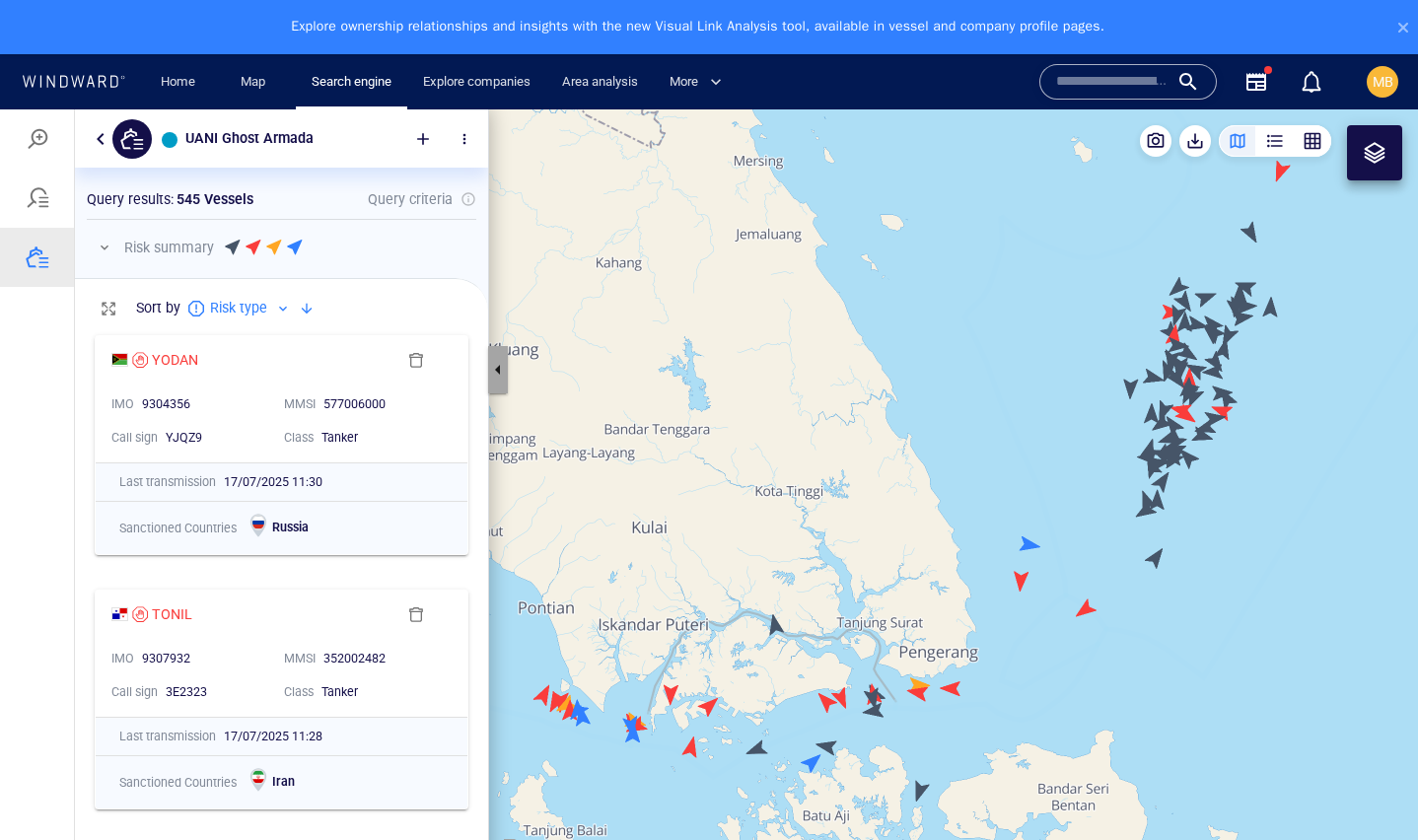 click at bounding box center (498, 370) 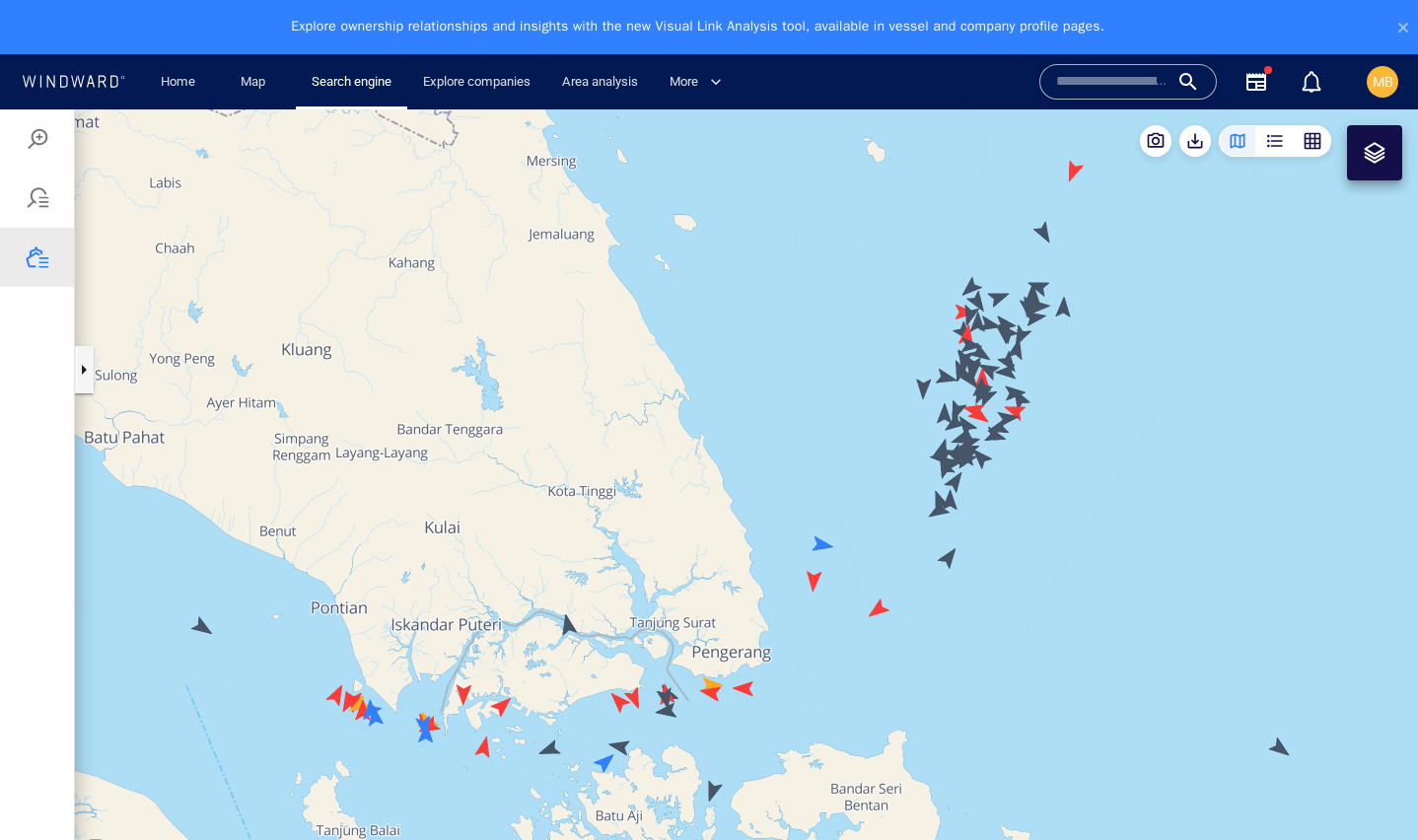 drag, startPoint x: 723, startPoint y: 499, endPoint x: 725, endPoint y: 442, distance: 57.035077 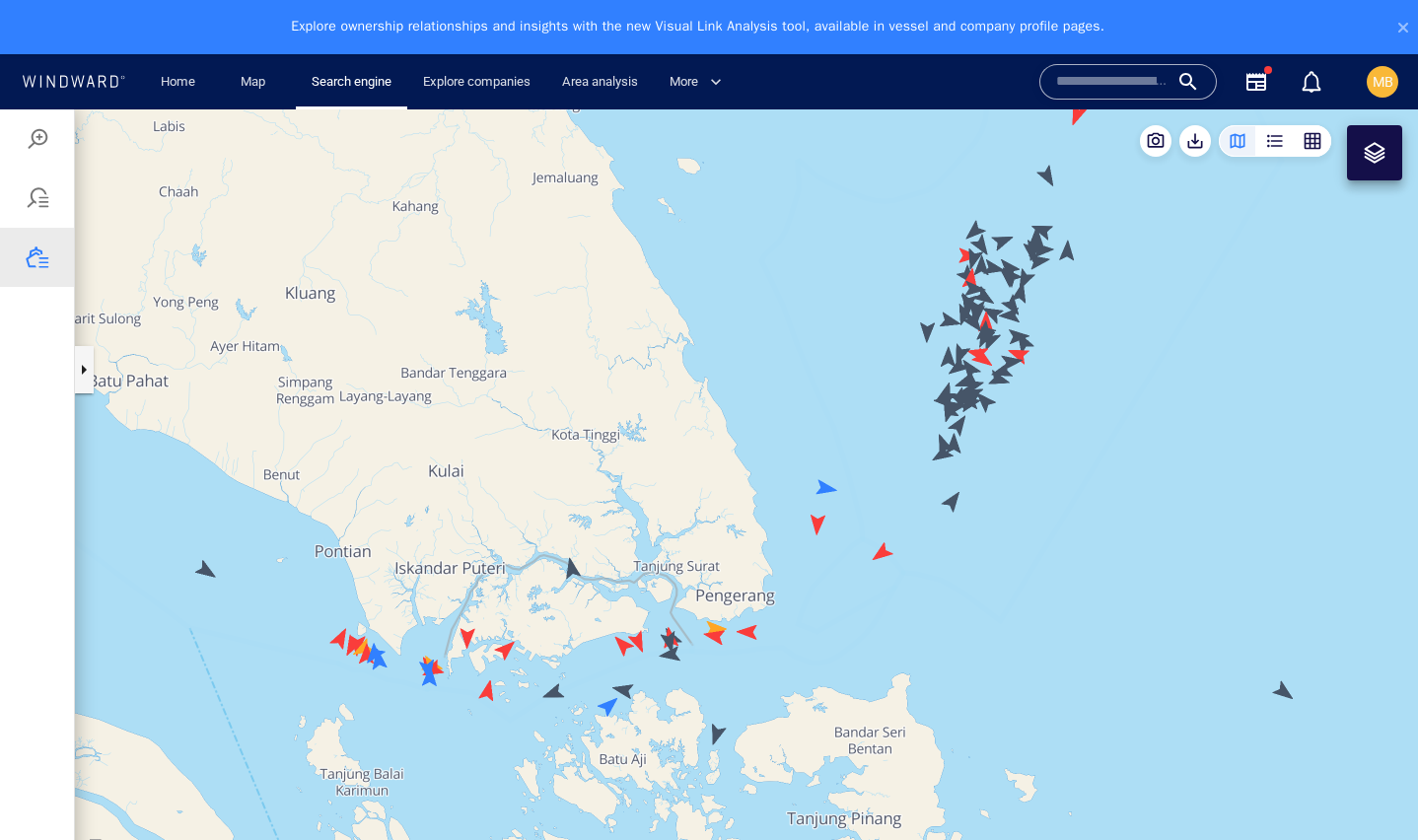 drag, startPoint x: 725, startPoint y: 442, endPoint x: 743, endPoint y: 354, distance: 89.82205 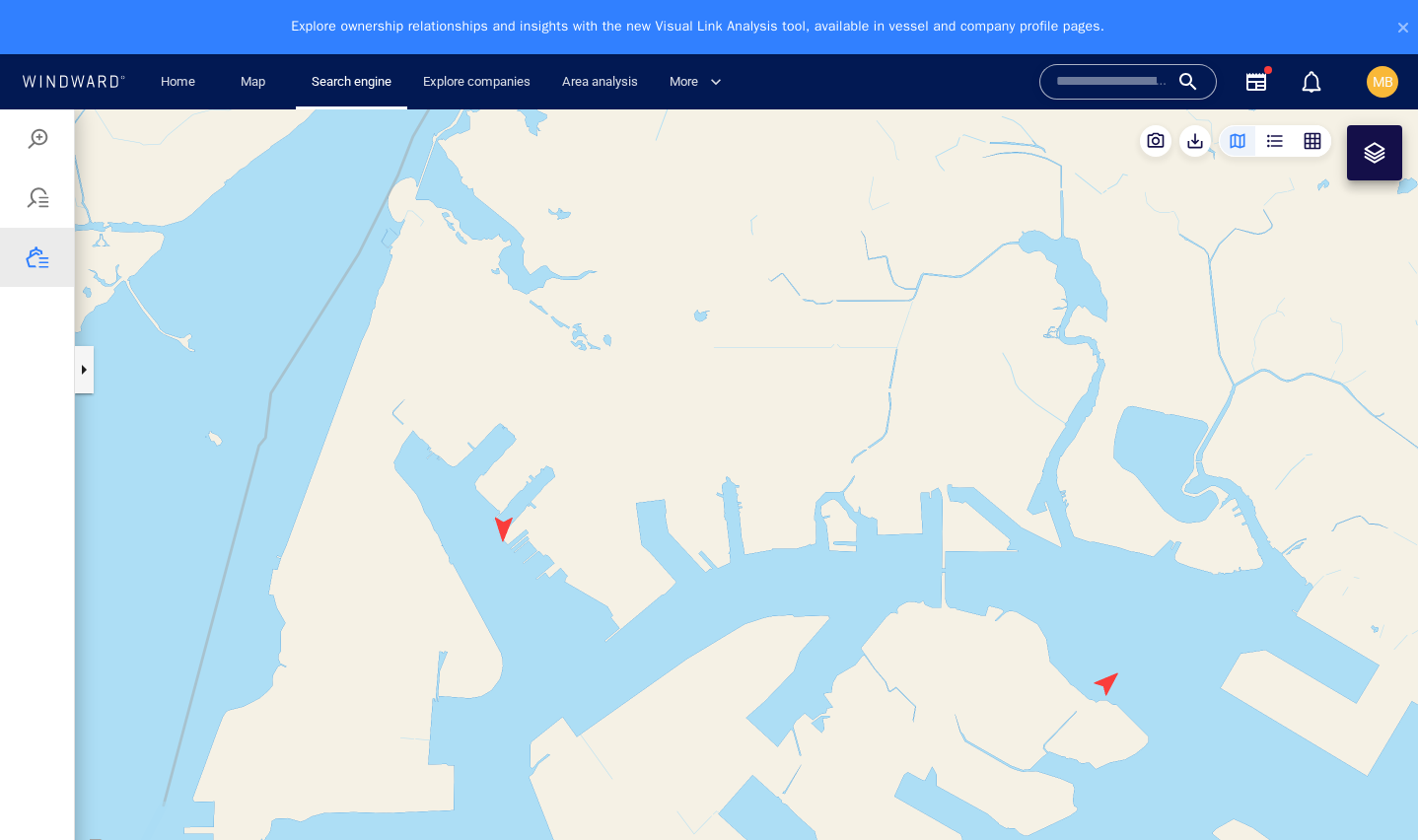 click at bounding box center (746, 502) 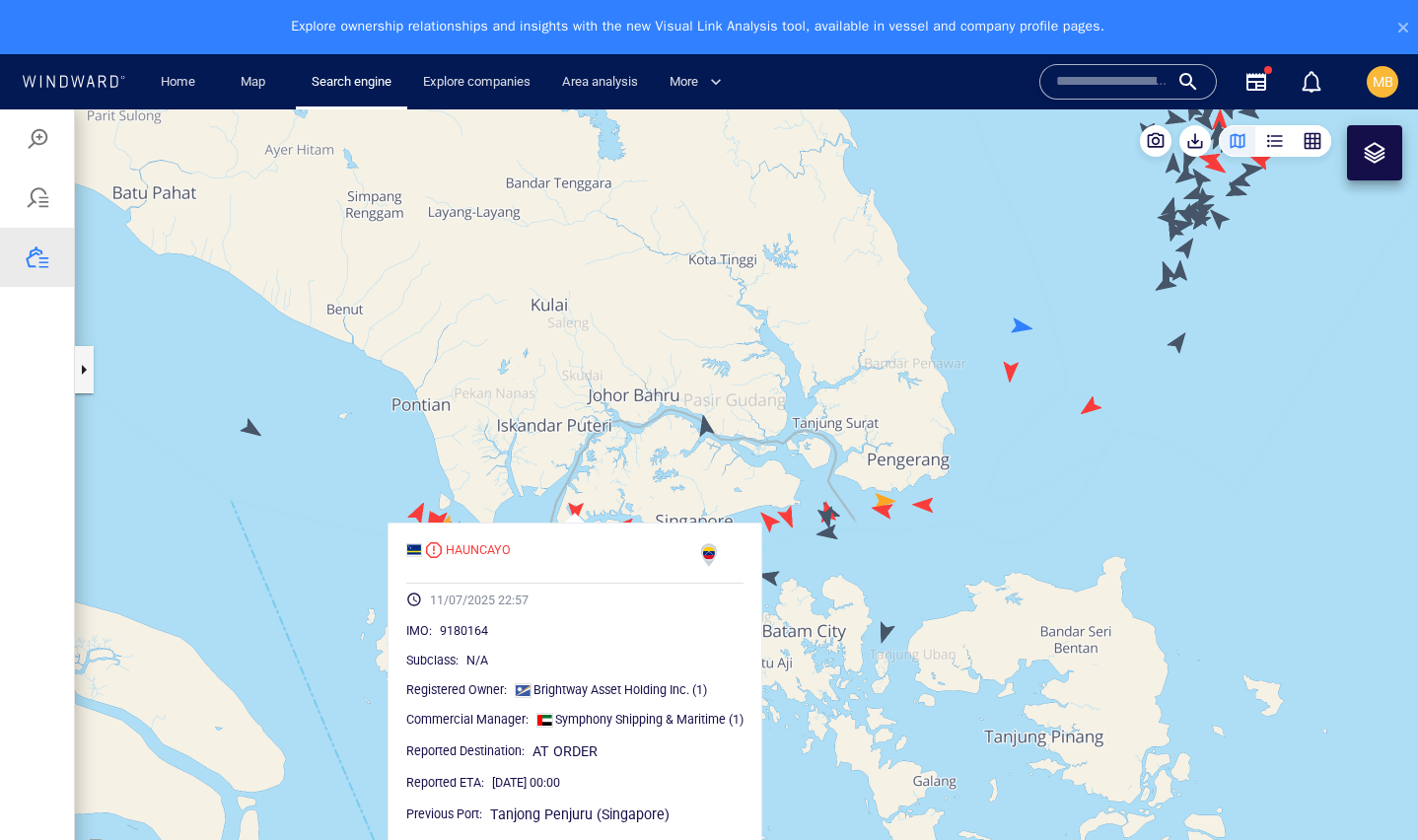 click at bounding box center (746, 502) 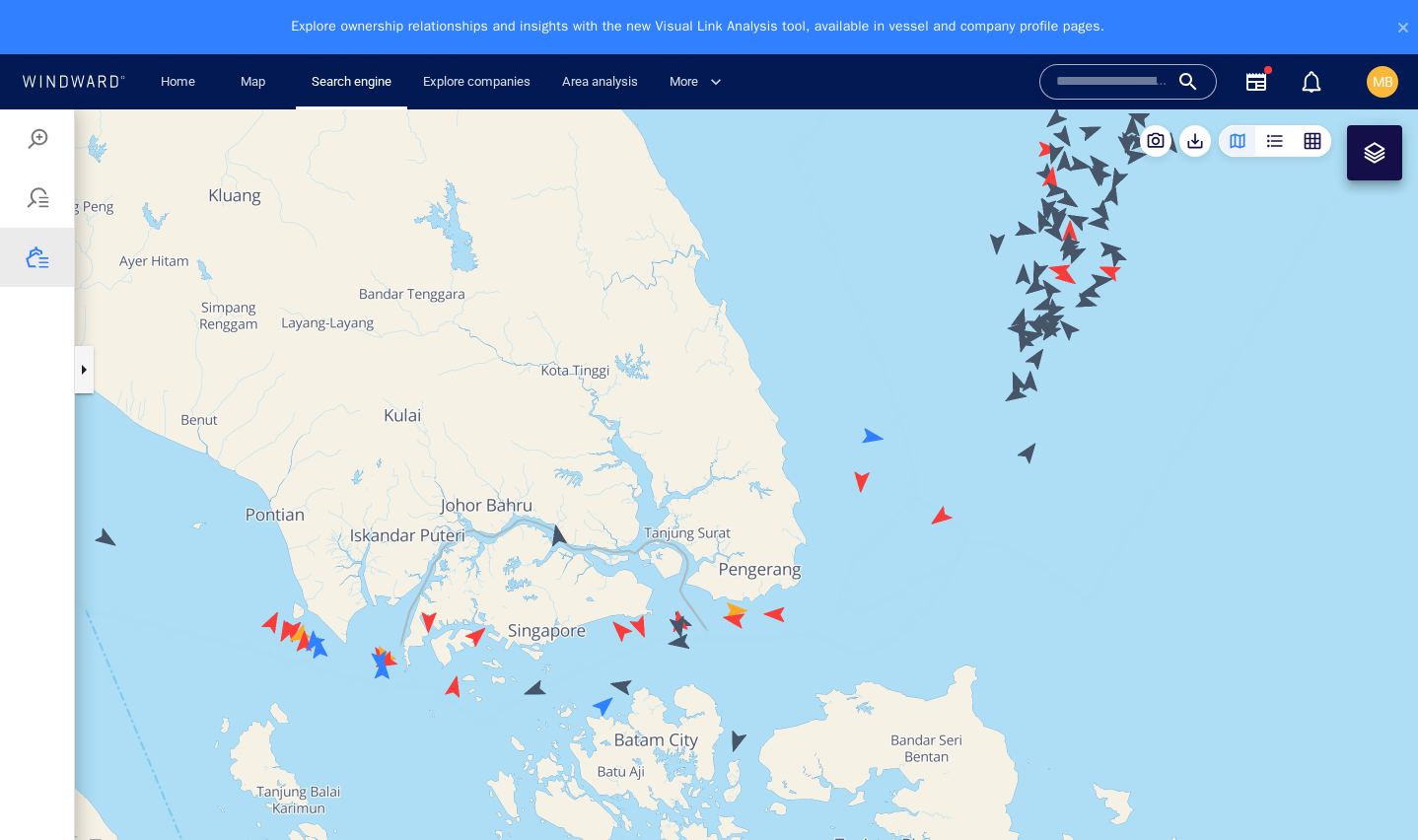 drag, startPoint x: 1020, startPoint y: 480, endPoint x: 873, endPoint y: 590, distance: 183.60011 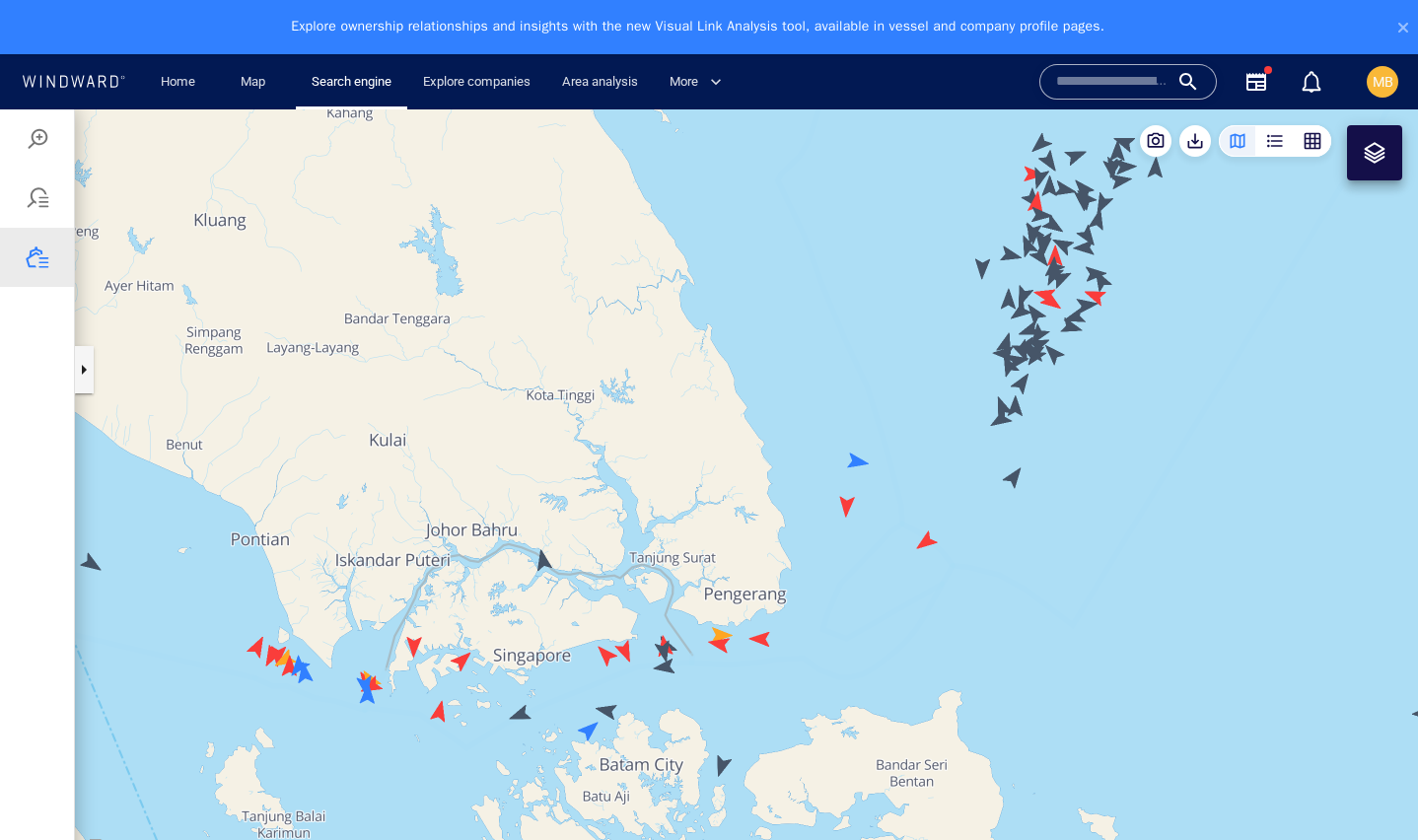 drag, startPoint x: 925, startPoint y: 461, endPoint x: 887, endPoint y: 533, distance: 81.41253 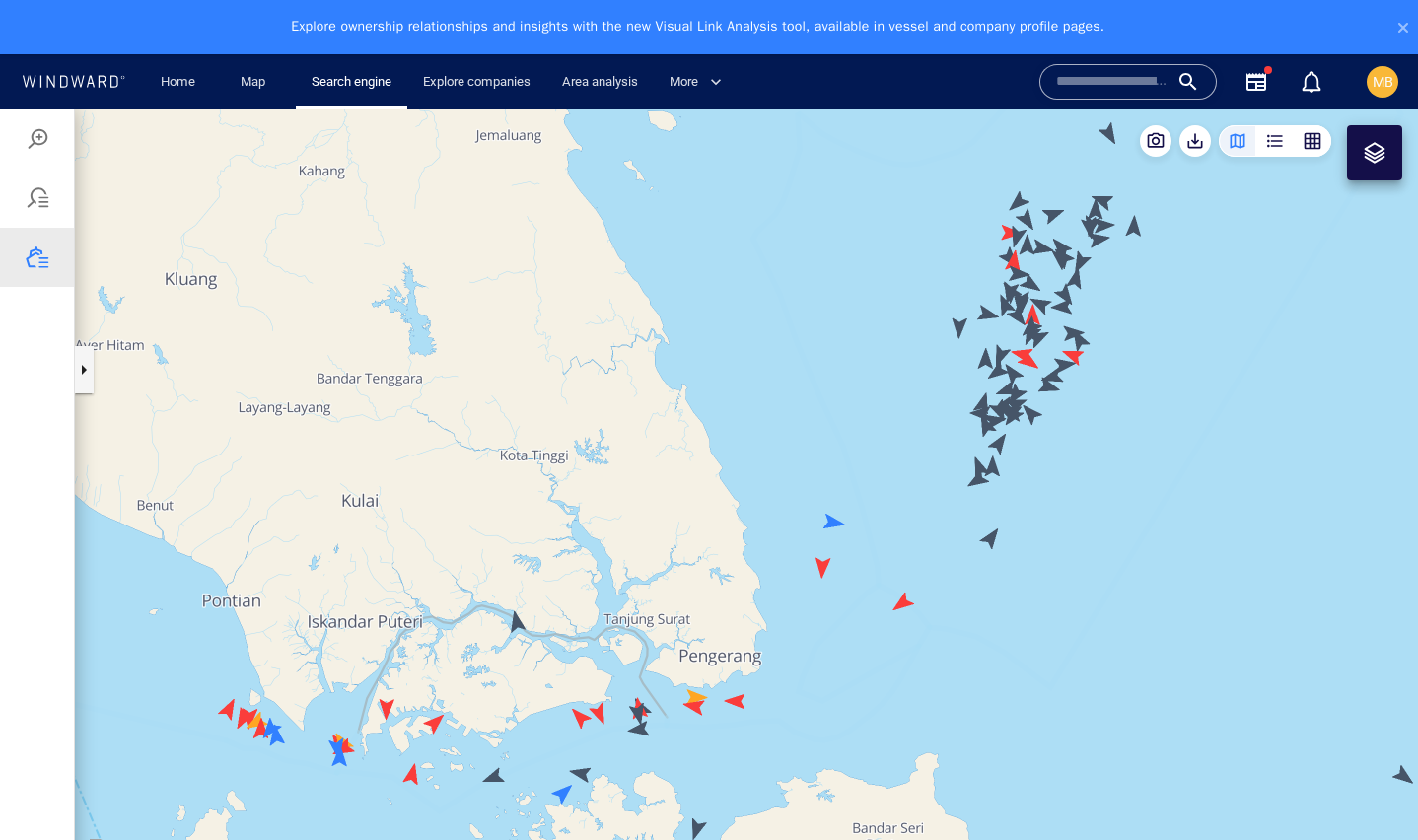 drag, startPoint x: 708, startPoint y: 685, endPoint x: 820, endPoint y: 479, distance: 234.47814 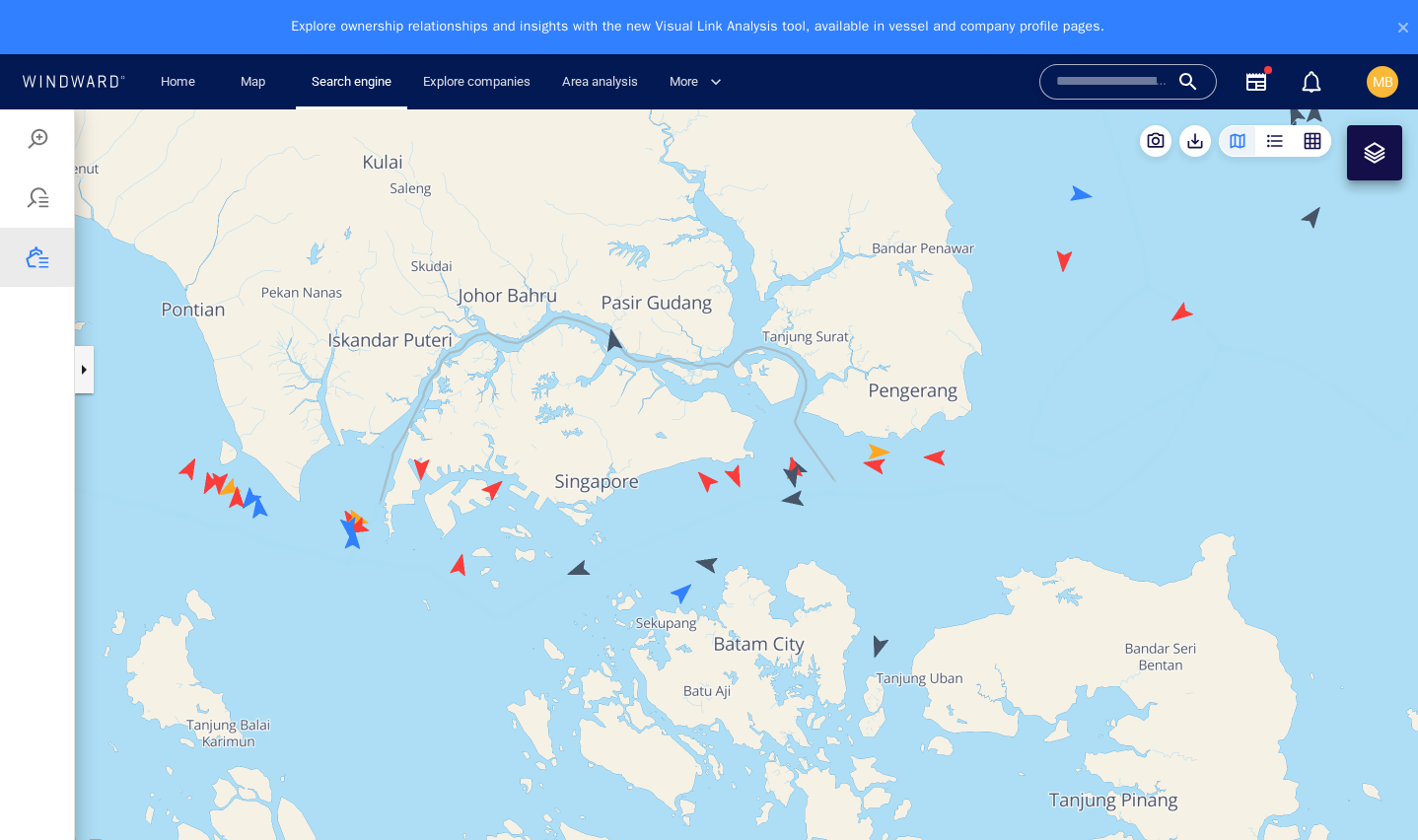 click at bounding box center [746, 502] 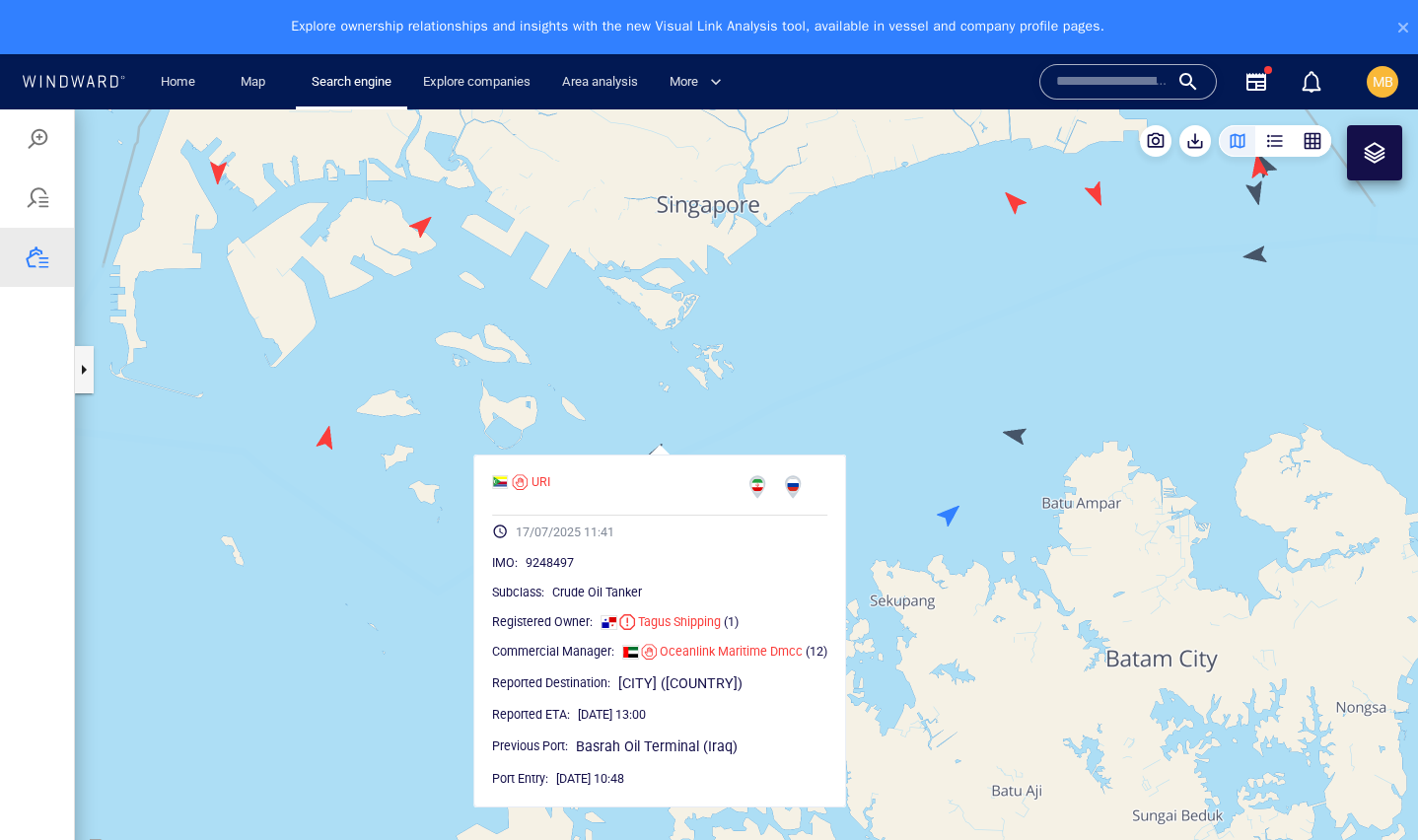 drag, startPoint x: 689, startPoint y: 517, endPoint x: 727, endPoint y: 381, distance: 141.20906 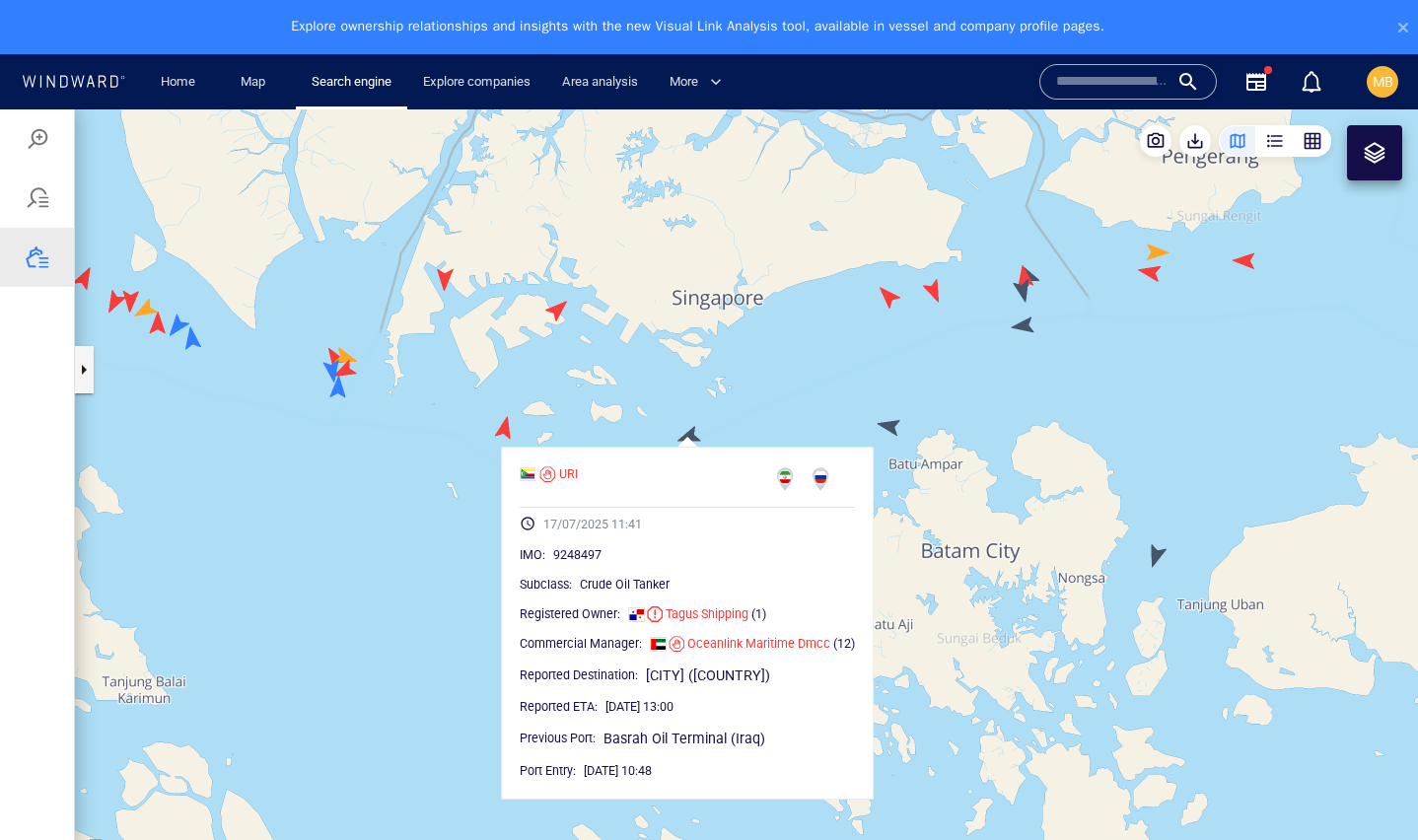 click on "URI [DATE] [TIME] IMO : [NUMBER] Subclass : Crude Oil Tanker Registered Owner : [NAME] (1) Commercial Manager : [NAME] (12) Reported Destination : [CITY] ([COUNTRY]) Reported ETA : [DATE] [TIME] Previous Port : [CITY] ([COUNTRY]) Port Entry : [DATE] [TIME]" at bounding box center [687, 623] 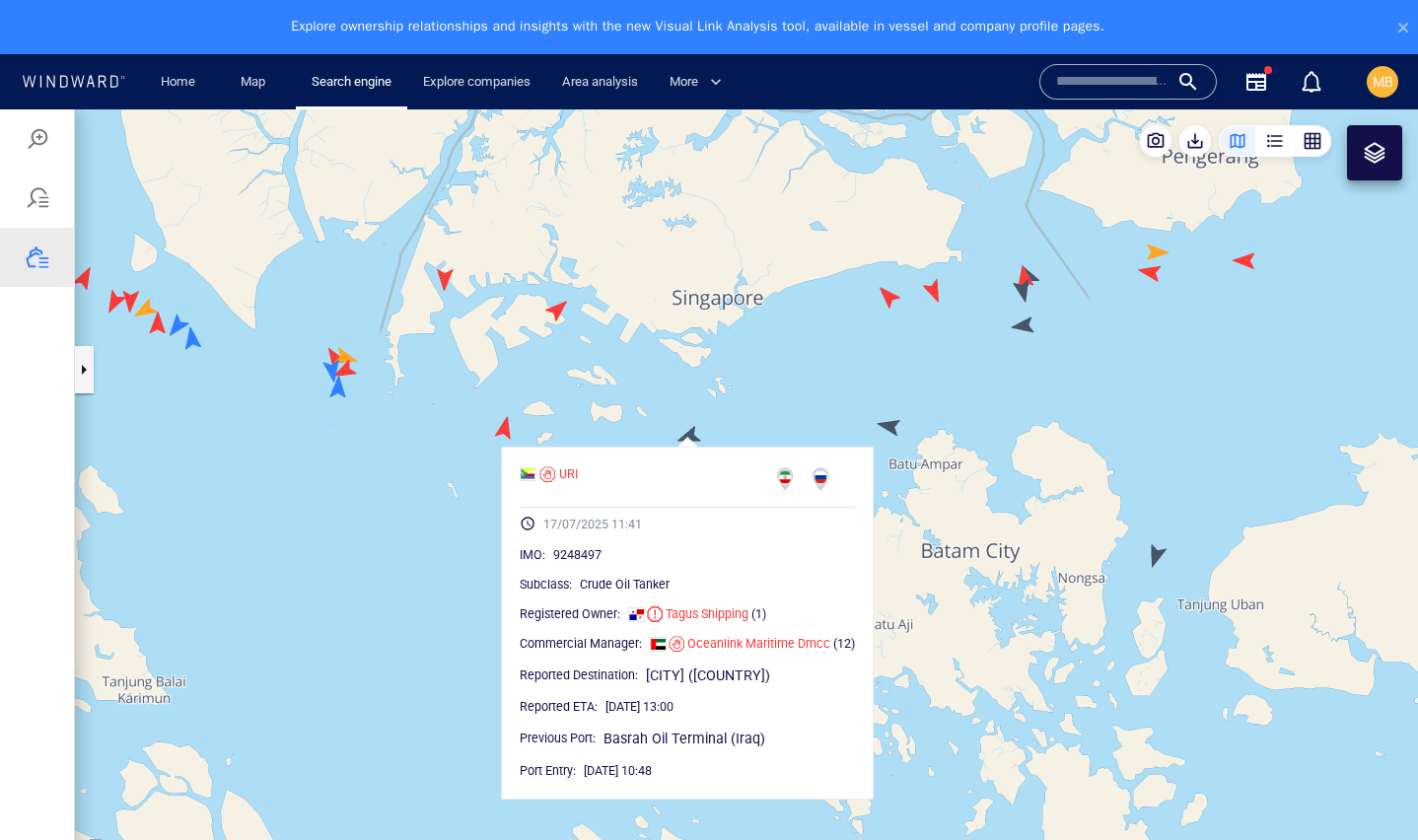 click at bounding box center (746, 502) 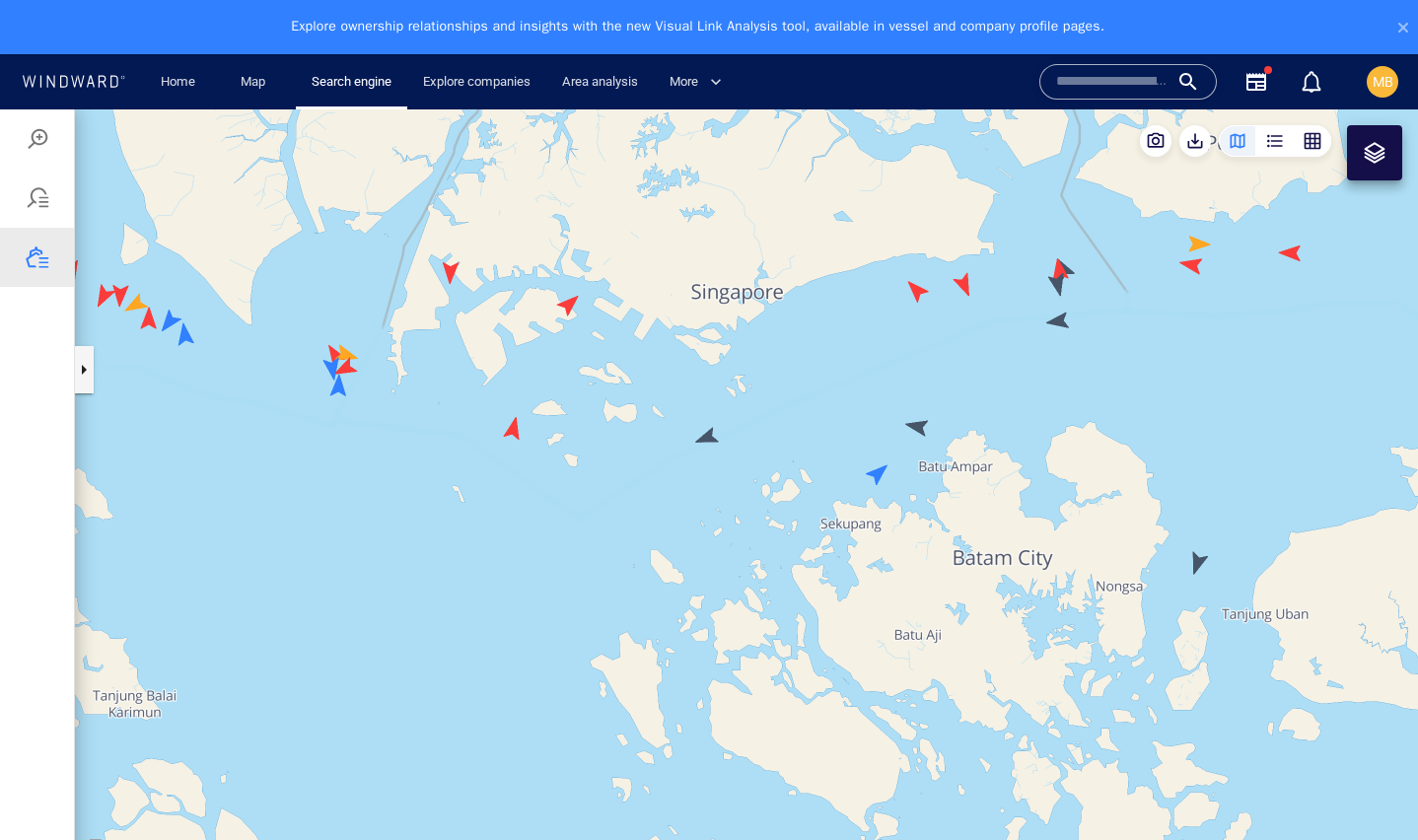 click at bounding box center (746, 502) 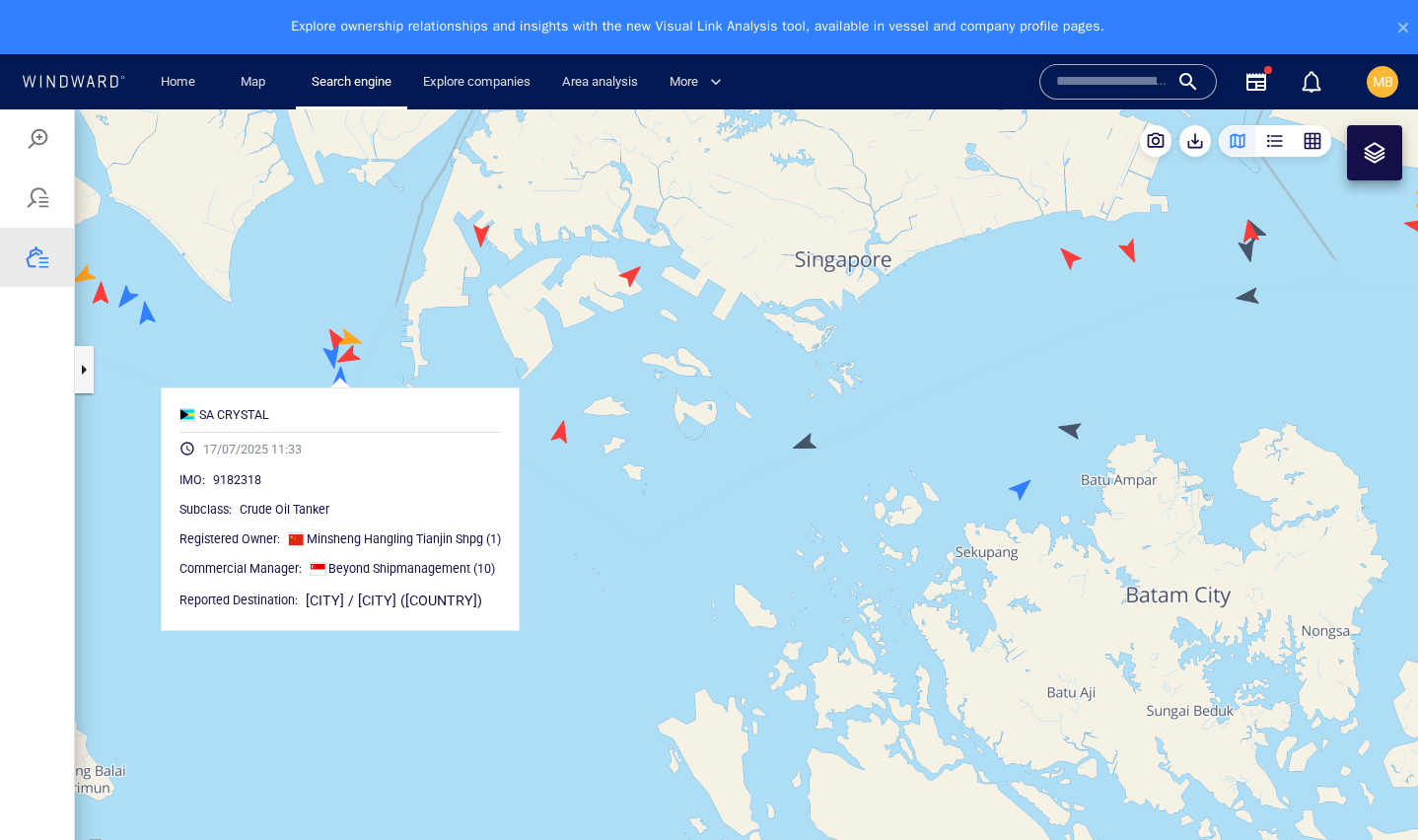 click at bounding box center (746, 502) 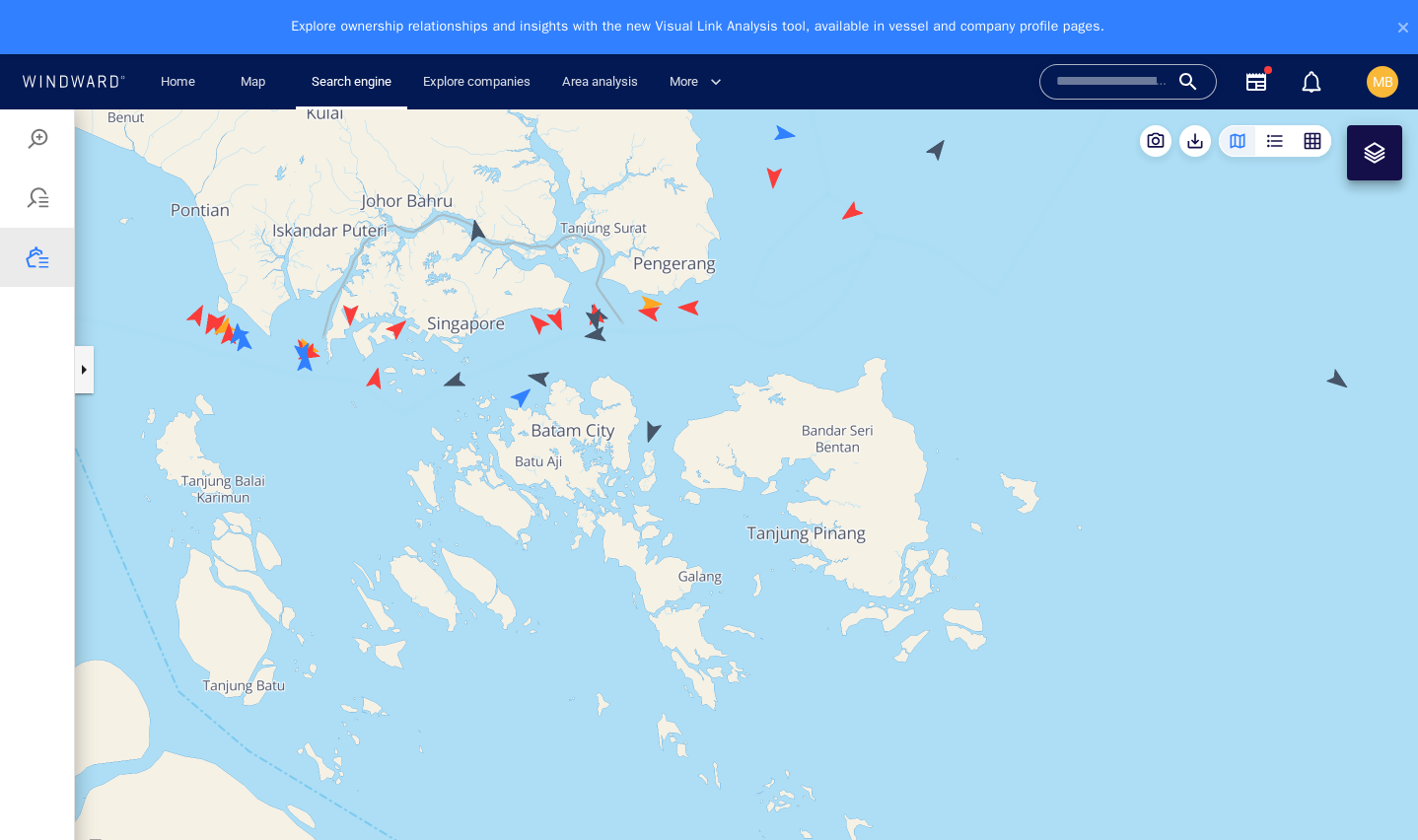 drag, startPoint x: 271, startPoint y: 401, endPoint x: 342, endPoint y: 453, distance: 88.005682 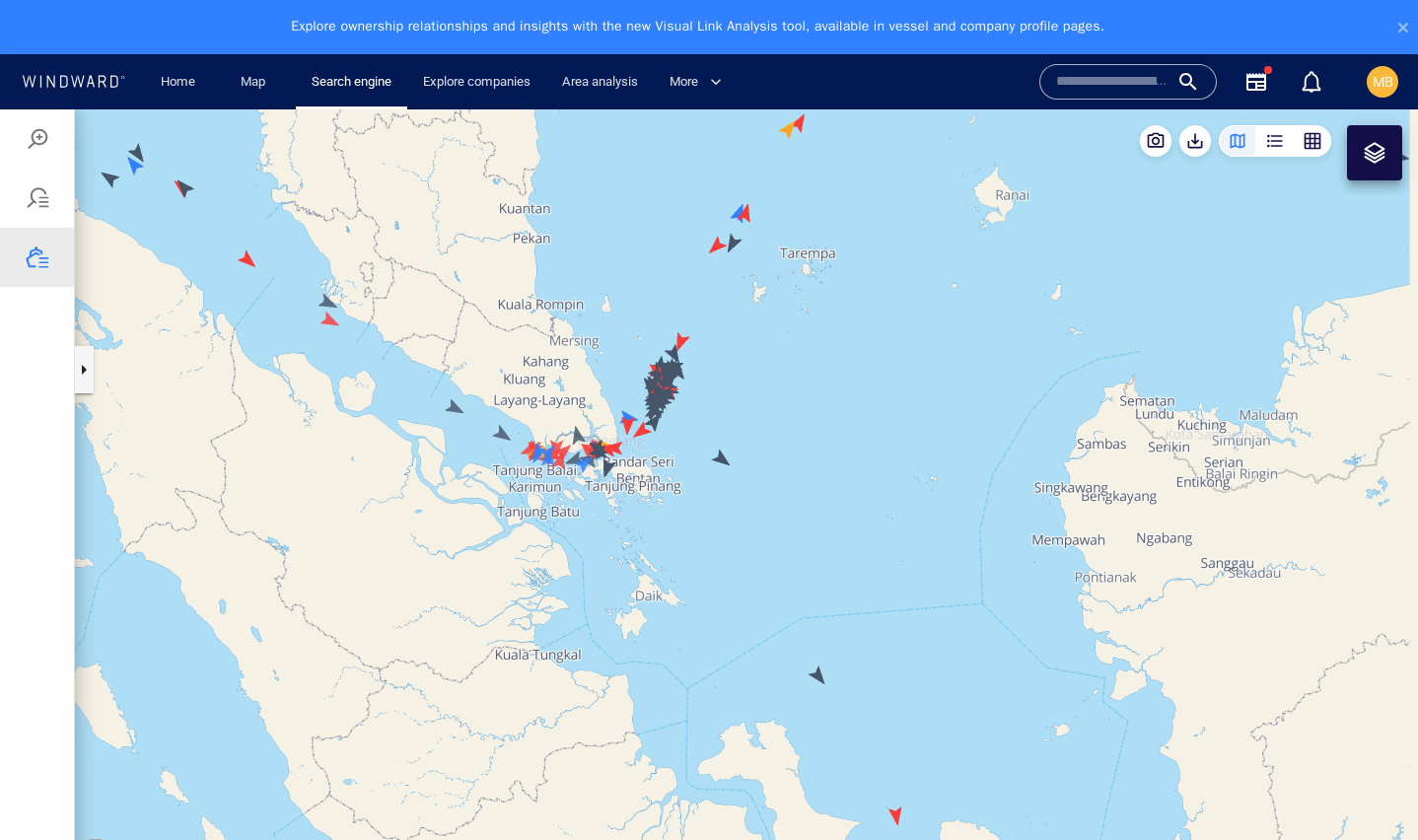 drag, startPoint x: 796, startPoint y: 416, endPoint x: 957, endPoint y: 458, distance: 166.3881 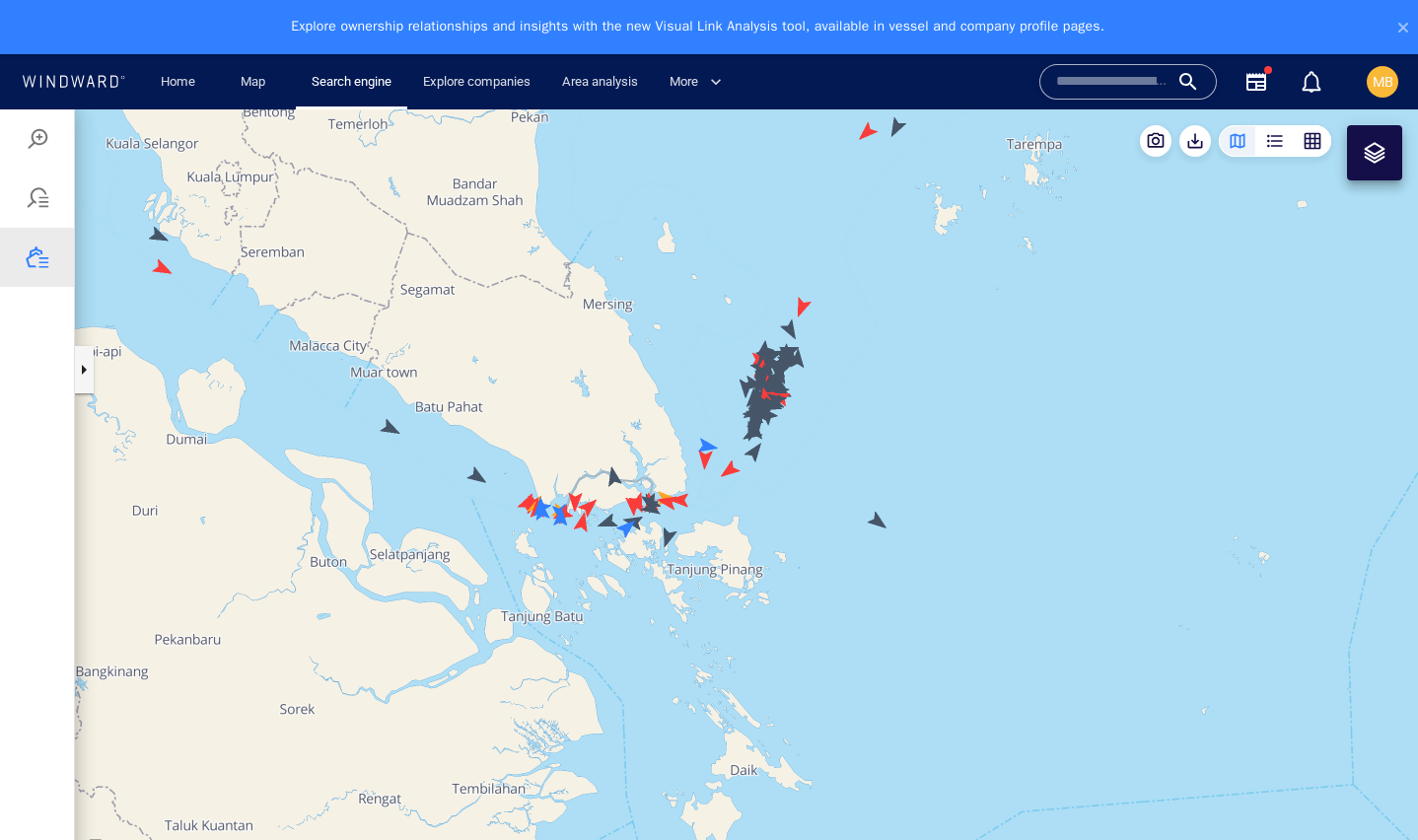 drag, startPoint x: 957, startPoint y: 458, endPoint x: 1012, endPoint y: 493, distance: 65.192024 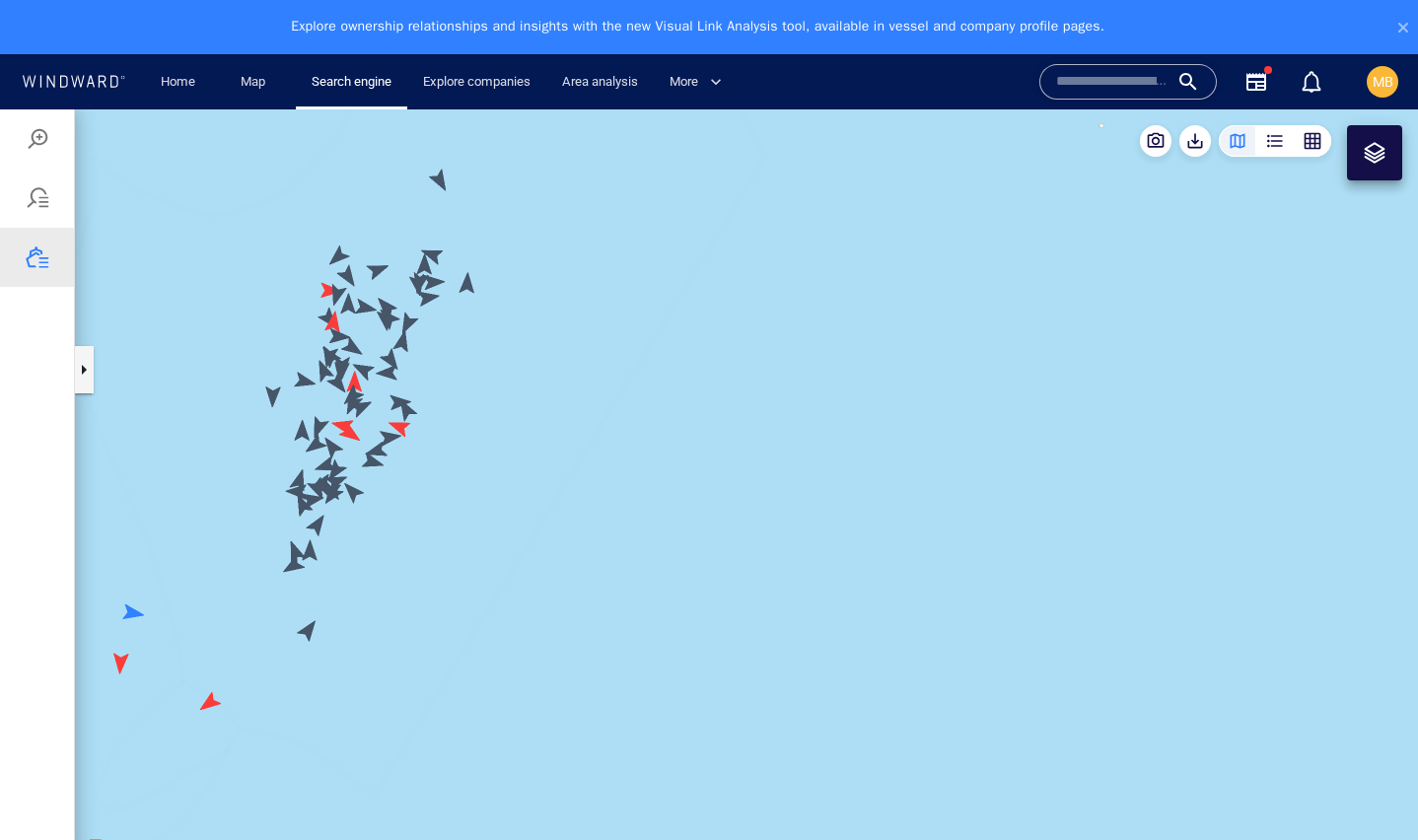 drag, startPoint x: 655, startPoint y: 462, endPoint x: 847, endPoint y: 552, distance: 212.0472 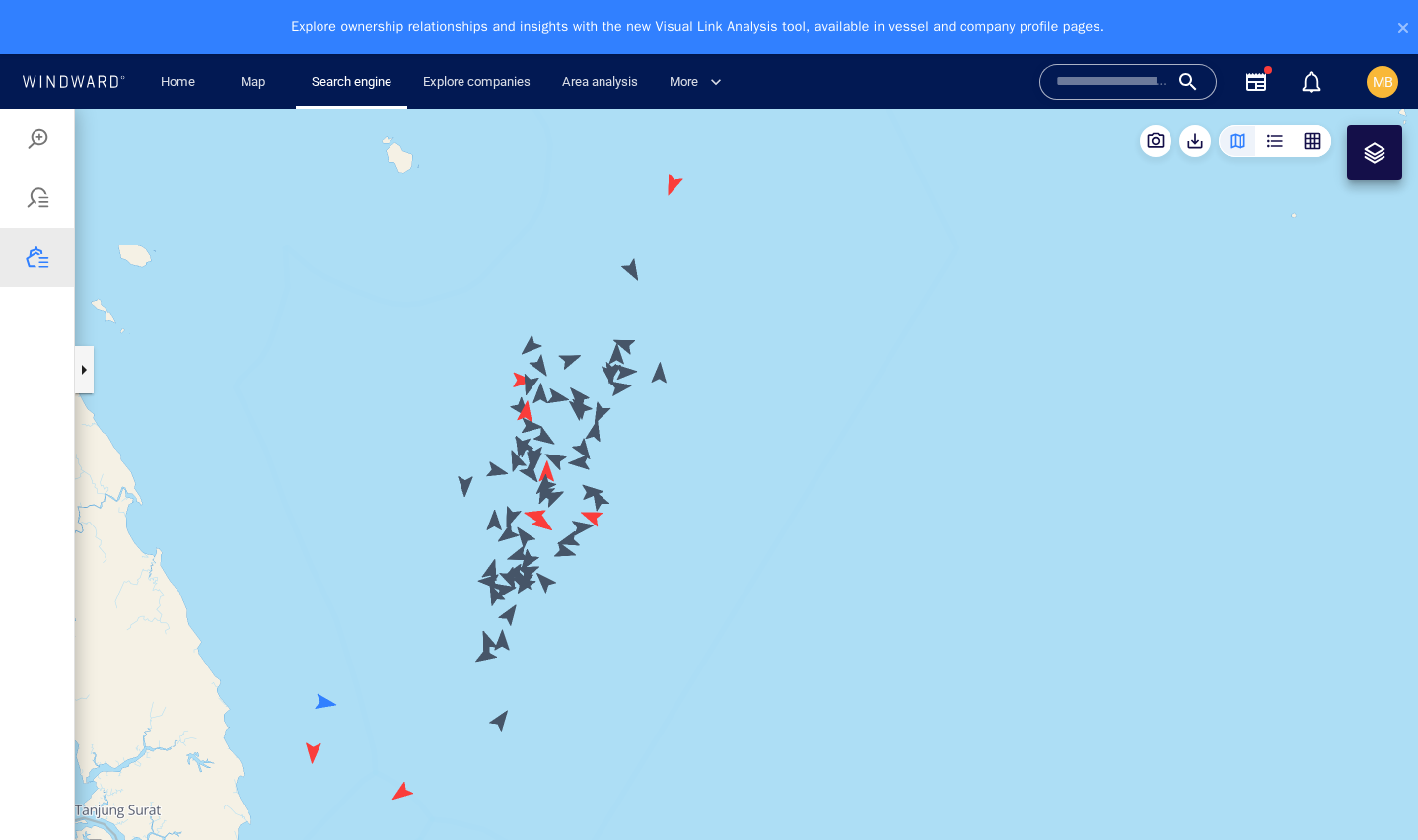 drag, startPoint x: 720, startPoint y: 525, endPoint x: 870, endPoint y: 509, distance: 150.85092 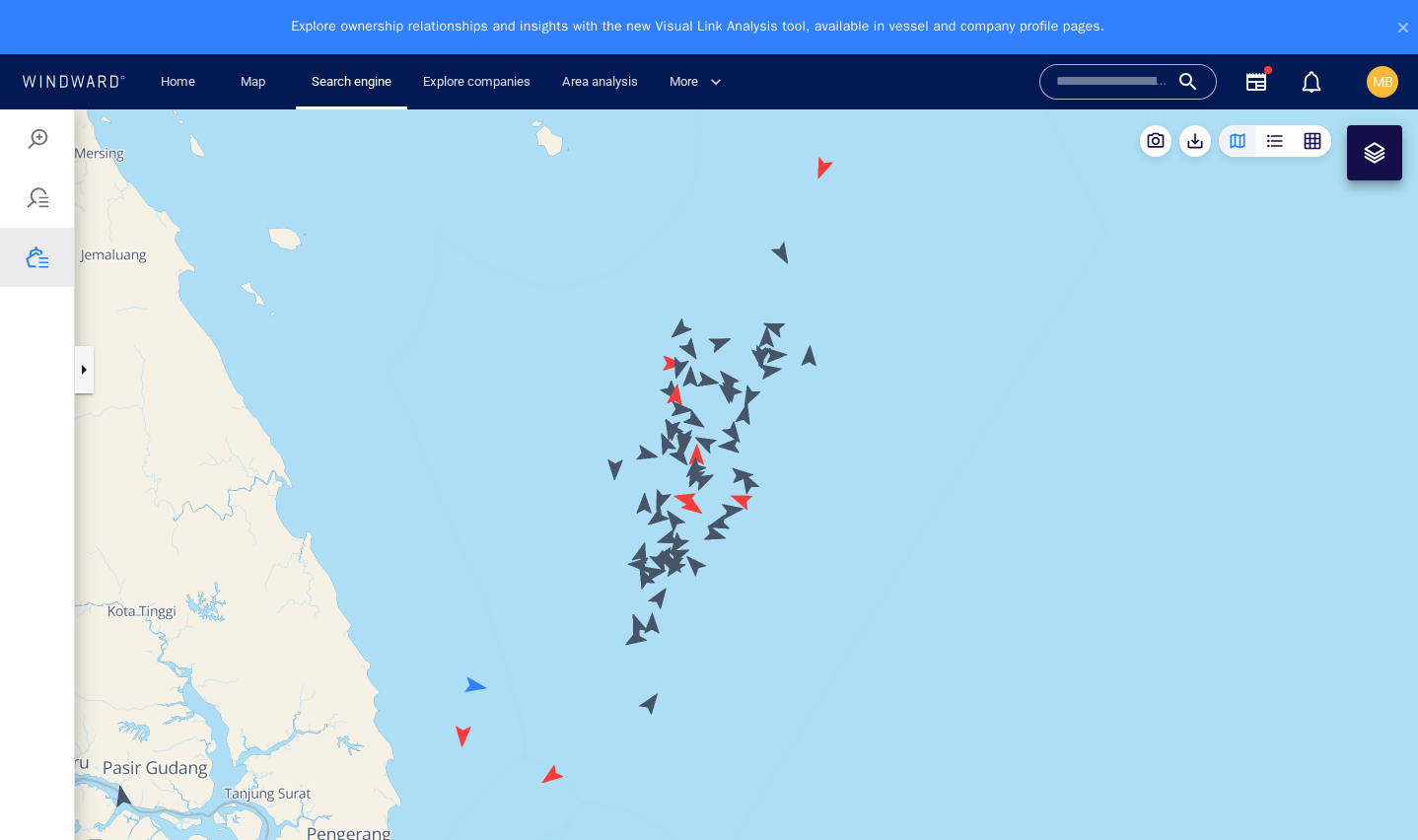 click at bounding box center (746, 502) 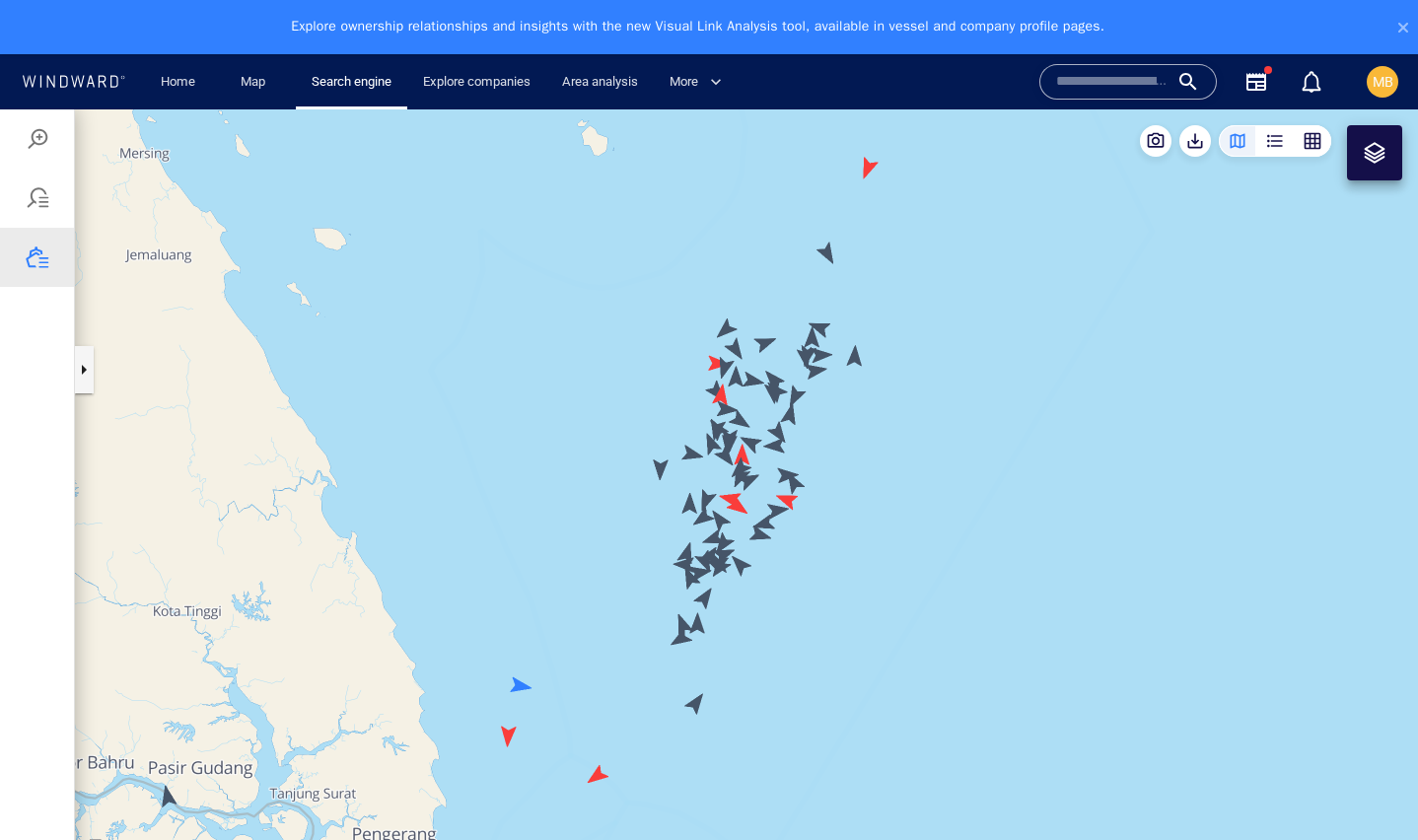 drag, startPoint x: 863, startPoint y: 509, endPoint x: 933, endPoint y: 503, distance: 70.25667 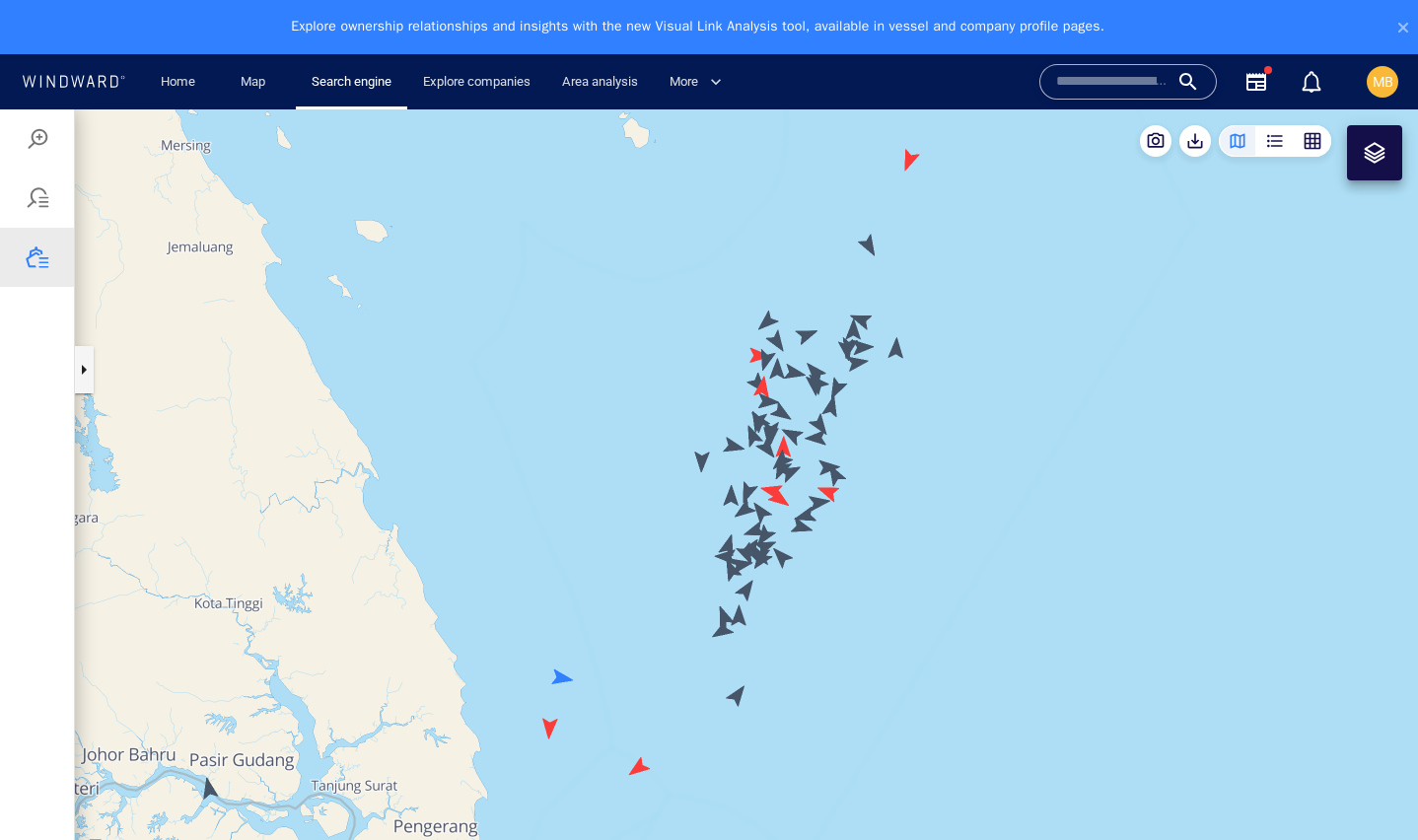 drag, startPoint x: 881, startPoint y: 536, endPoint x: 1168, endPoint y: 479, distance: 292.6055 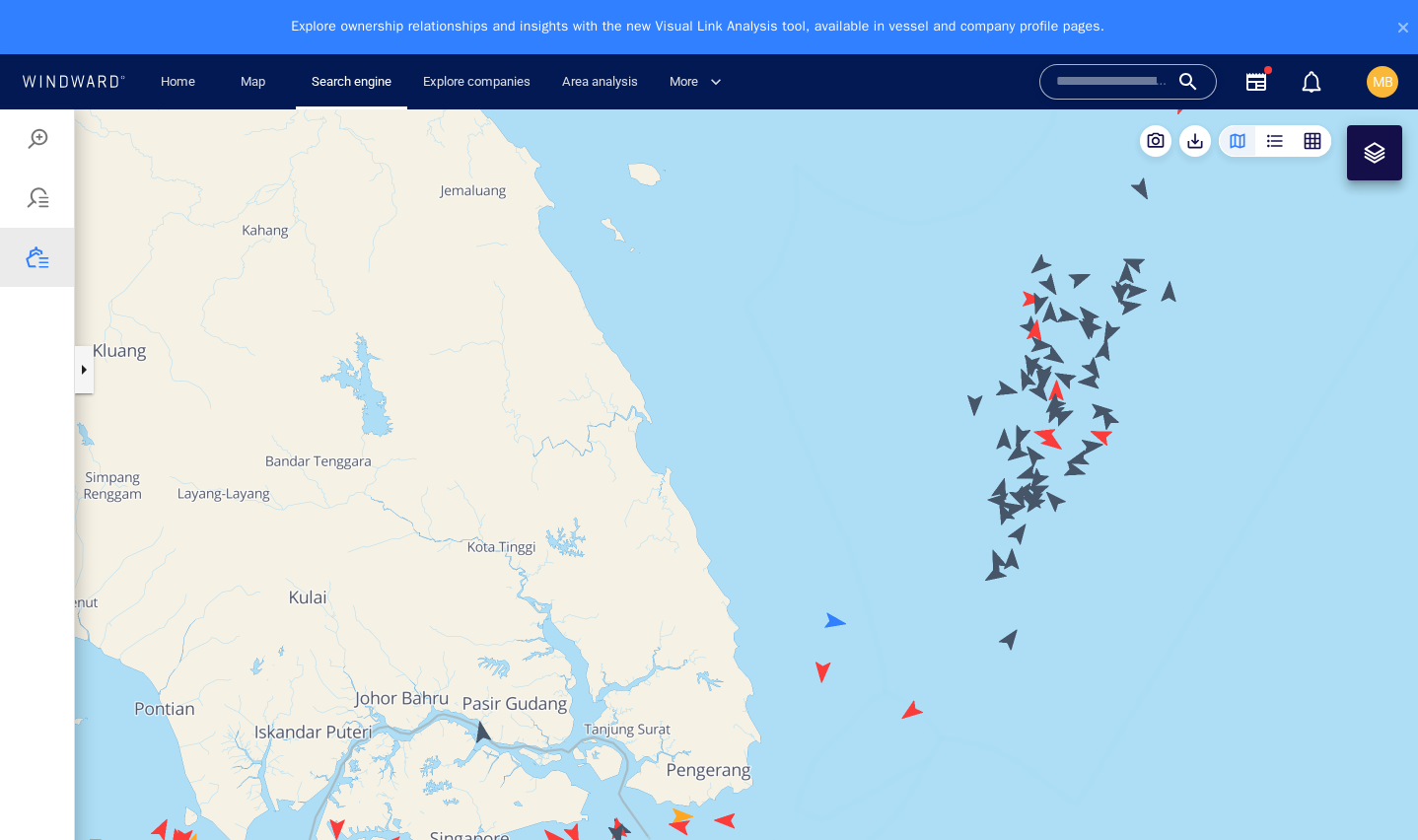 drag, startPoint x: 1214, startPoint y: 492, endPoint x: 1294, endPoint y: 459, distance: 86.53901 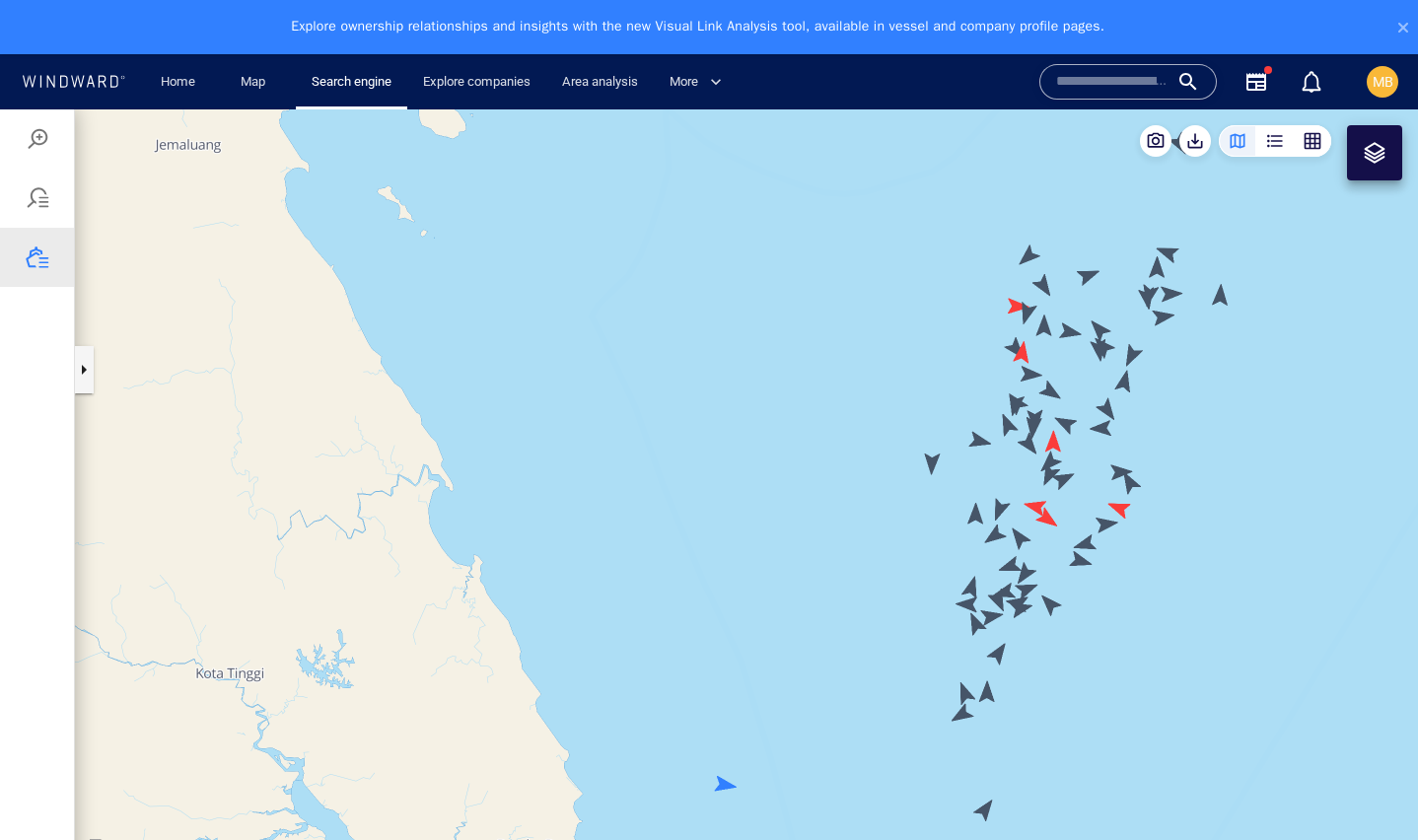 click at bounding box center (1375, 153) 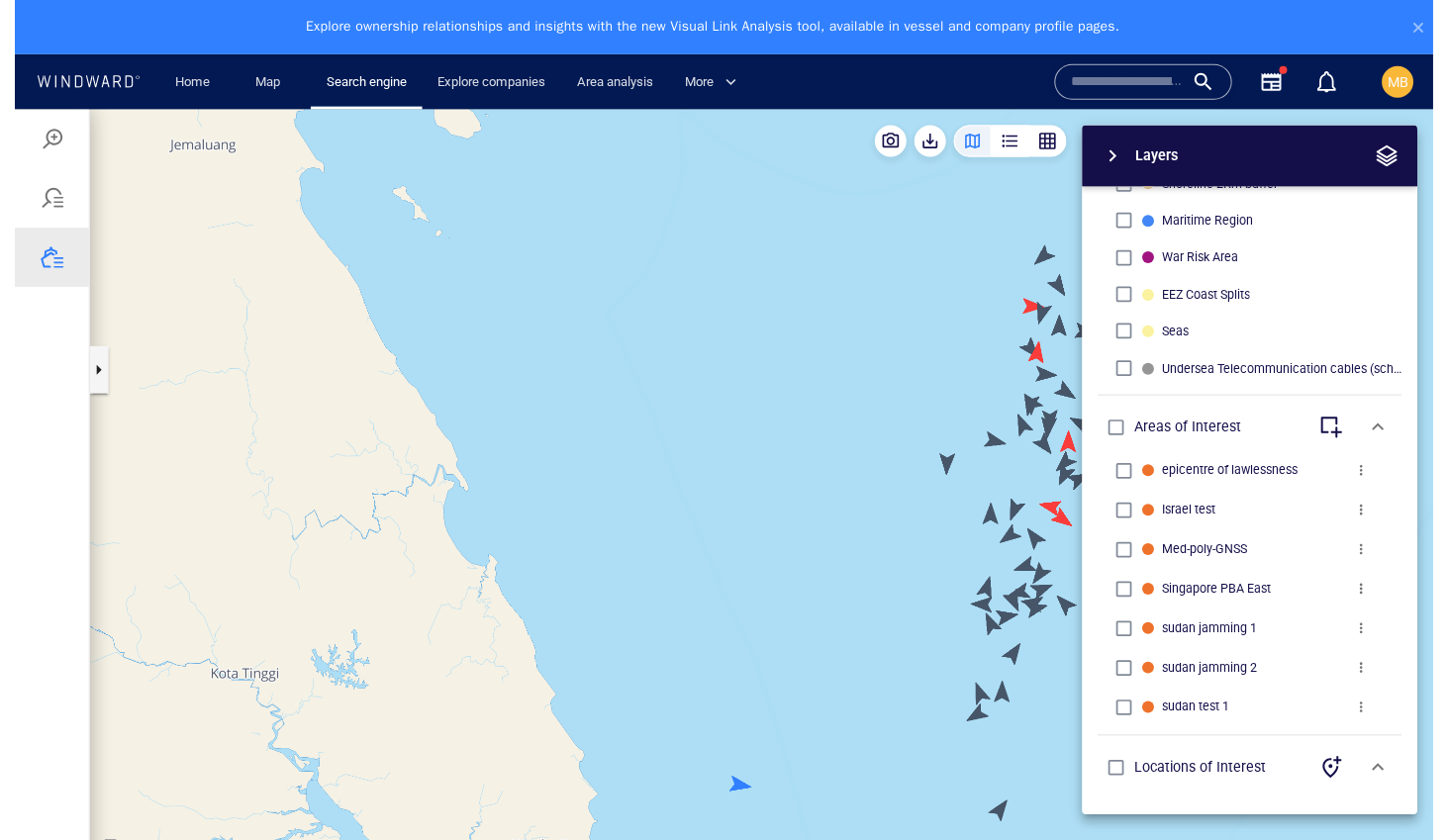 scroll, scrollTop: 677, scrollLeft: 0, axis: vertical 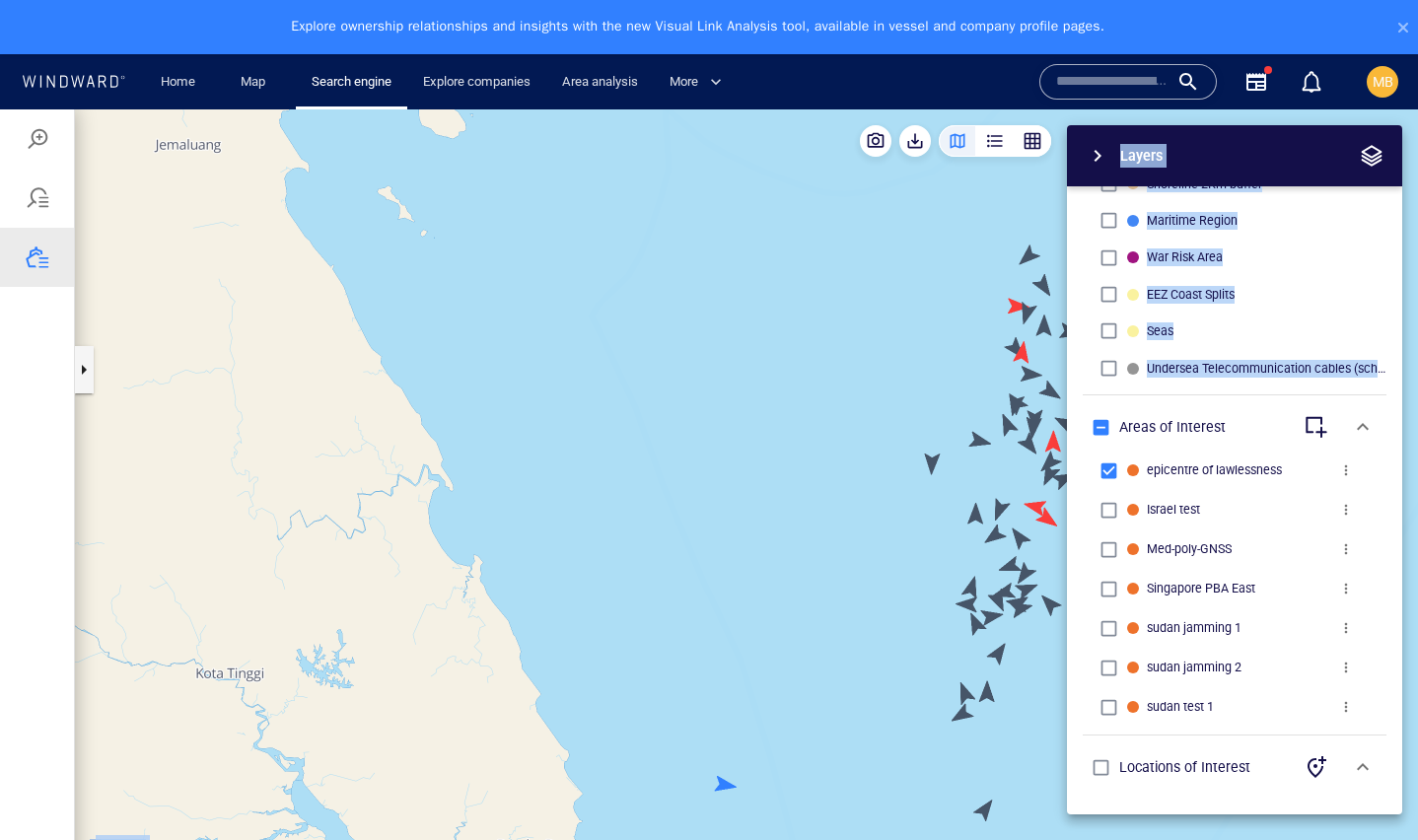 drag, startPoint x: 939, startPoint y: 408, endPoint x: 673, endPoint y: 423, distance: 266.4226 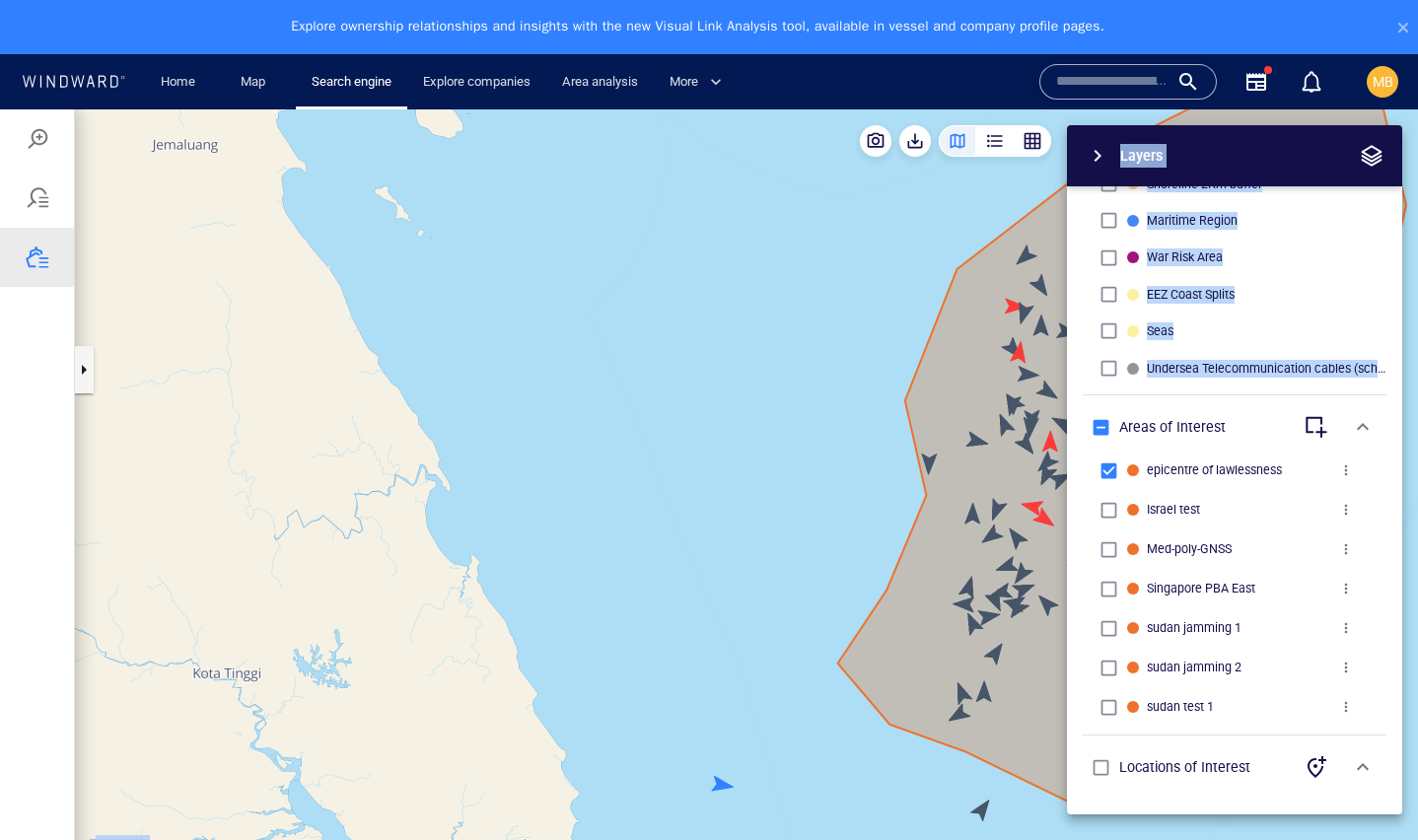 click at bounding box center [1372, 156] 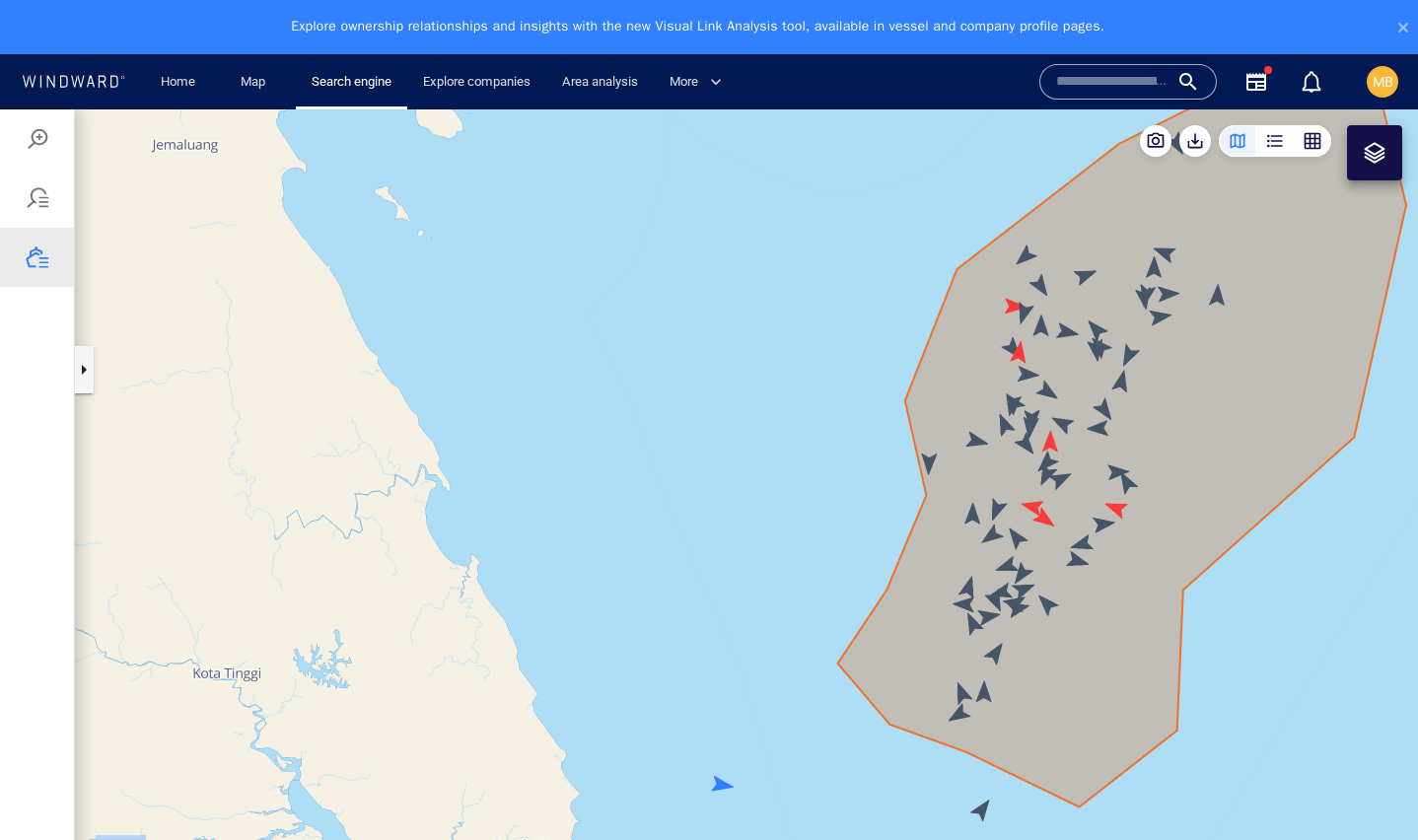 drag, startPoint x: 1240, startPoint y: 436, endPoint x: 1139, endPoint y: 494, distance: 116.46888 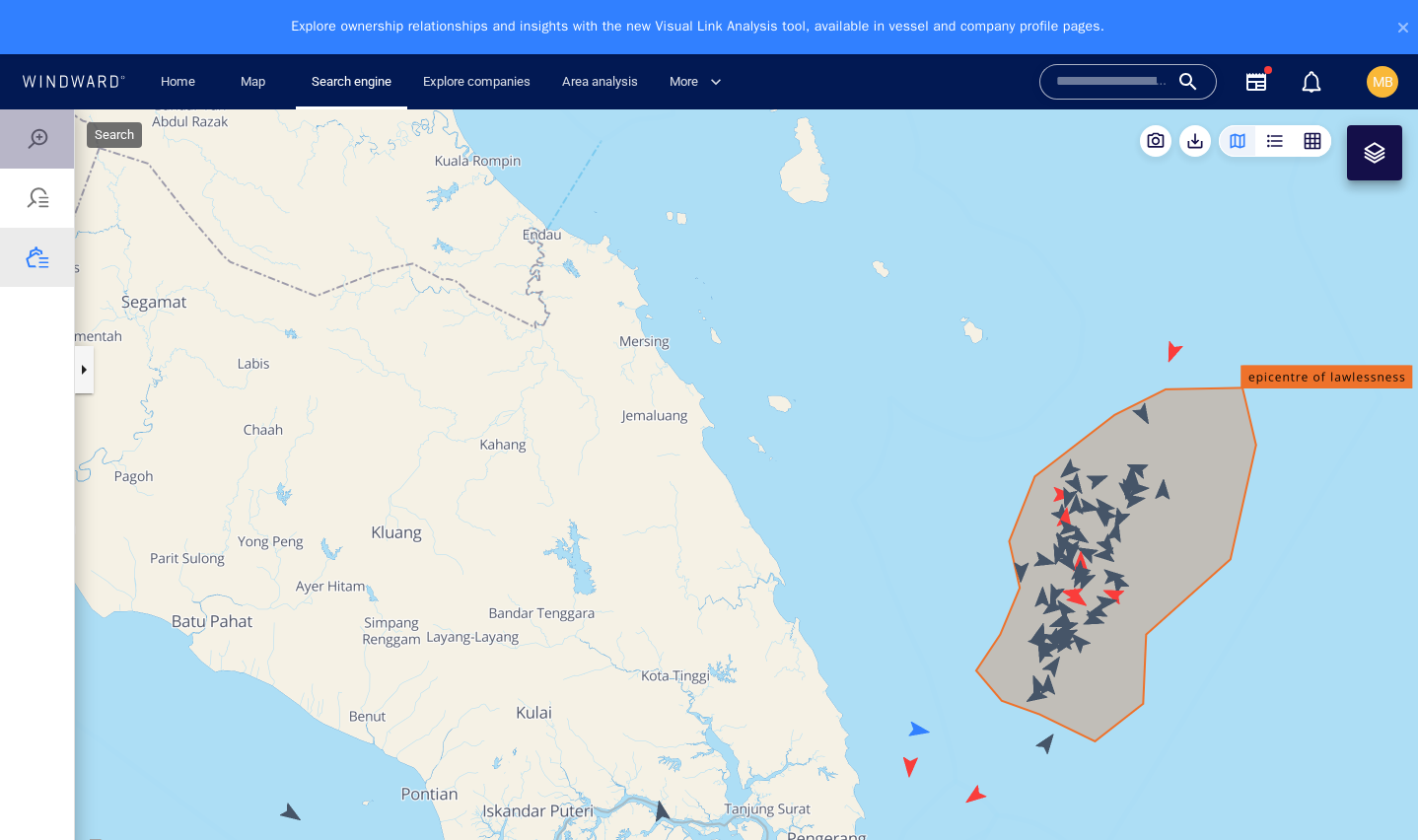 click at bounding box center (37, 139) 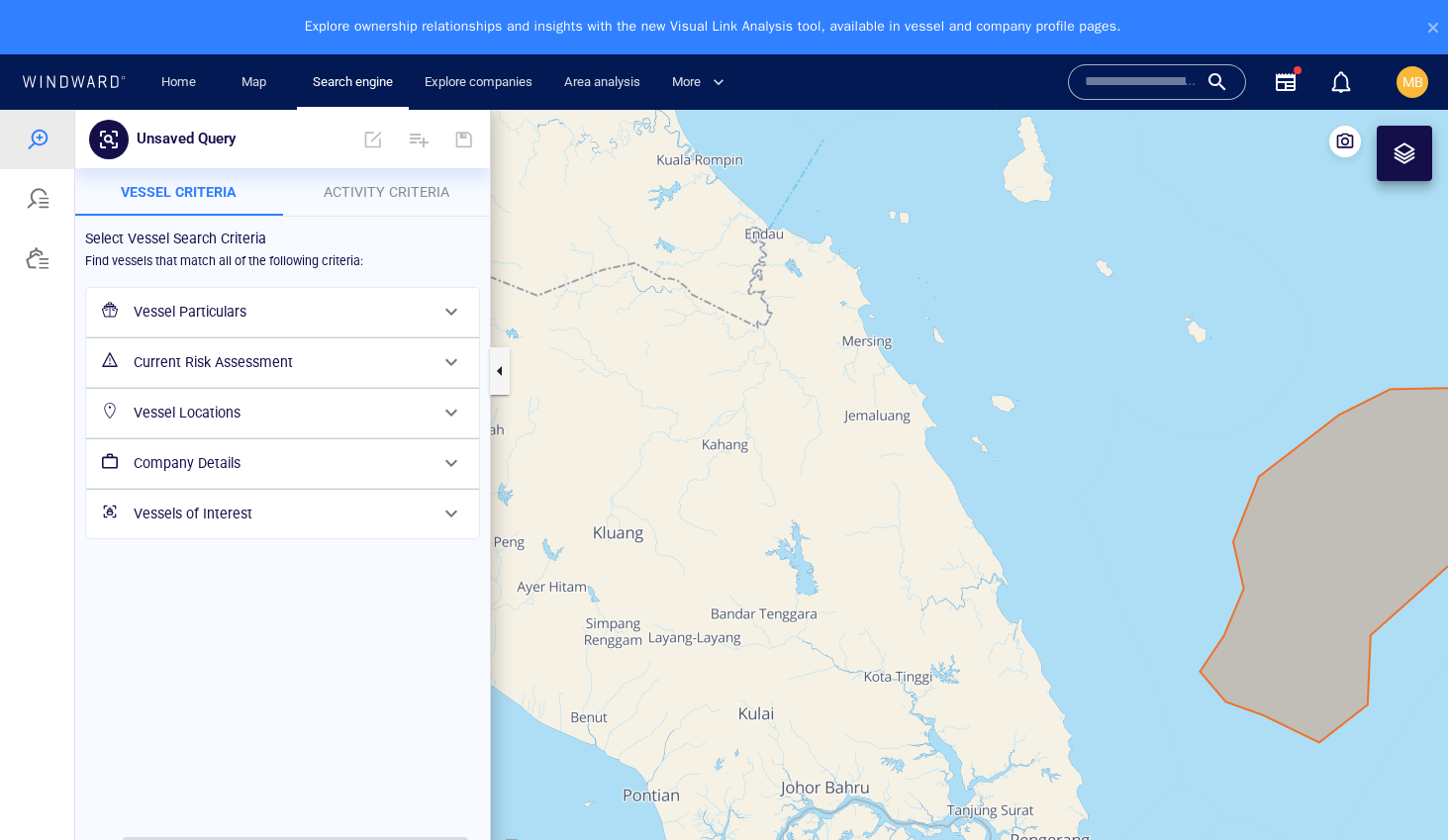 click on "Vessels of Interest" at bounding box center (280, 513) 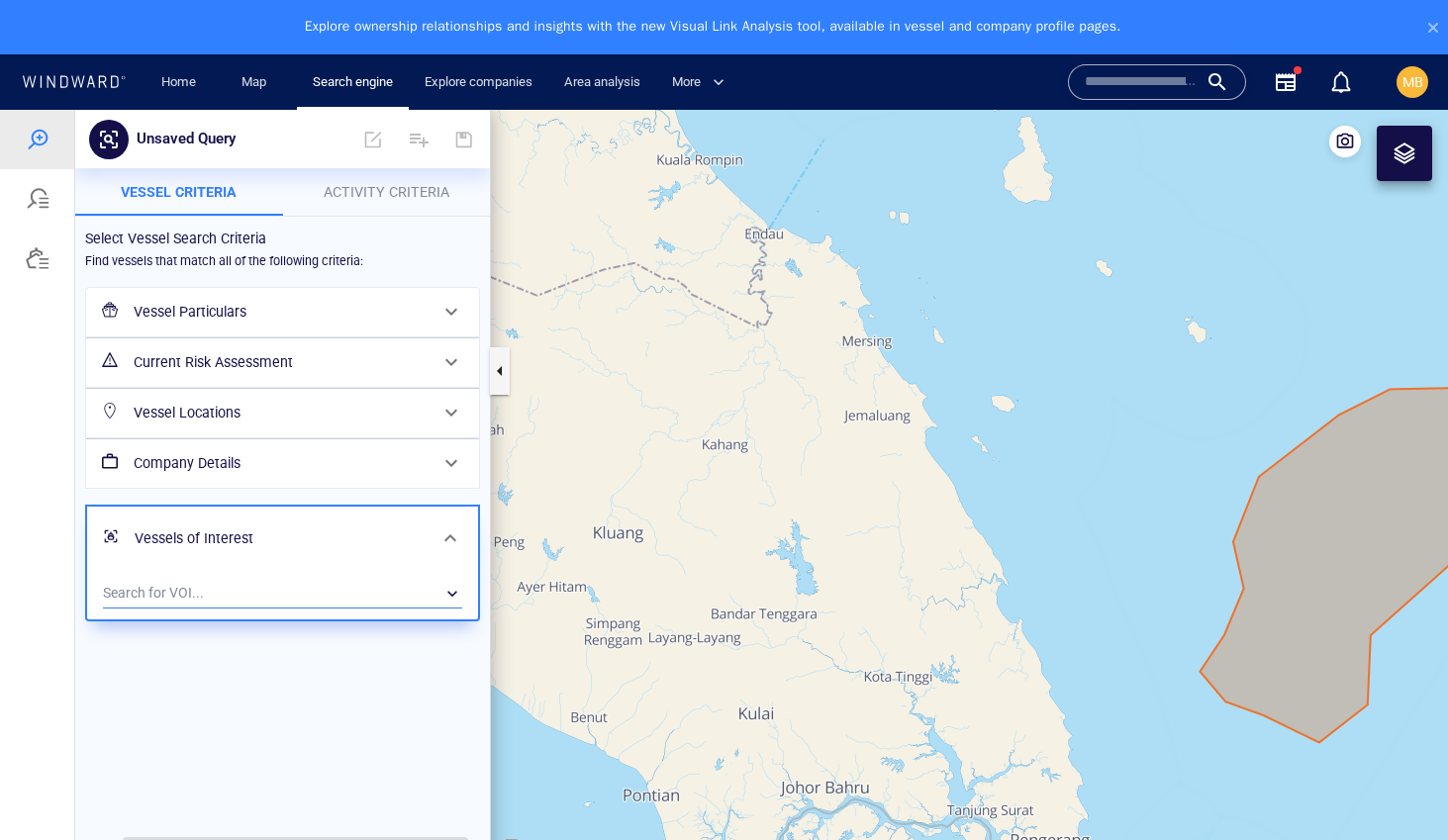 click on "​" at bounding box center [282, 594] 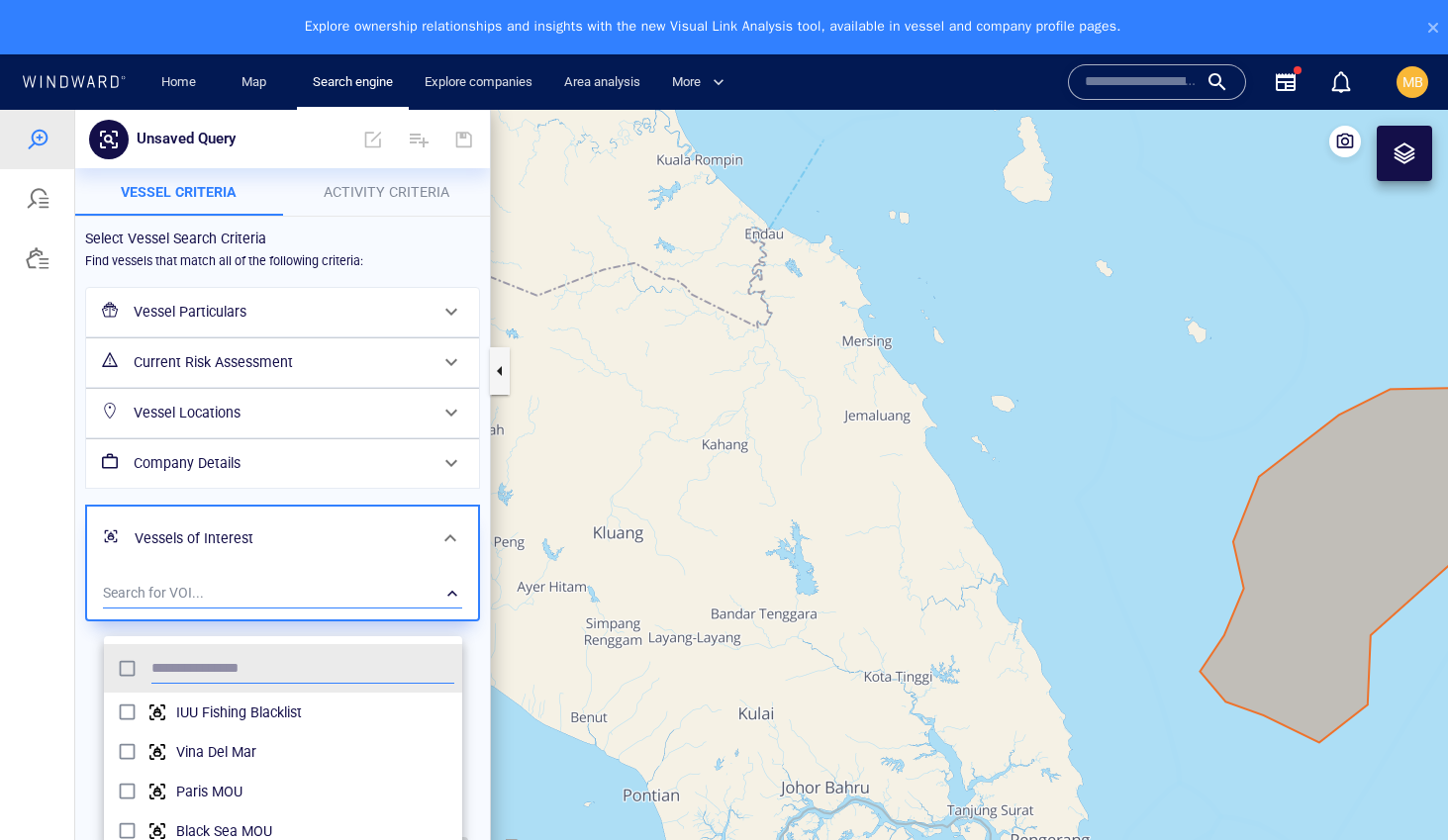 scroll, scrollTop: 1, scrollLeft: 1, axis: both 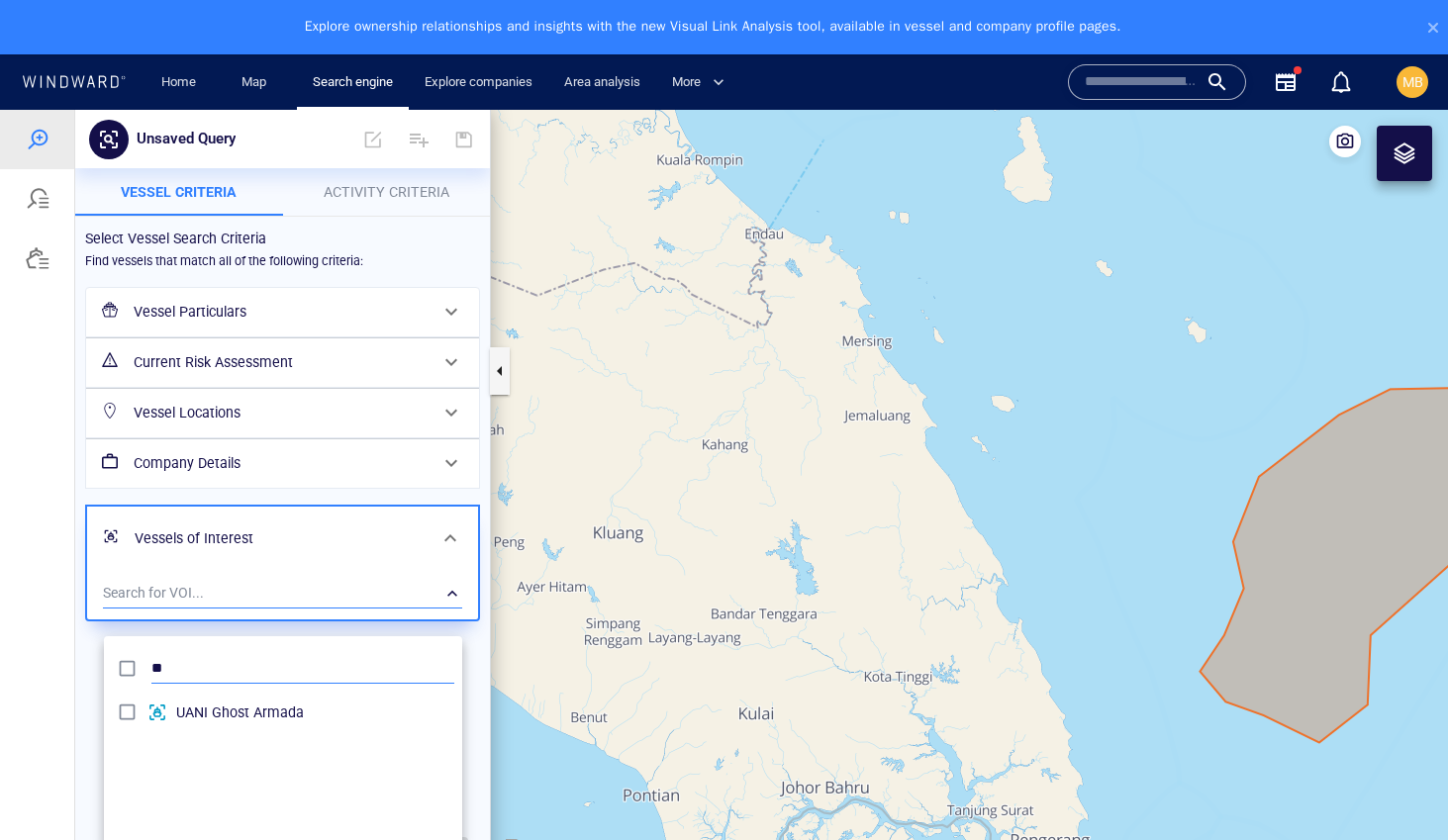 type on "*" 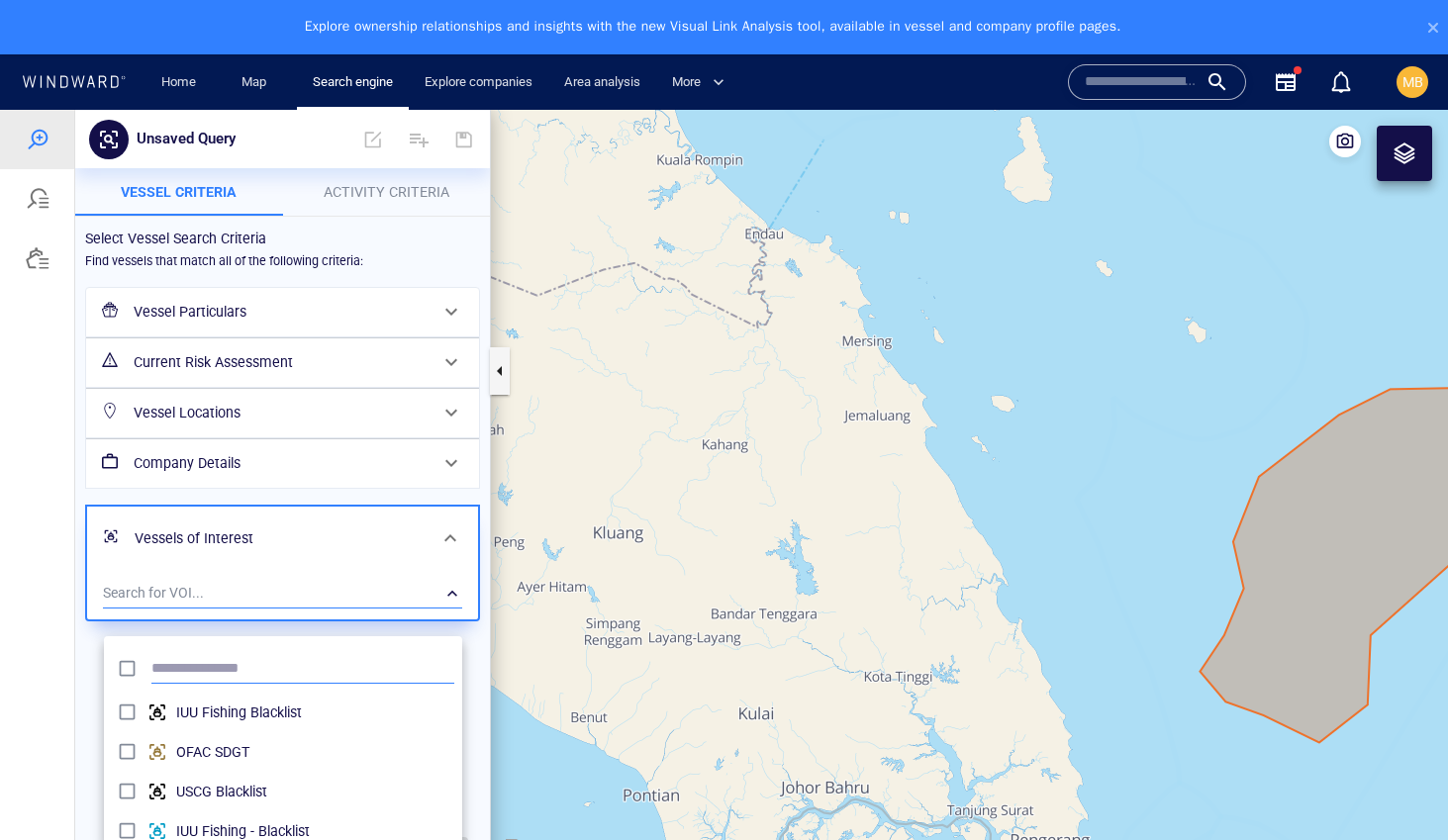 scroll, scrollTop: 1, scrollLeft: 1, axis: both 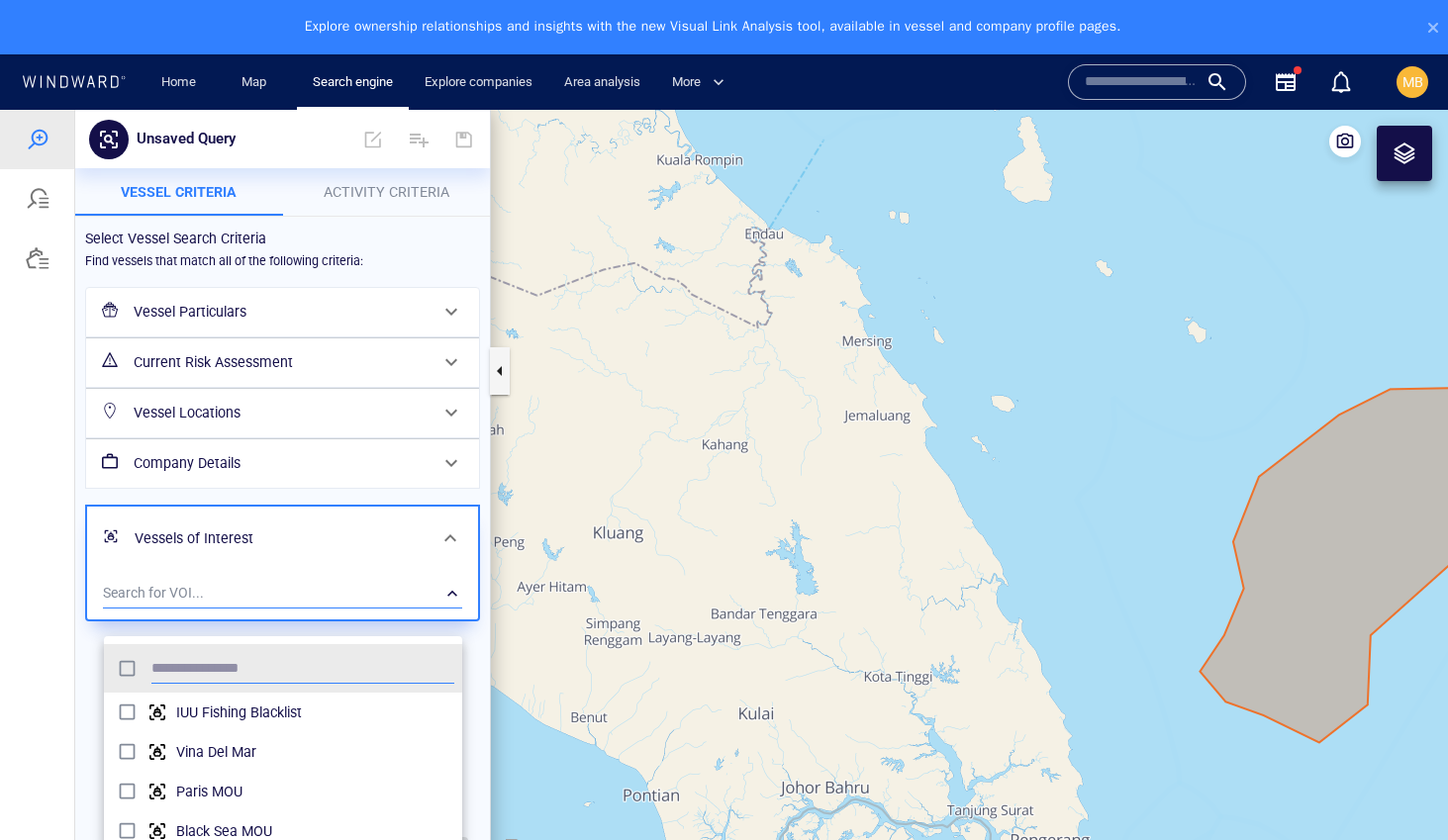 type on "*" 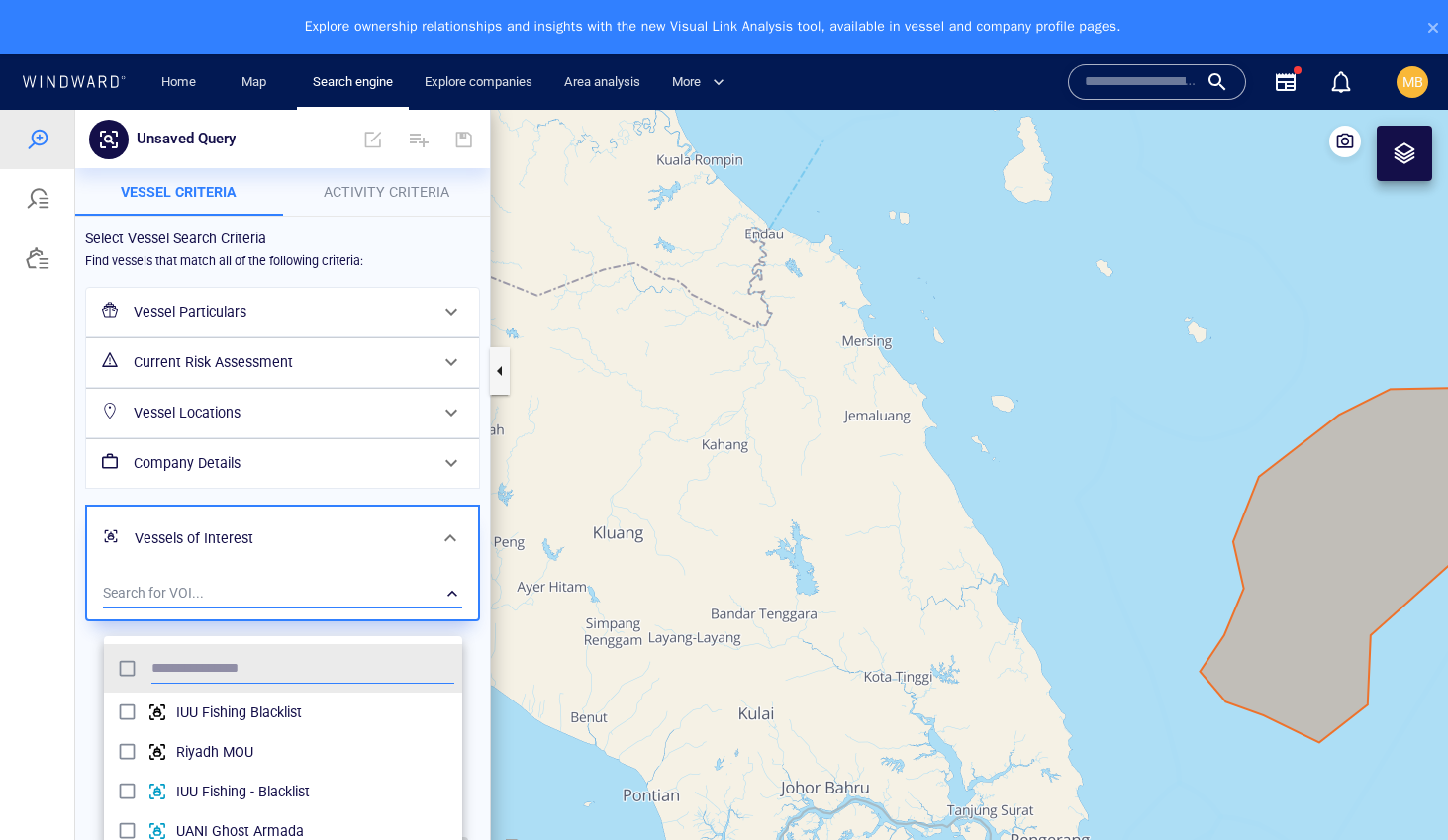 scroll, scrollTop: 1, scrollLeft: 1, axis: both 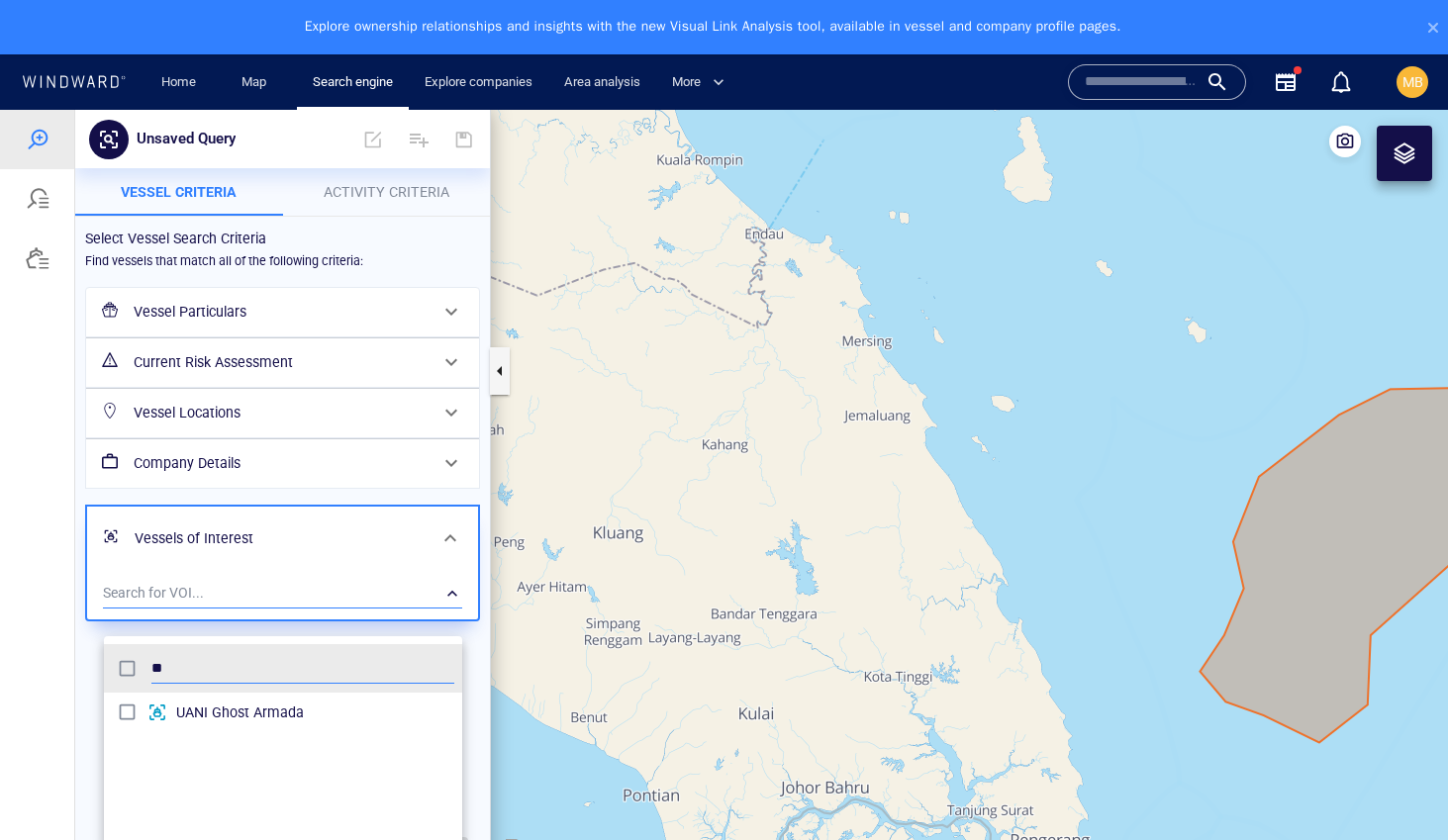 type on "**" 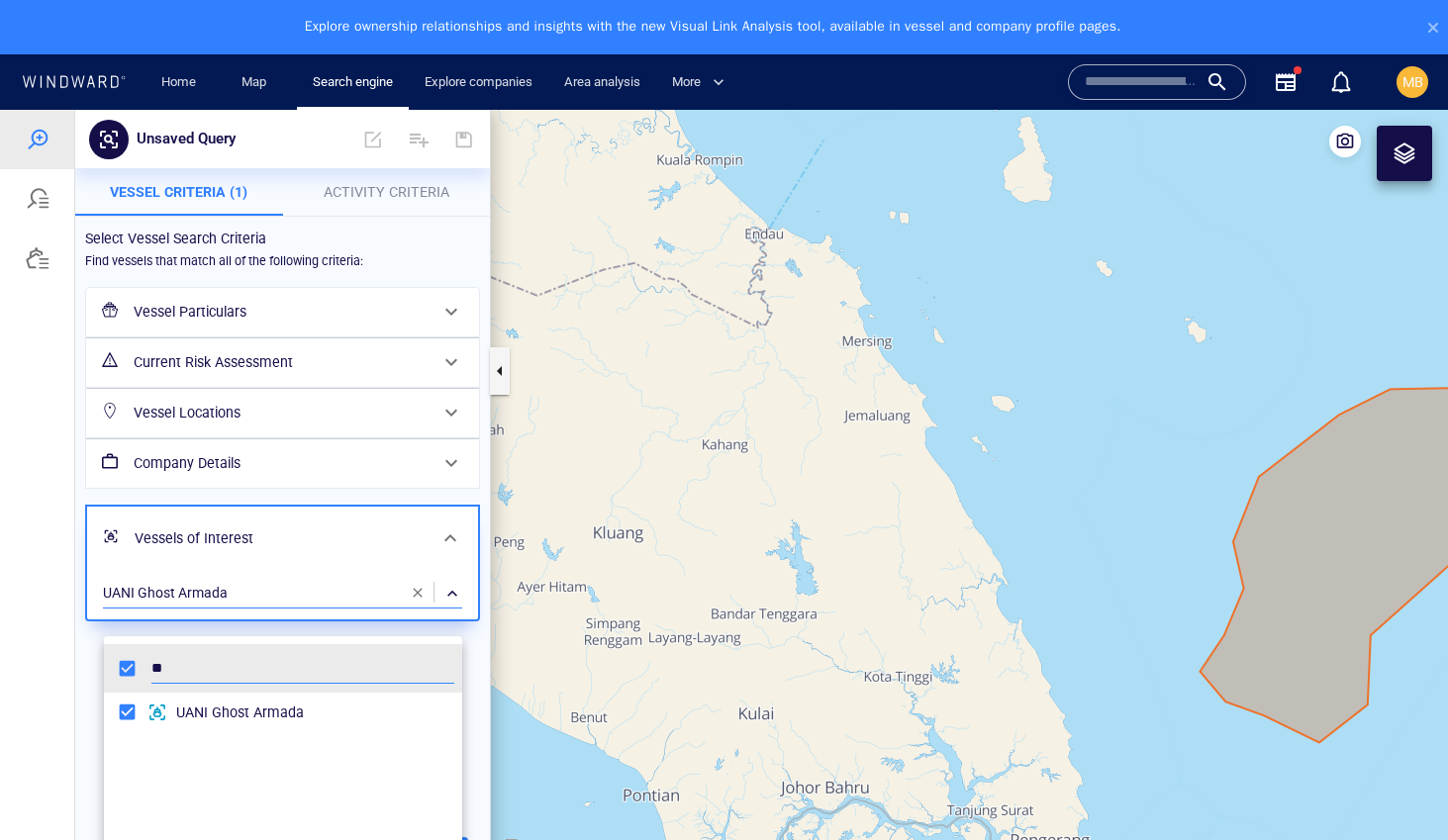 click at bounding box center [724, 502] 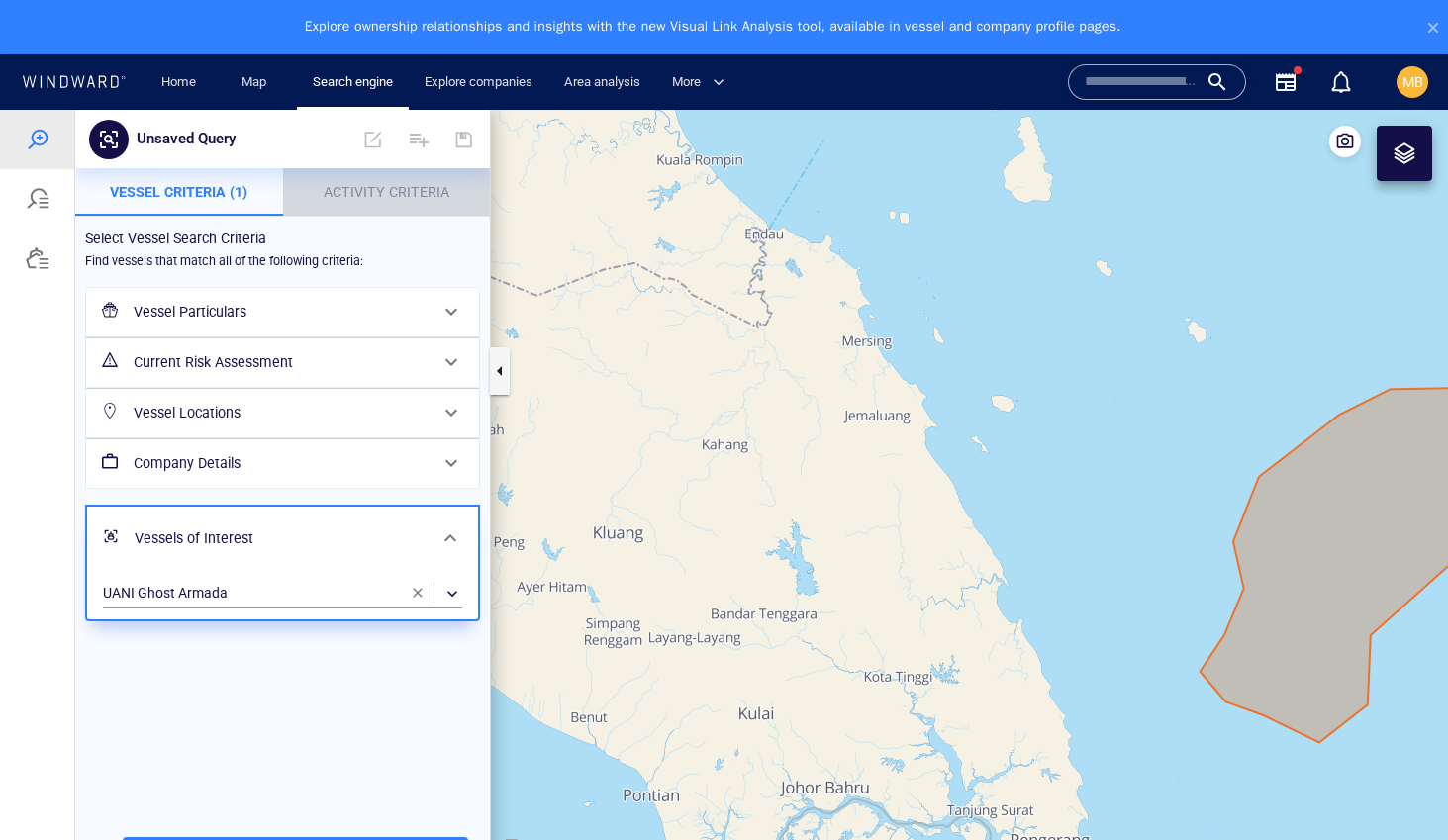 click on "Activity Criteria" at bounding box center [386, 192] 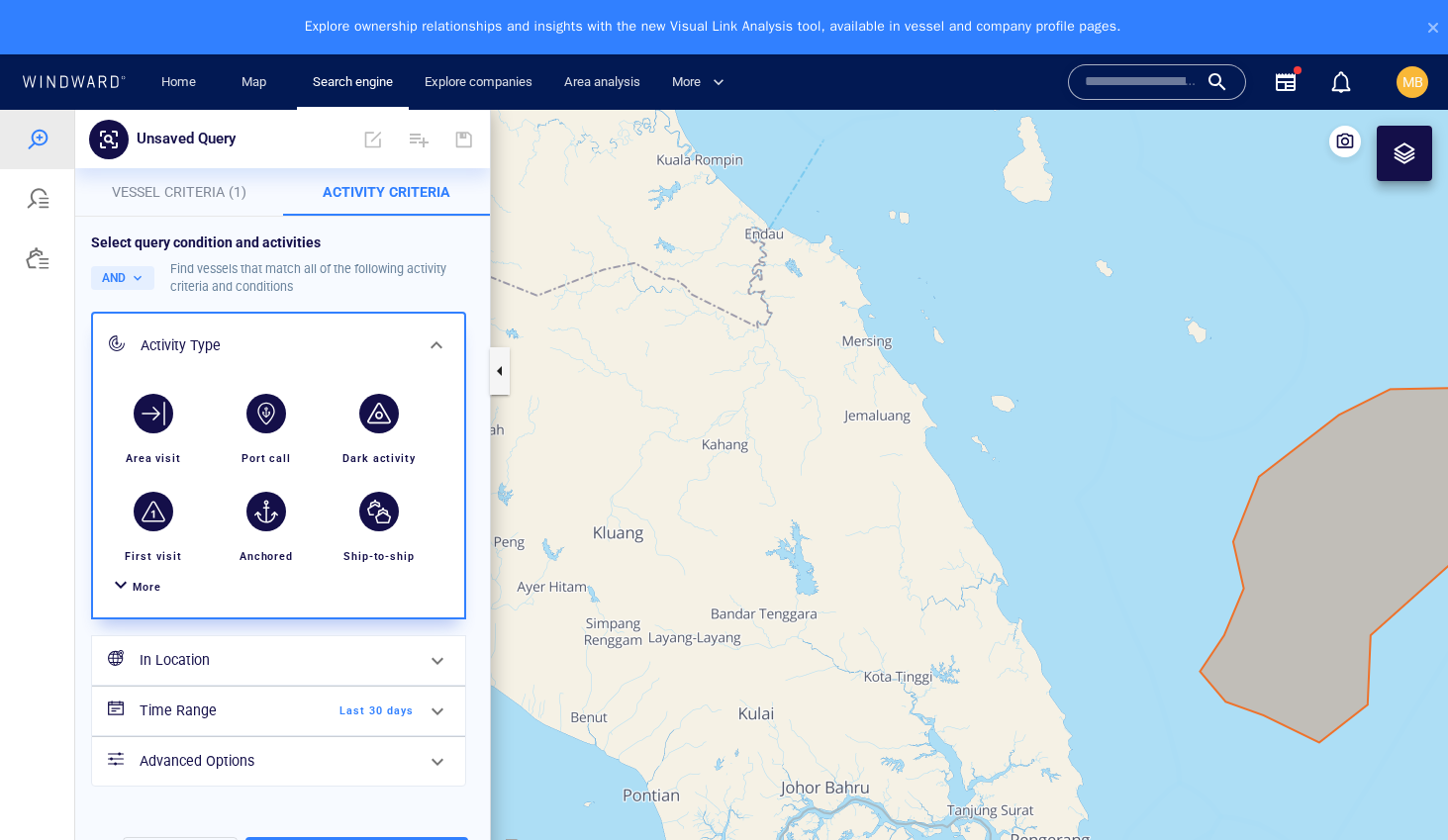 scroll, scrollTop: 0, scrollLeft: 0, axis: both 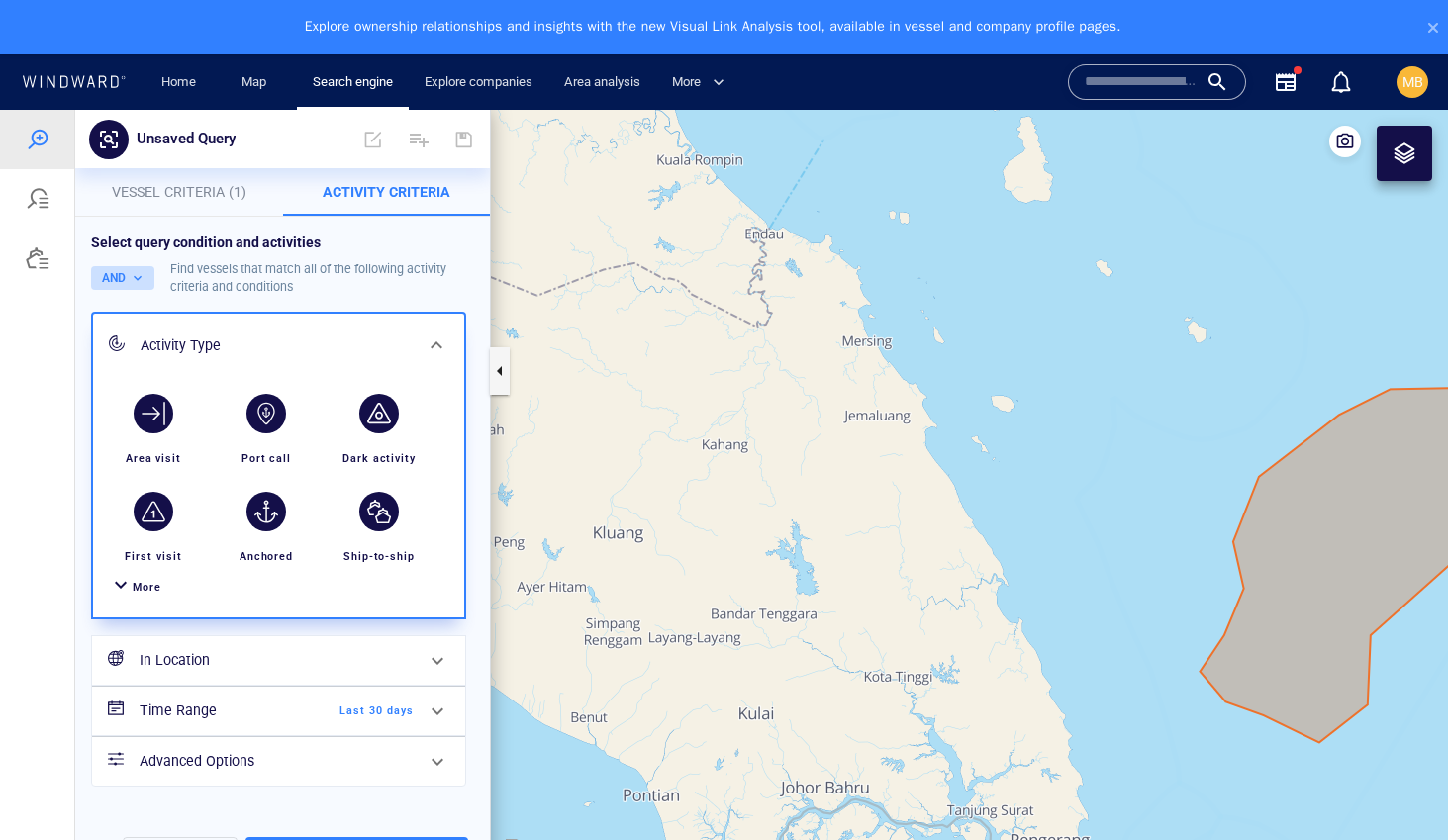 click on "AND" at bounding box center [123, 278] 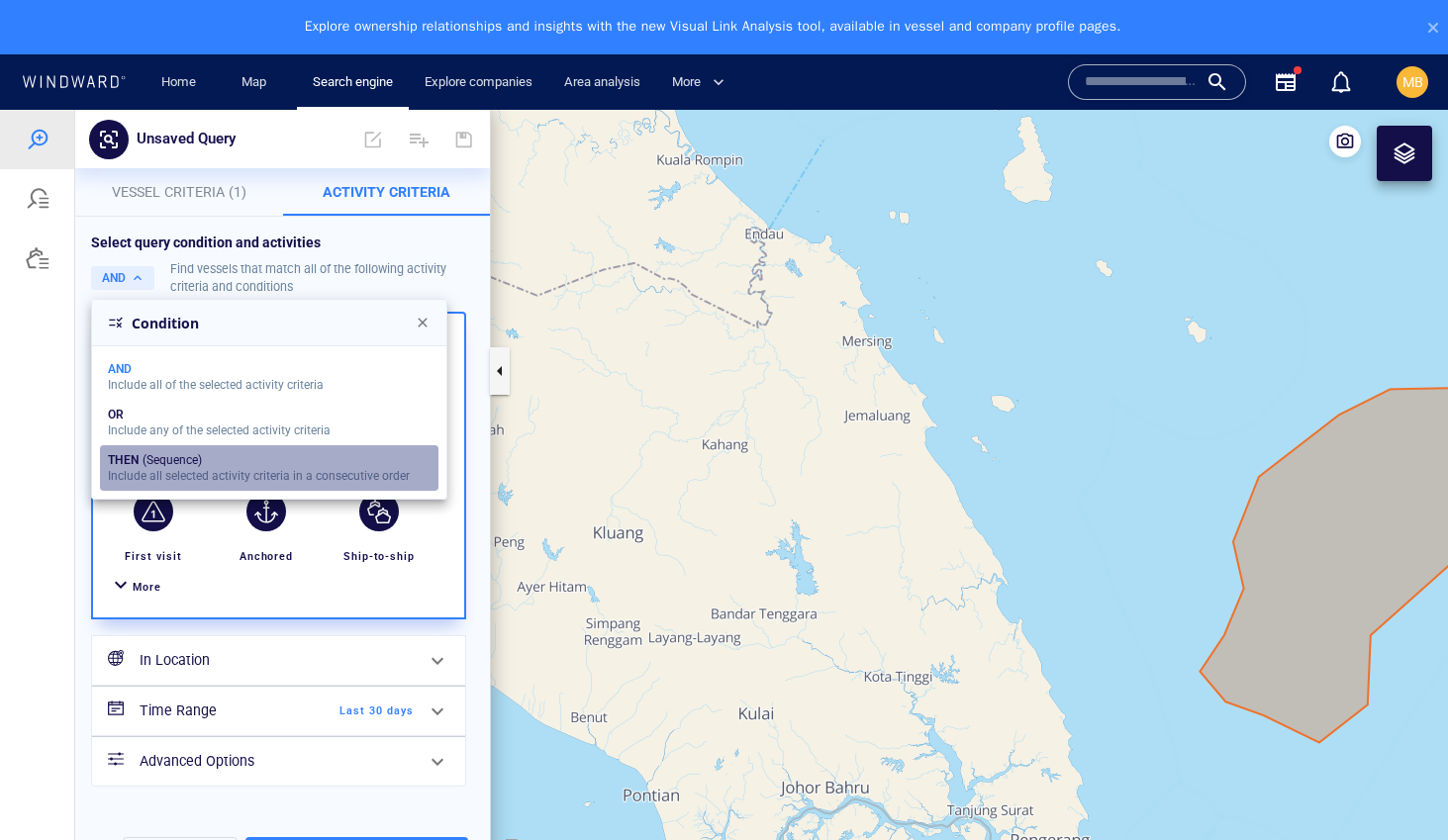 click on "THEN (Sequence) Include all selected activity criteria in a consecutive order" at bounding box center [269, 468] 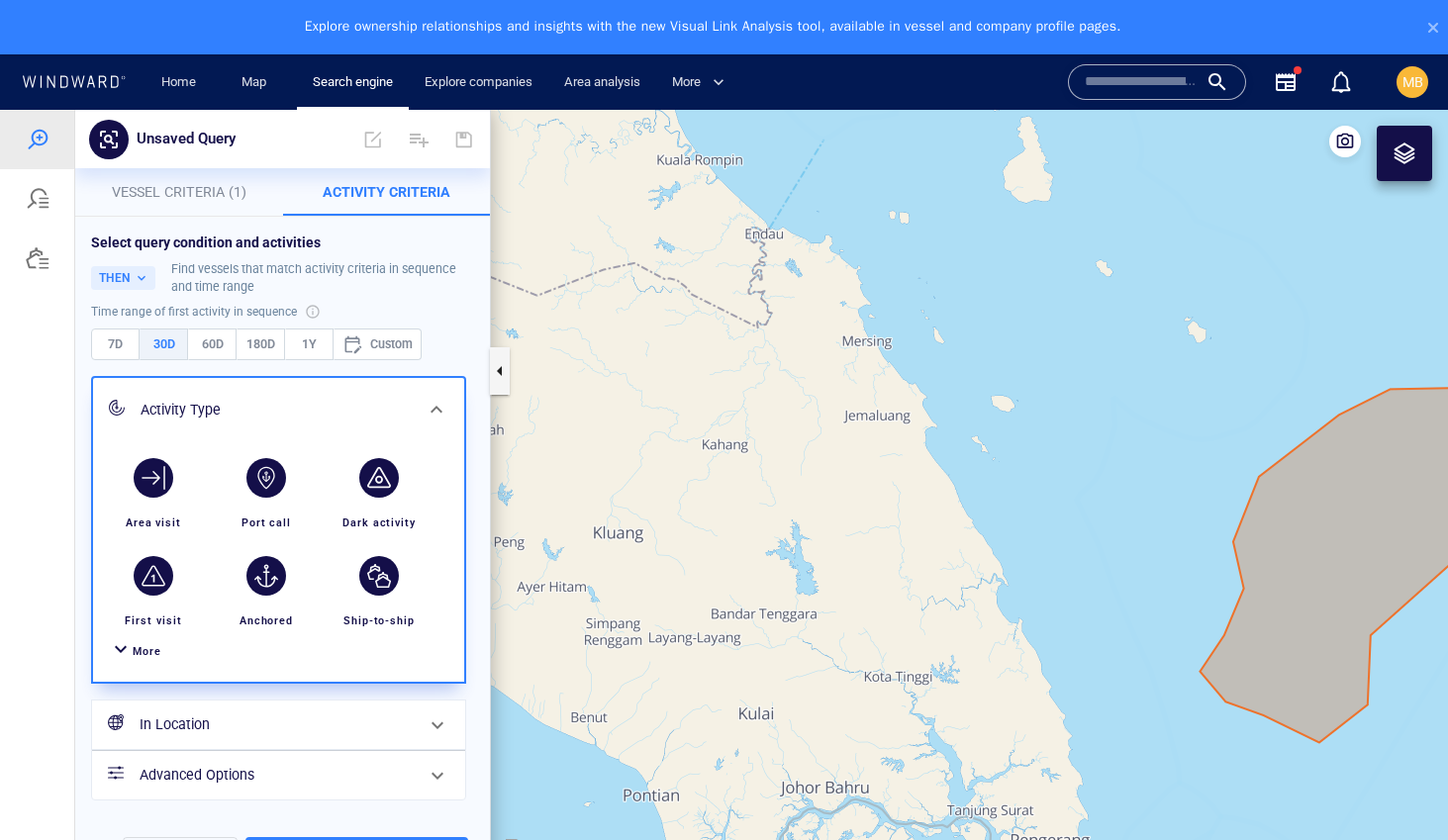 click on "More" at bounding box center (146, 651) 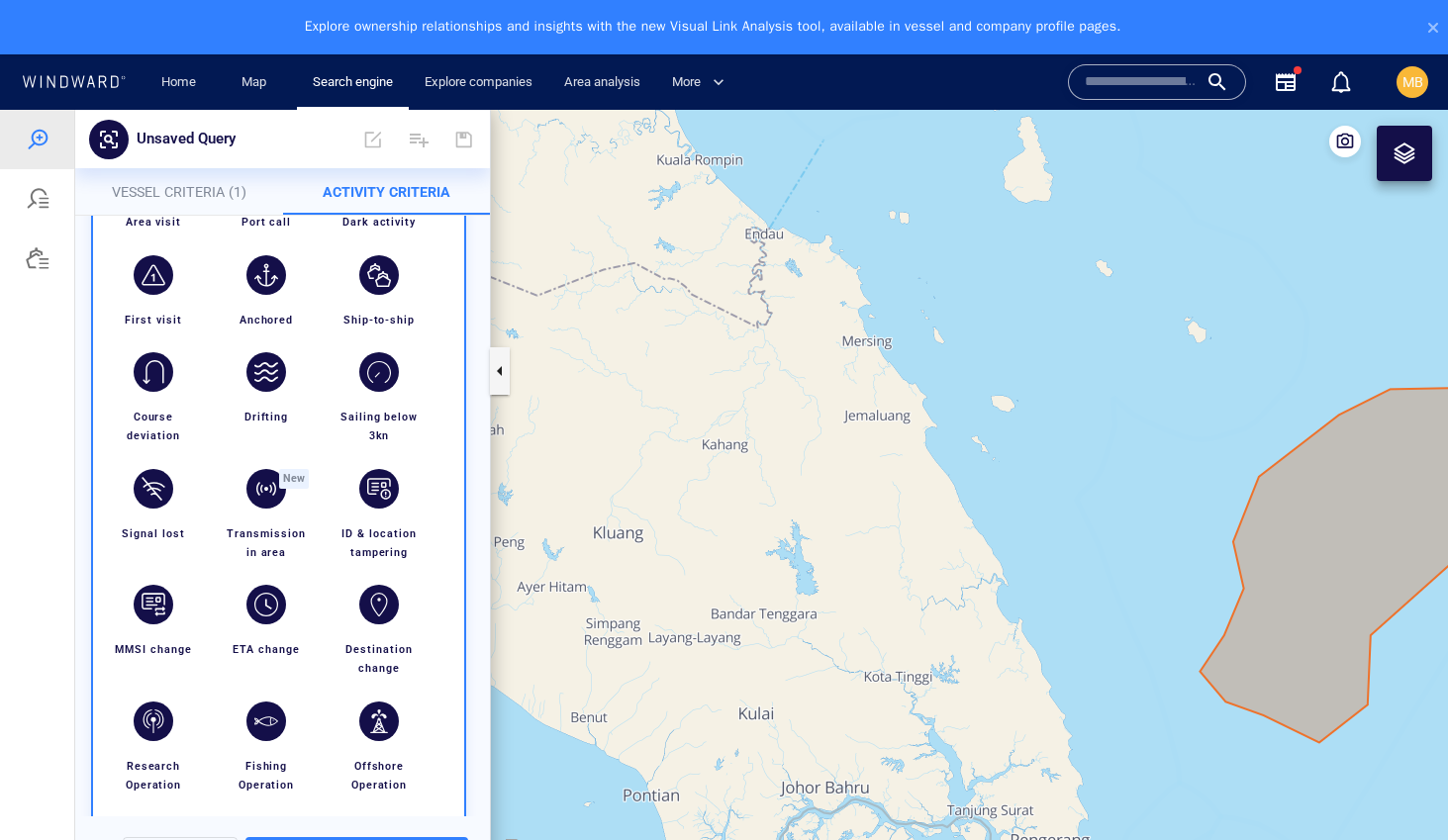 scroll, scrollTop: 327, scrollLeft: 0, axis: vertical 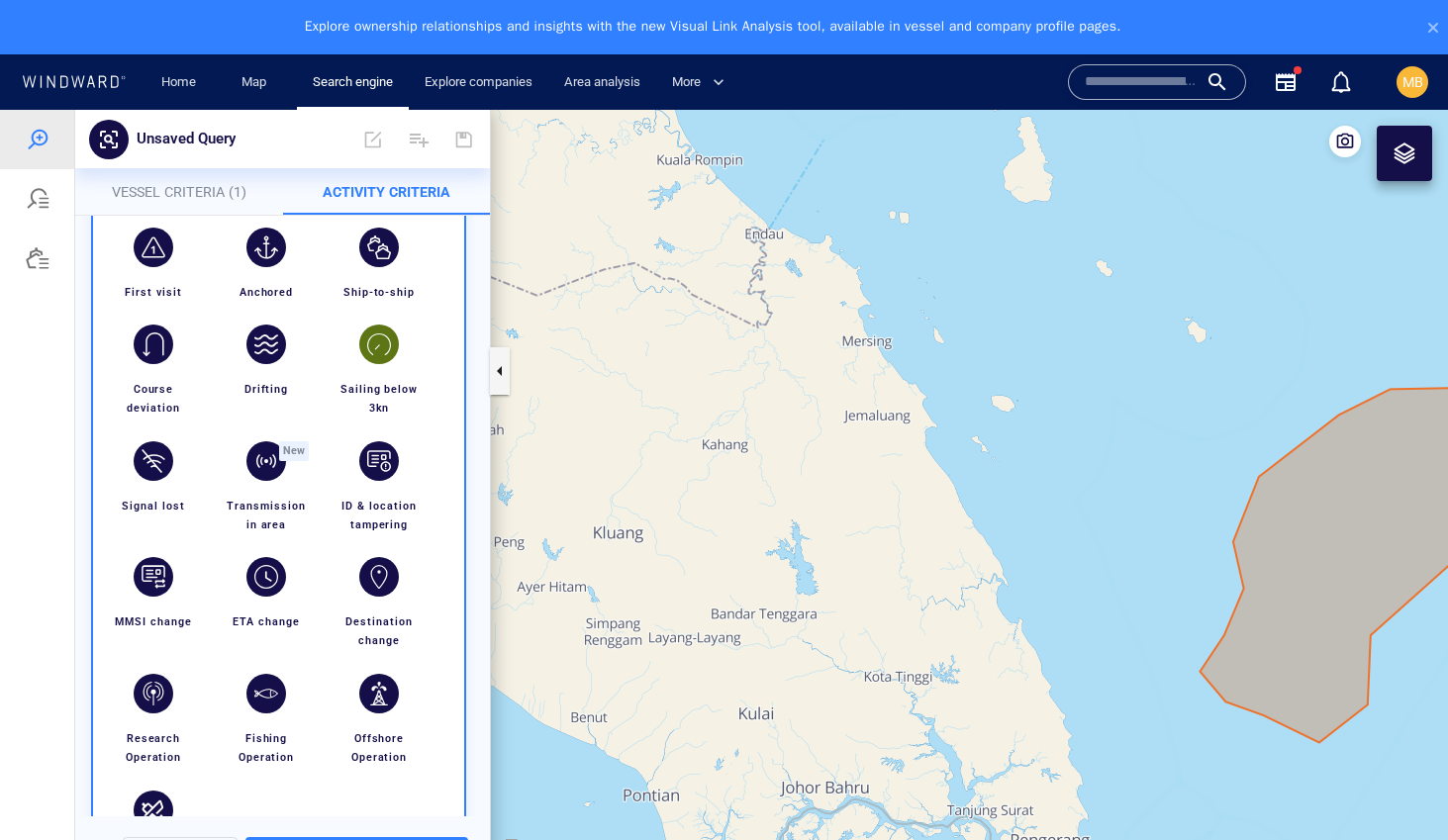 click at bounding box center (379, 344) 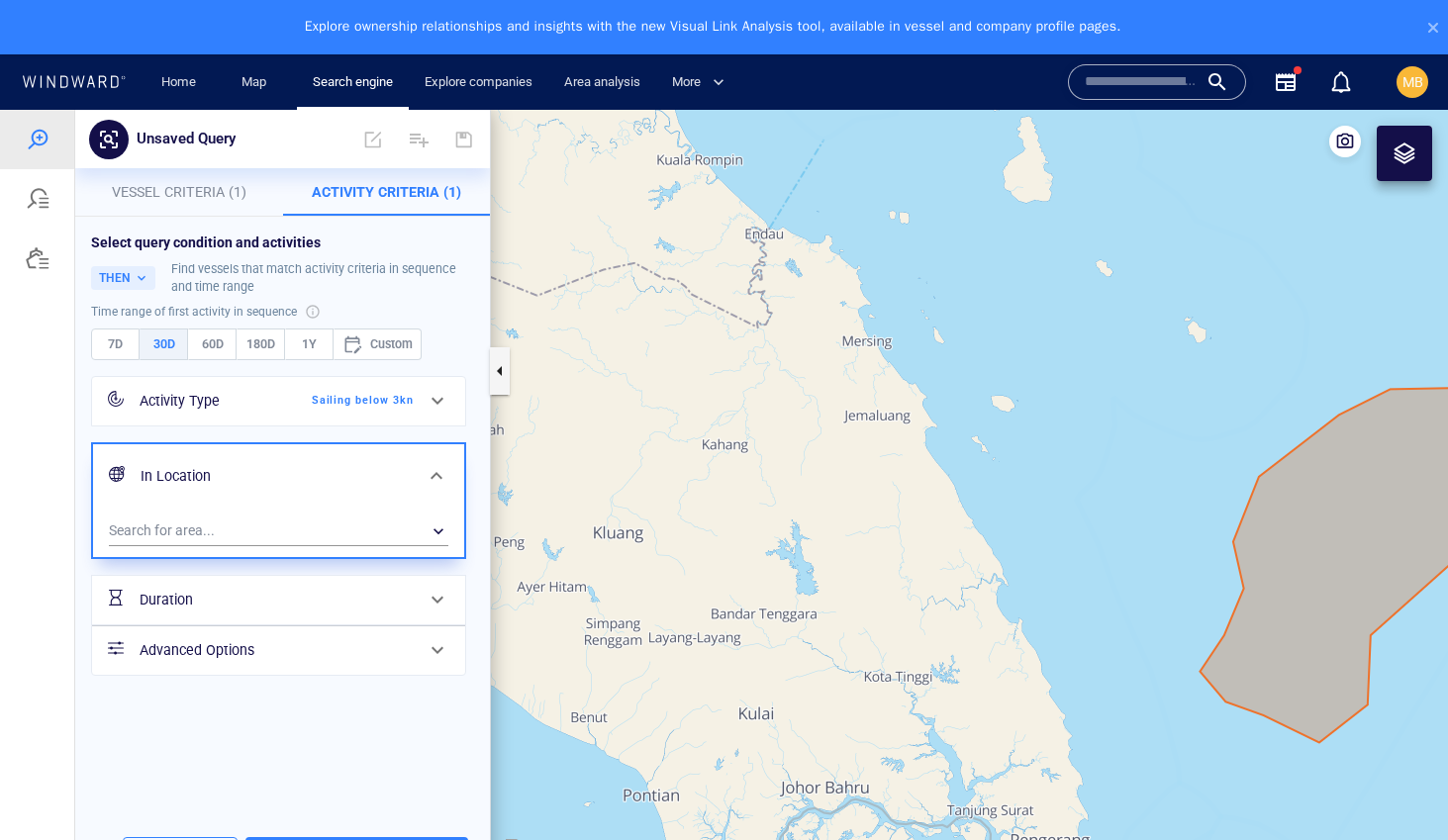 scroll, scrollTop: 0, scrollLeft: 0, axis: both 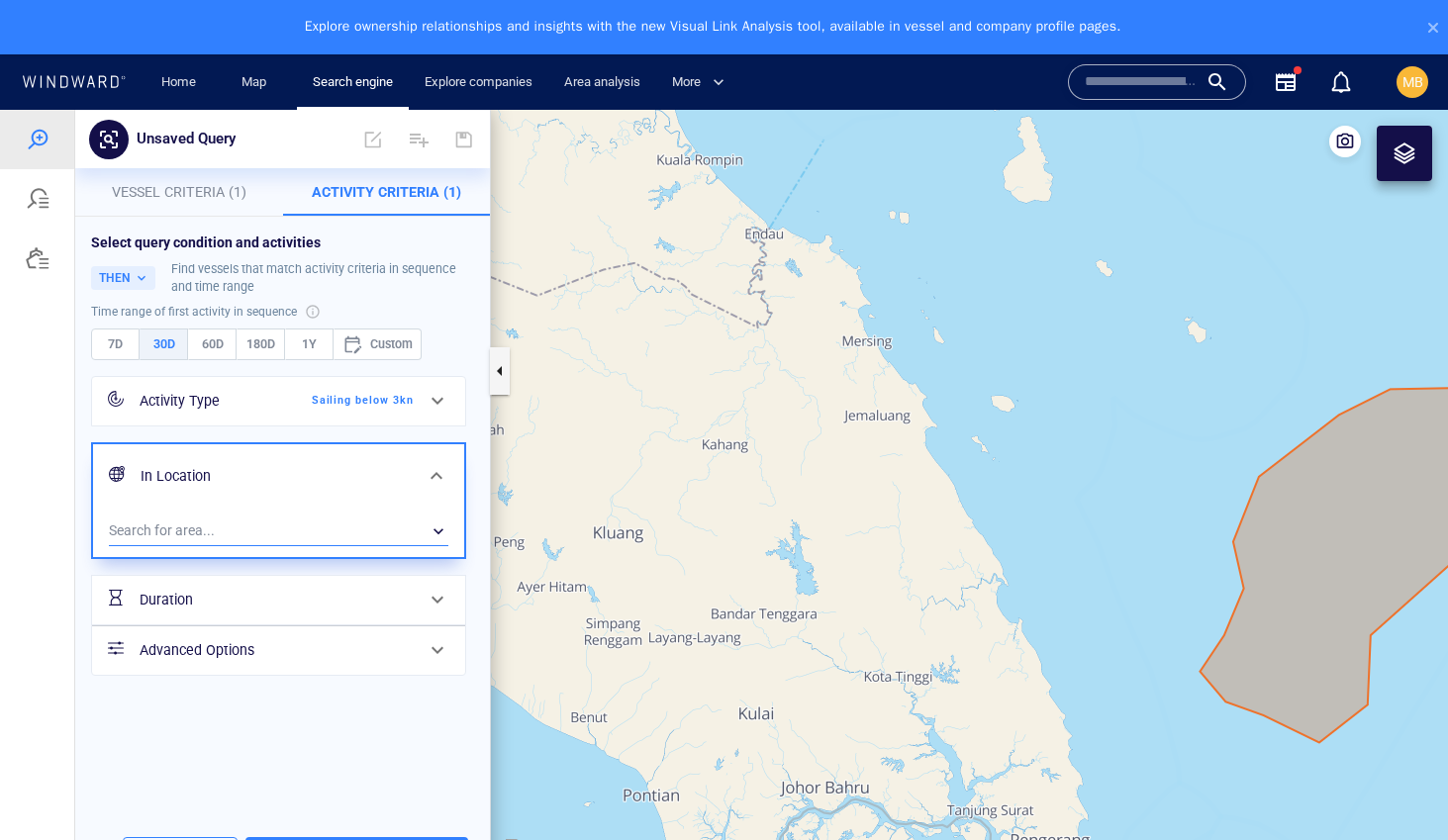 click on "​" at bounding box center (278, 531) 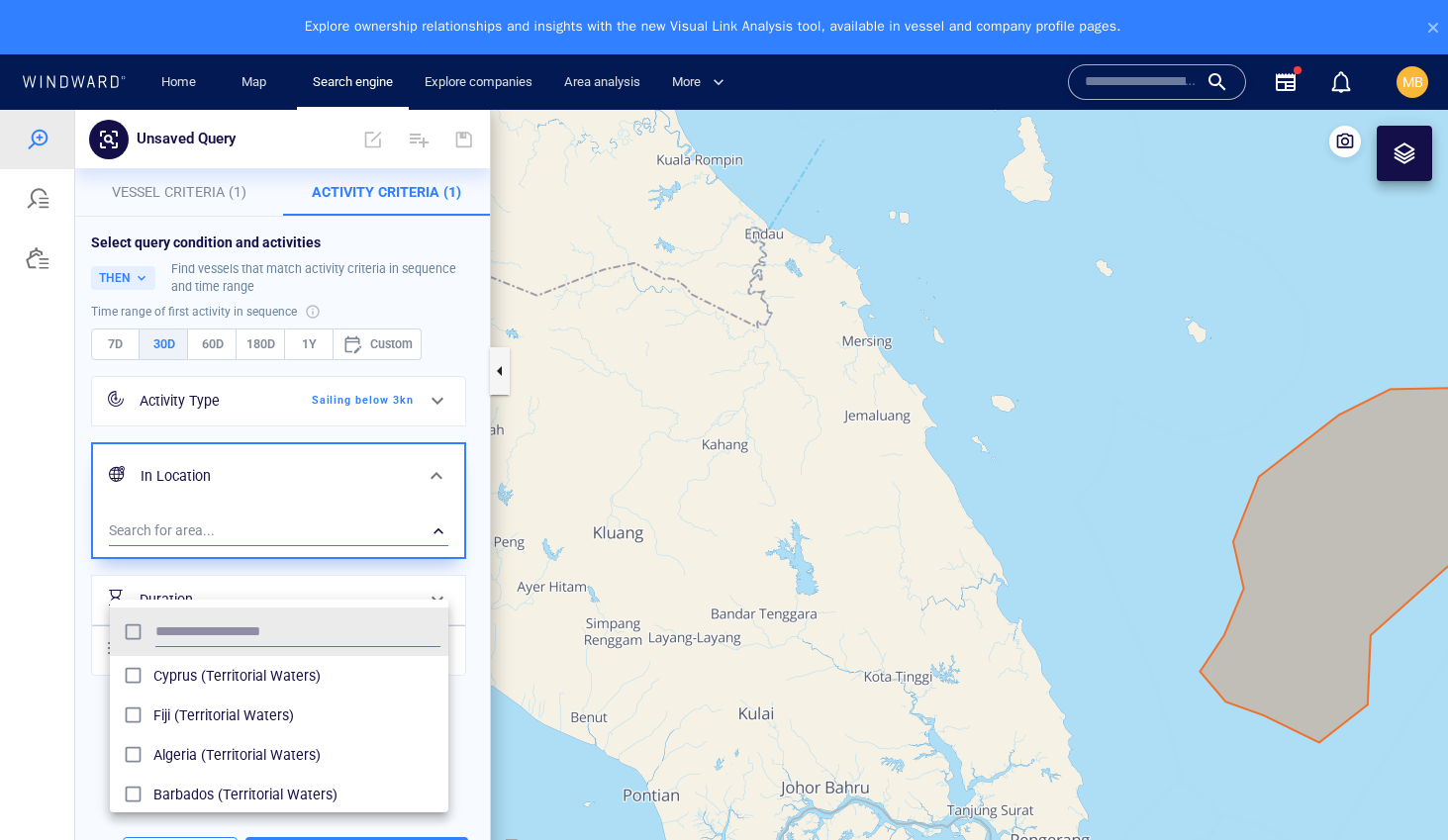 scroll, scrollTop: 1, scrollLeft: 1, axis: both 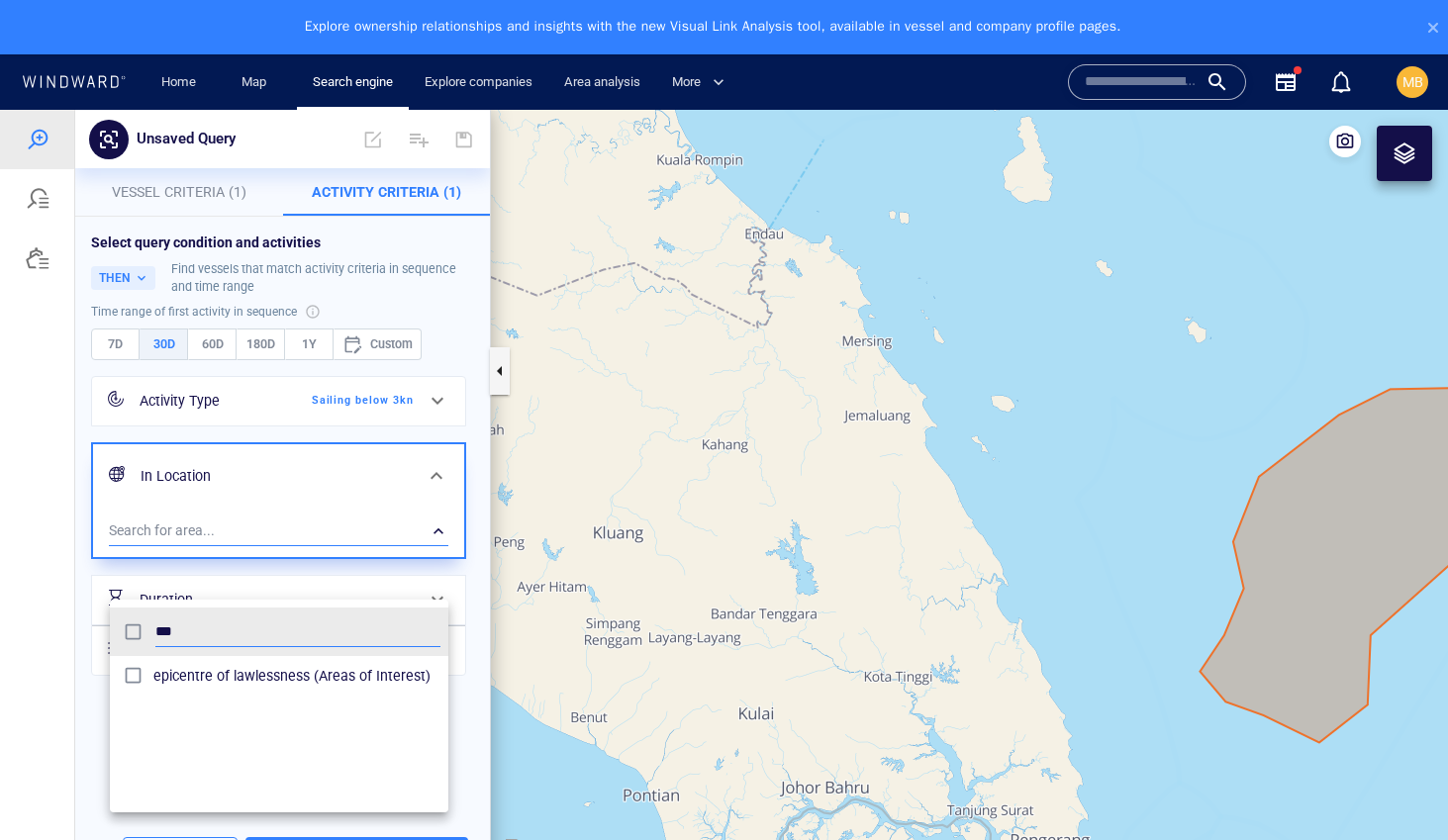 type on "***" 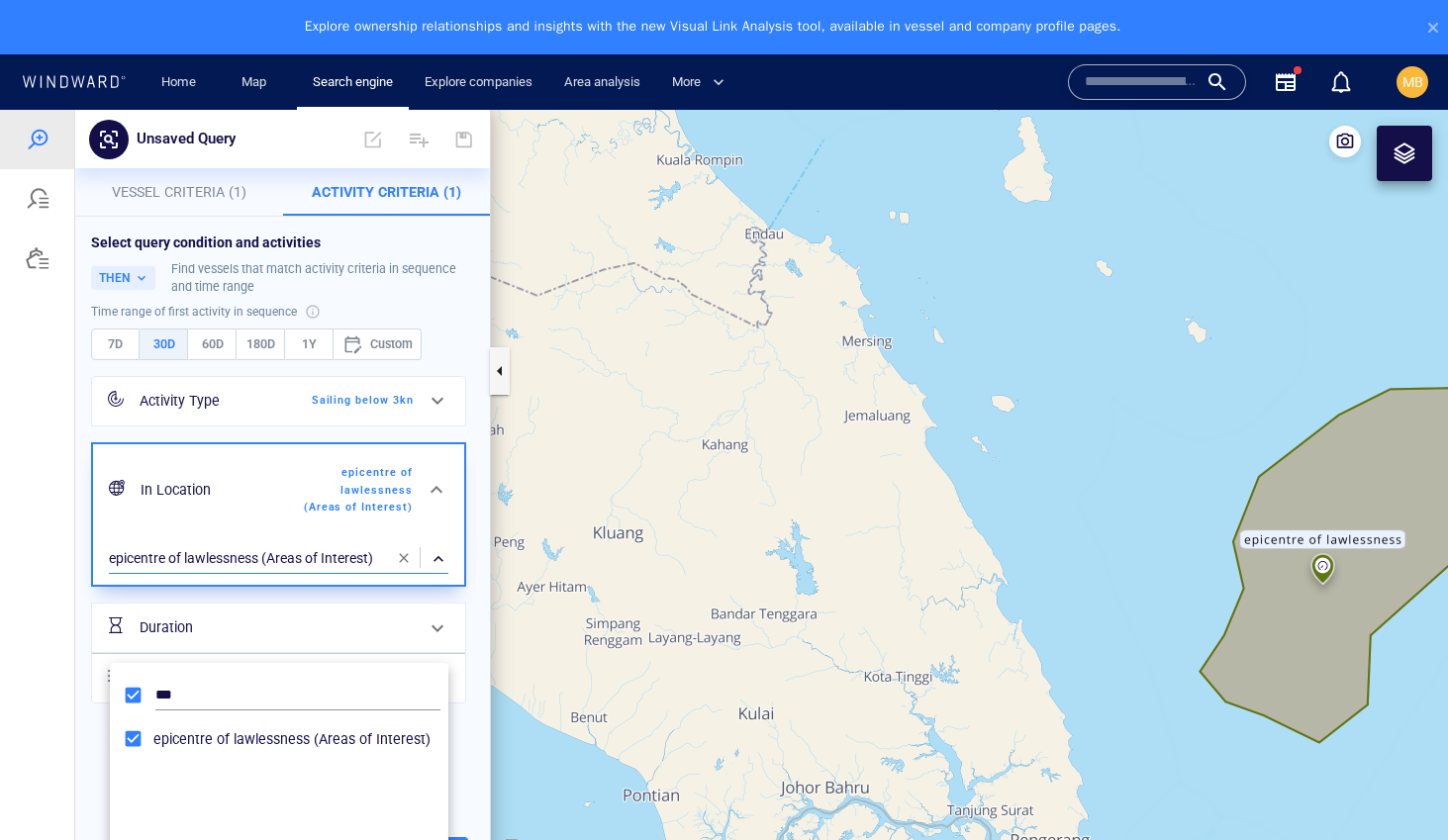 click at bounding box center [724, 502] 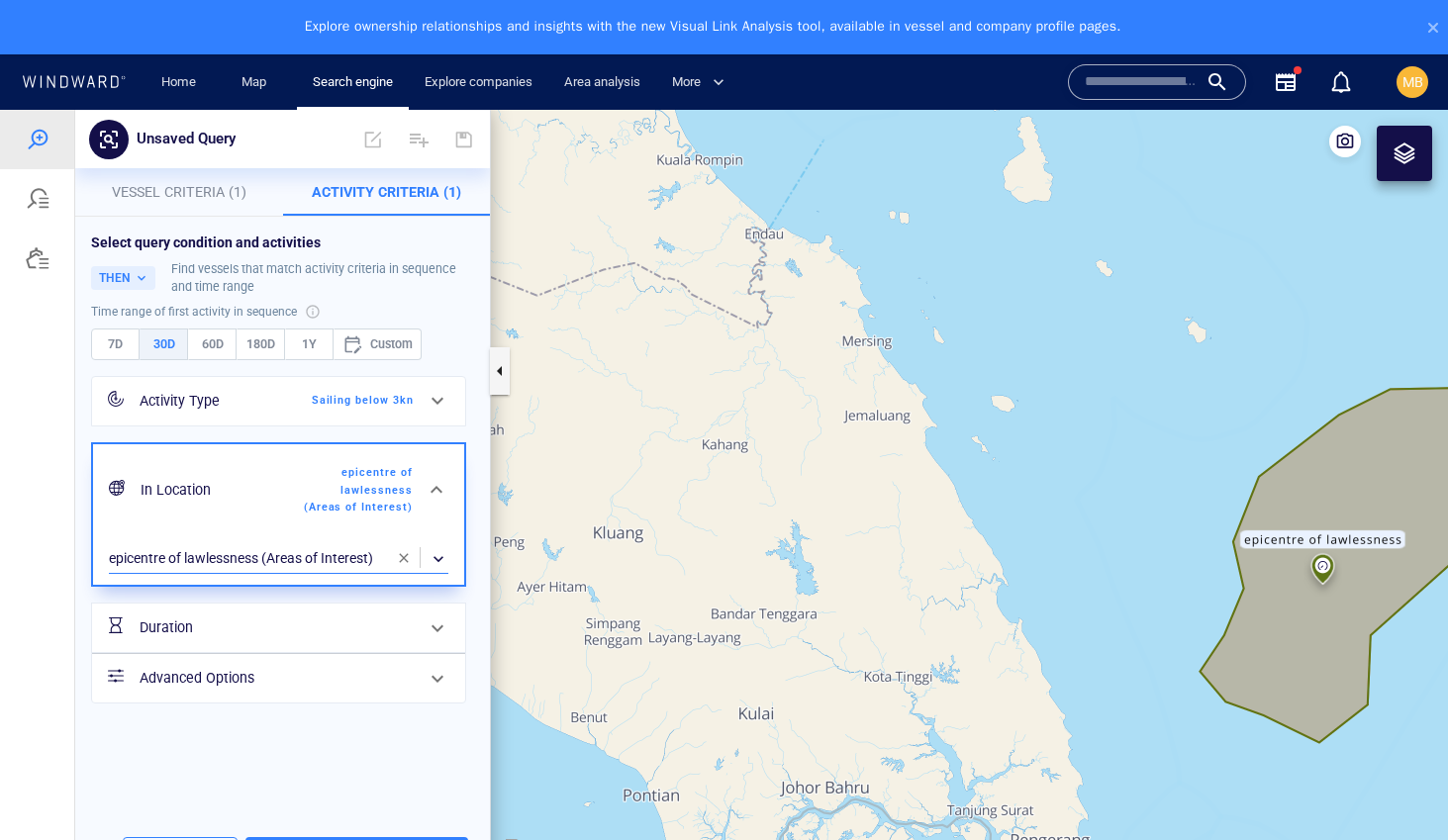 scroll, scrollTop: 6, scrollLeft: 0, axis: vertical 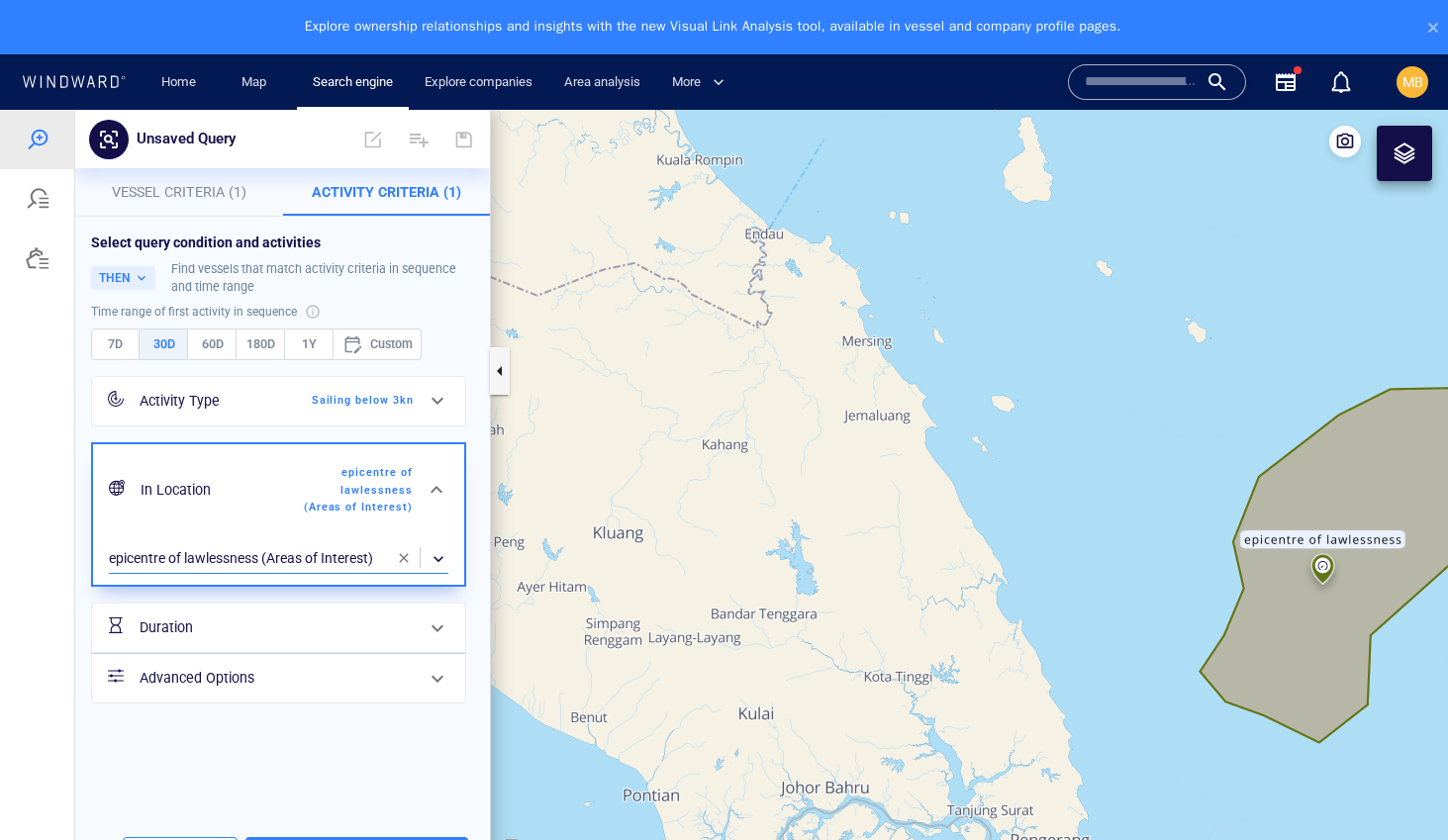 click on "Duration" at bounding box center [220, 627] 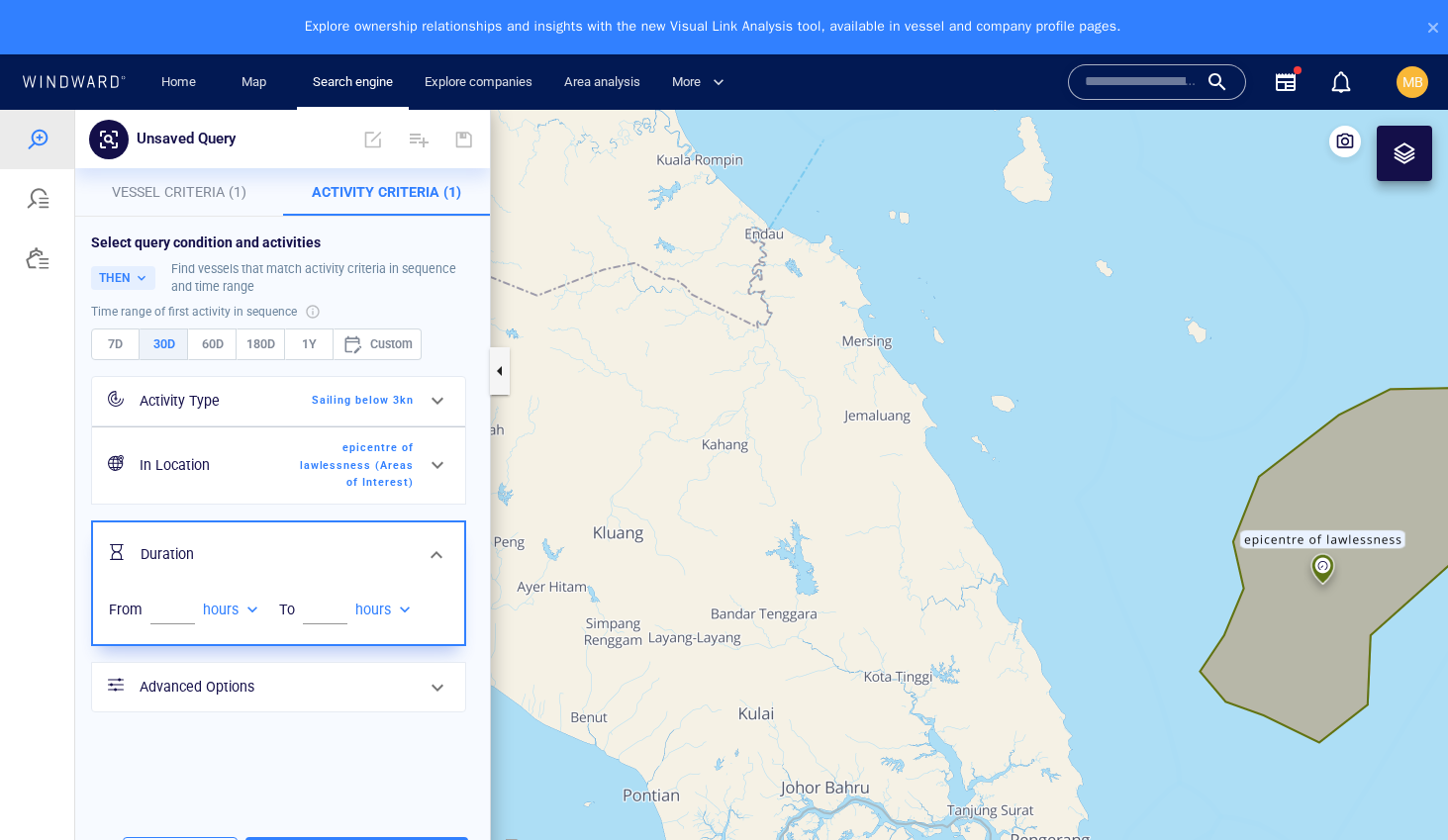 scroll, scrollTop: 0, scrollLeft: 0, axis: both 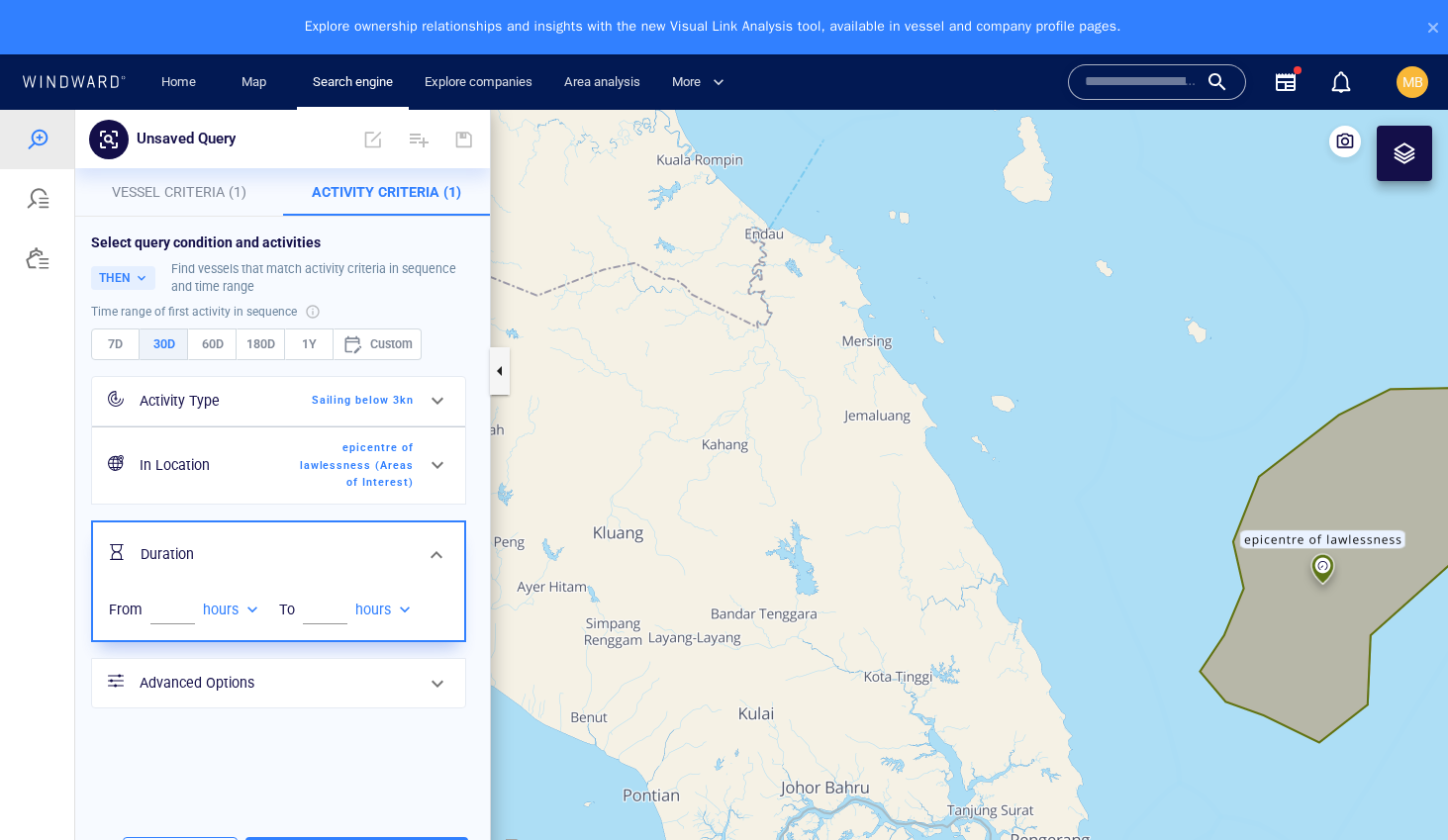 click on "Select query condition and activities THEN Find vessels that match activity criteria in sequence and time range Time range of first activity in sequence 7D 30D 60D 180D 1Y Custom  ~  Activity Type Sailing below 3kn In Location epicentre of lawlessness (Areas of Interest) Duration From hours ***** To hours ***** Advanced Options" at bounding box center (282, 470) 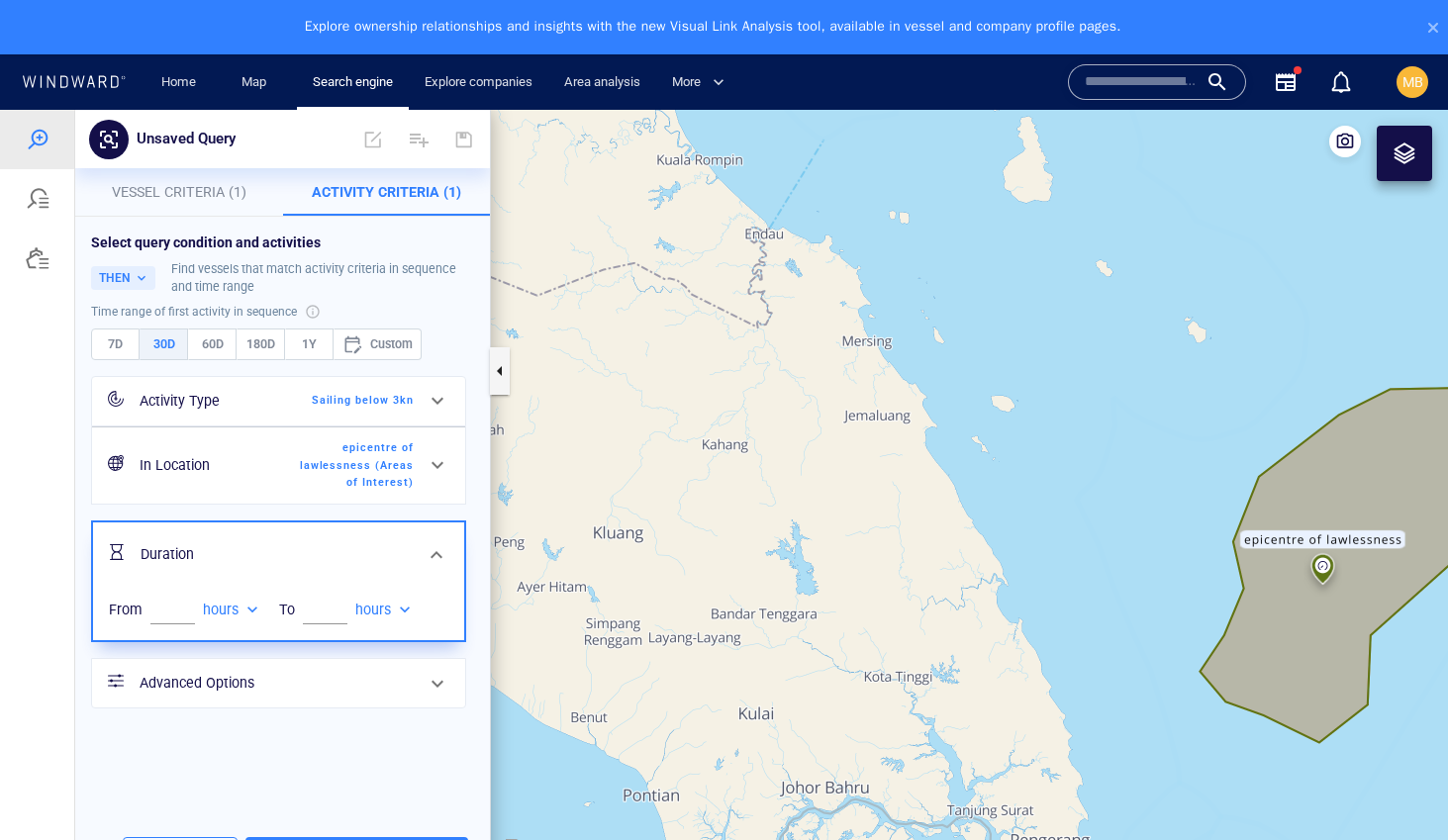 scroll, scrollTop: 14, scrollLeft: 0, axis: vertical 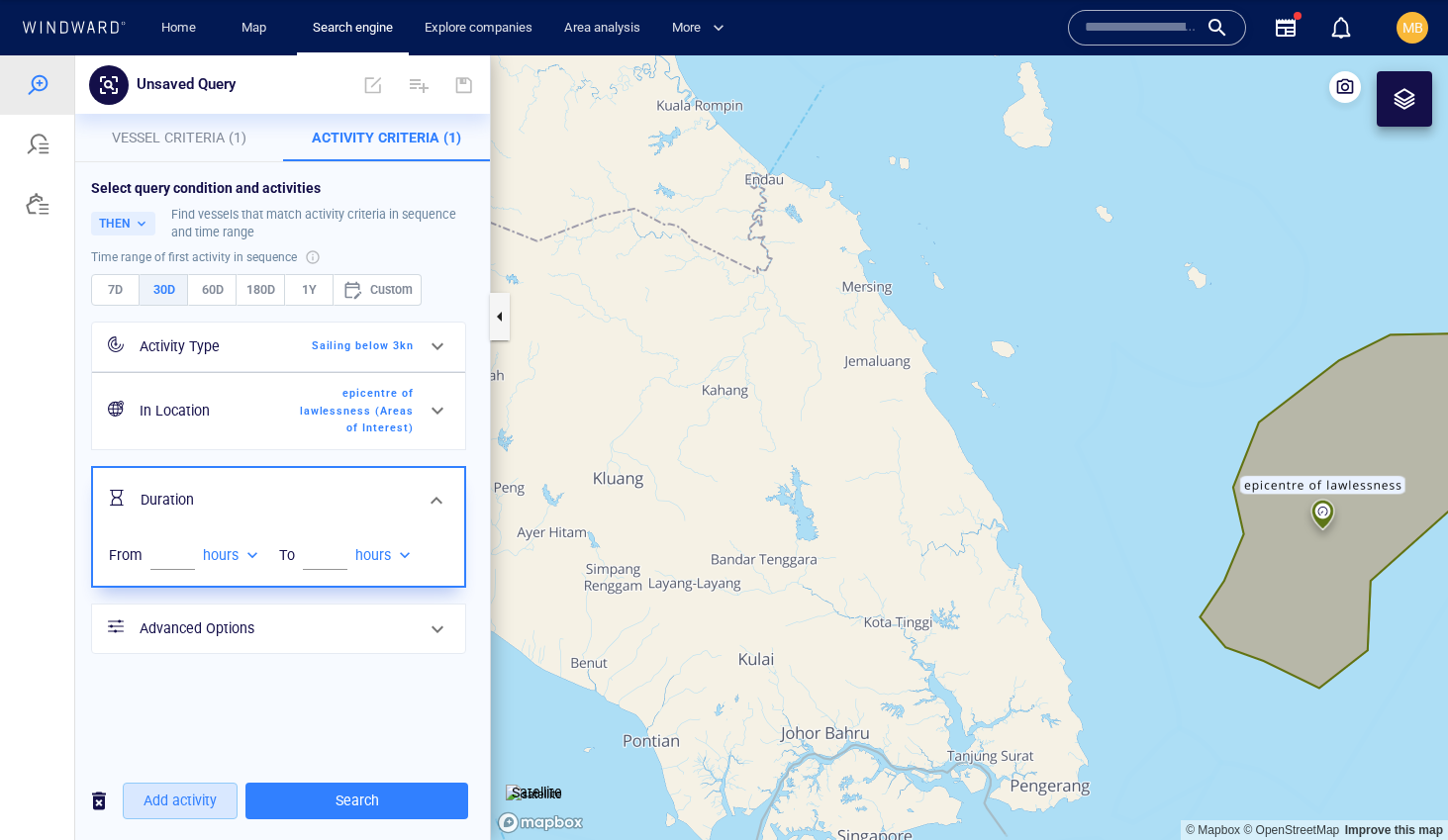 click on "Add activity" at bounding box center (180, 800) 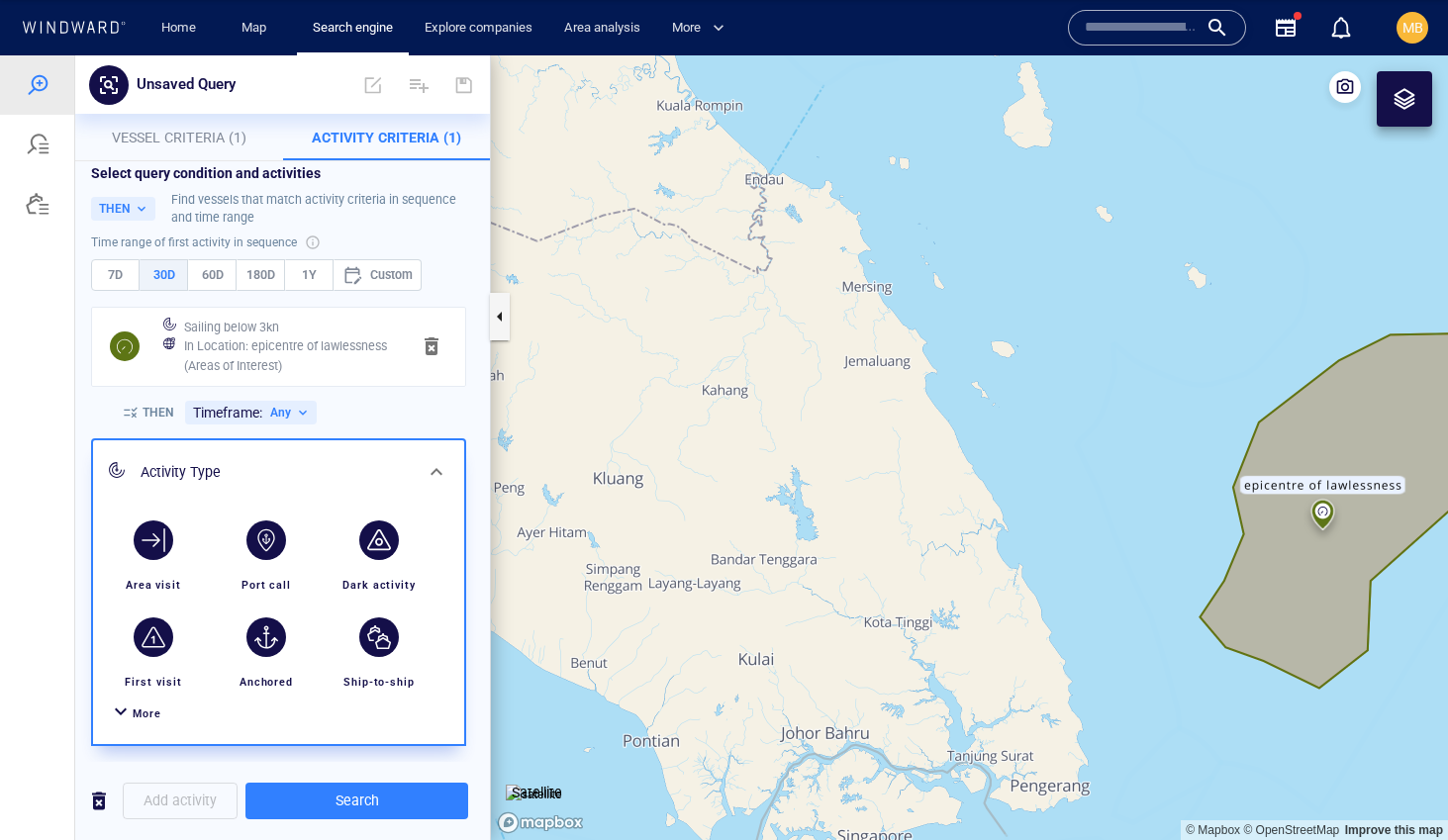 click on "Add activity" at bounding box center [180, 800] 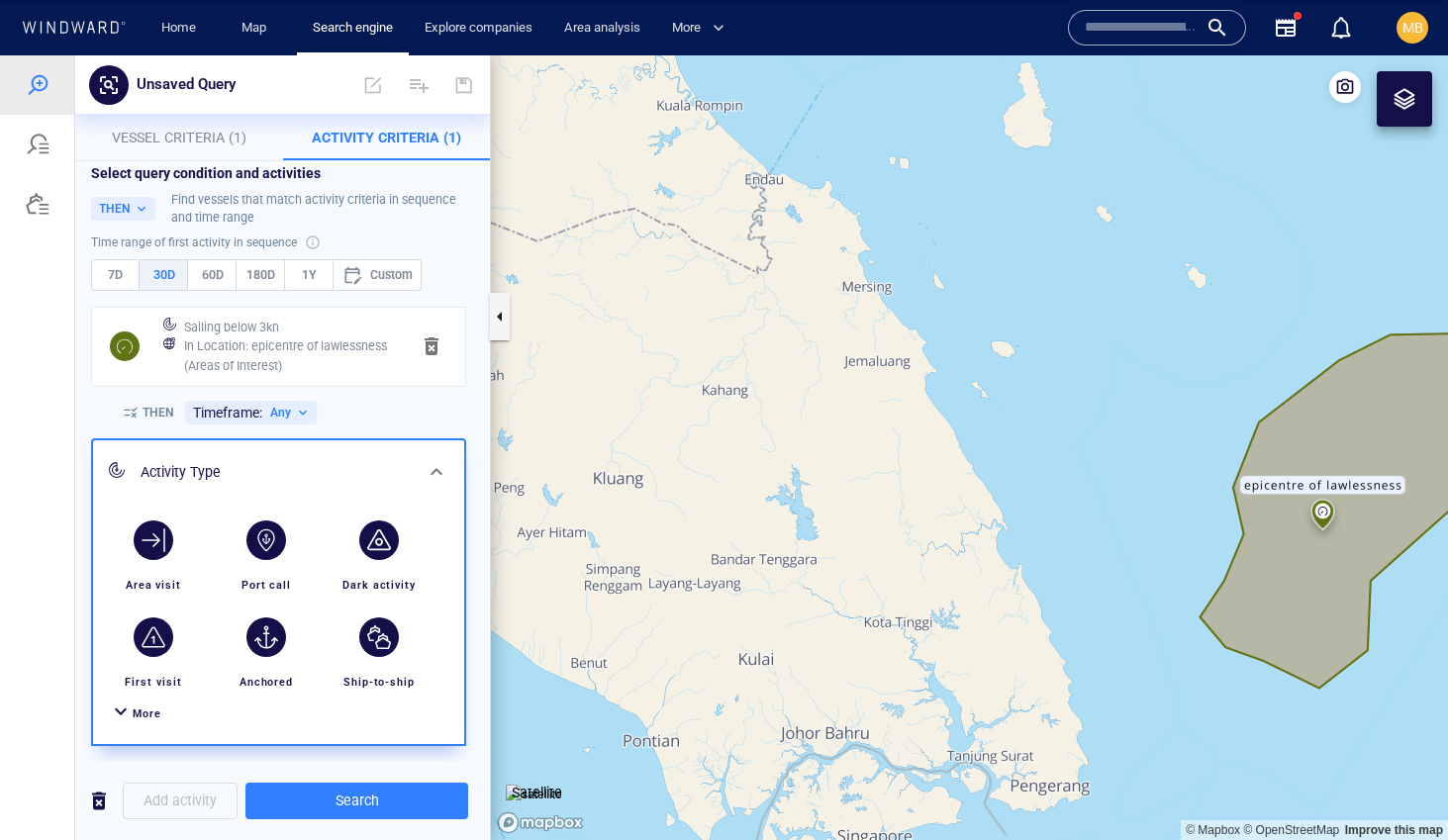 click on "Add activity" at bounding box center [180, 800] 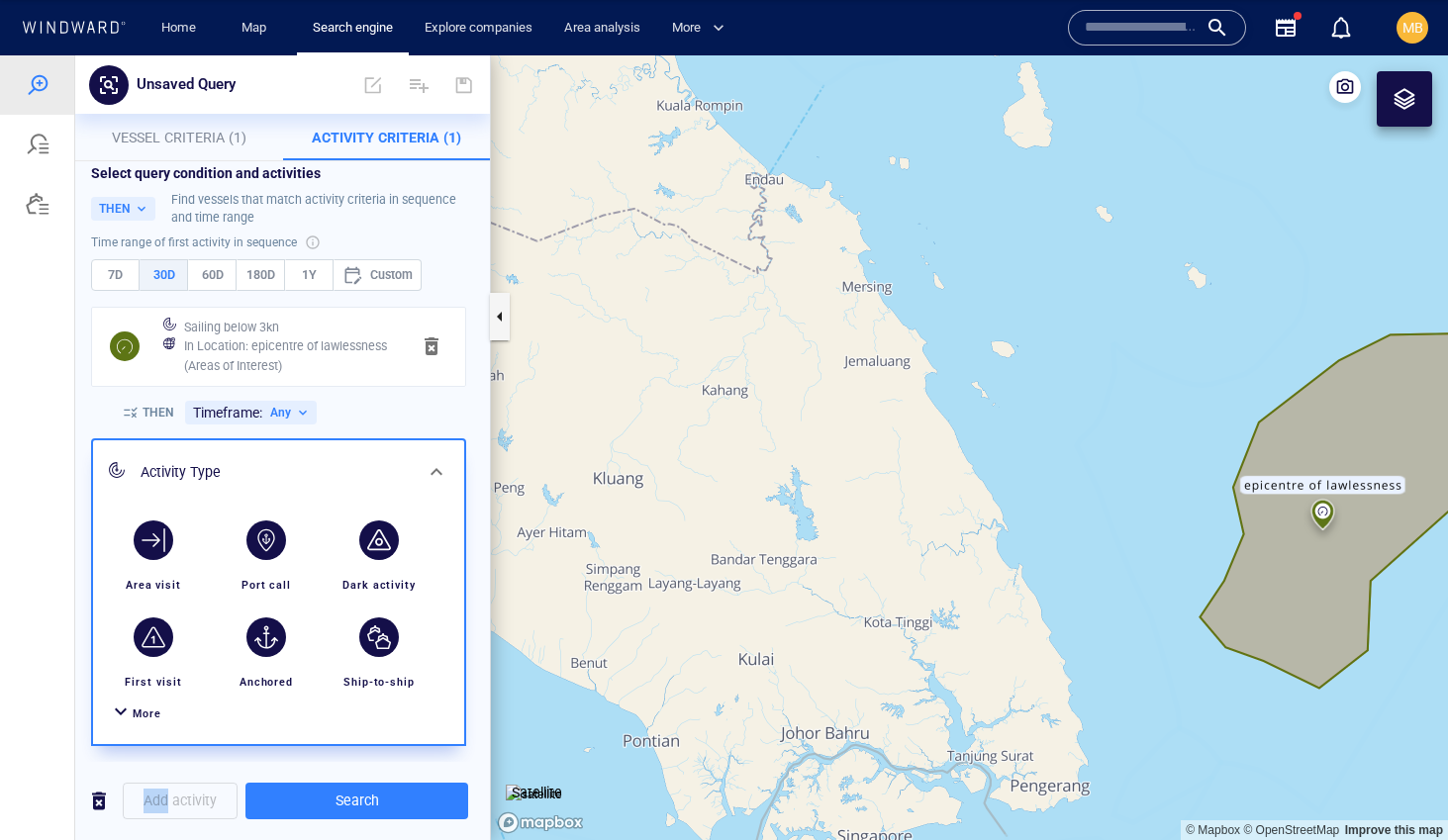 click on "Add activity" at bounding box center (180, 800) 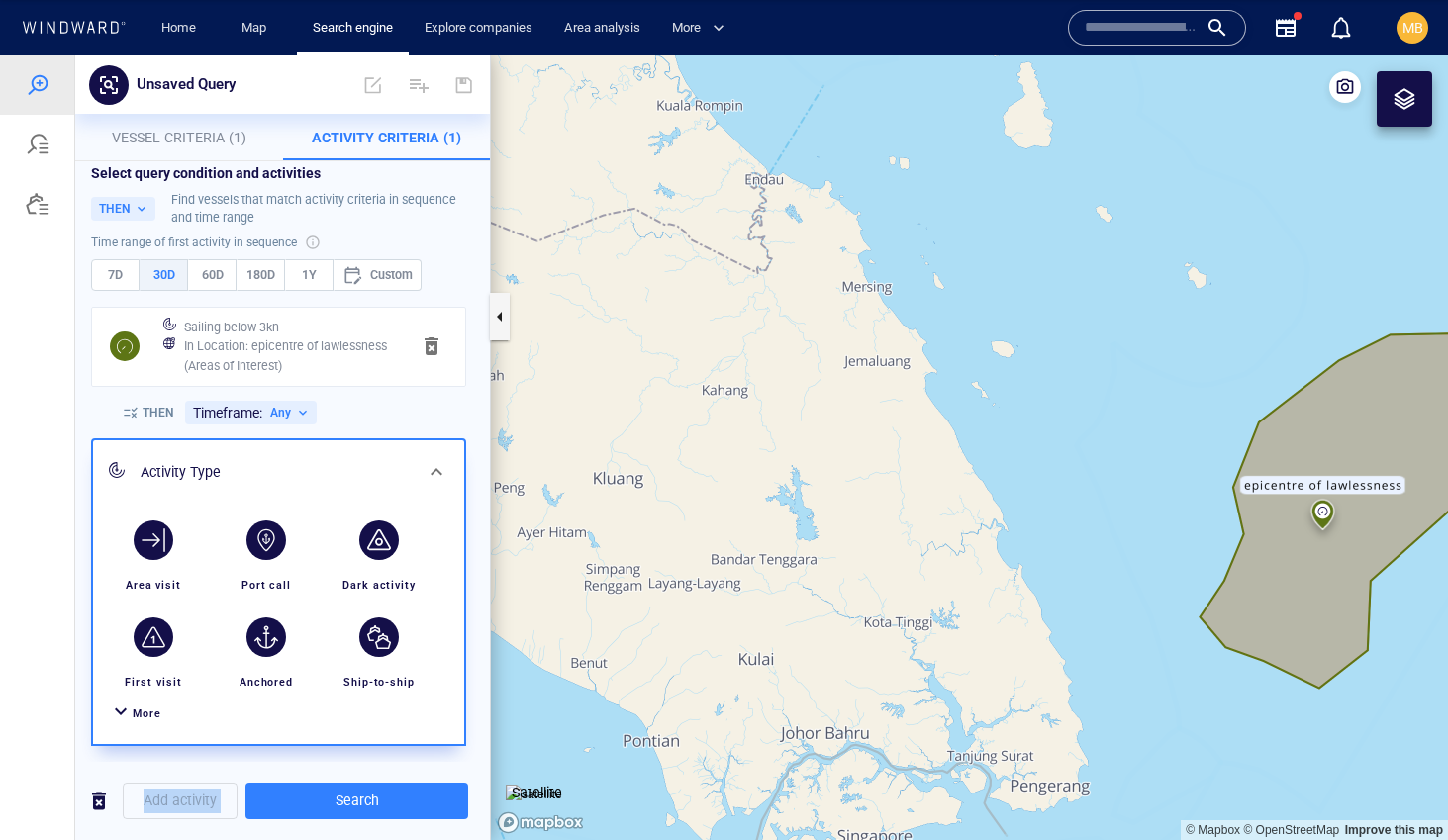 click on "Add activity" at bounding box center (180, 800) 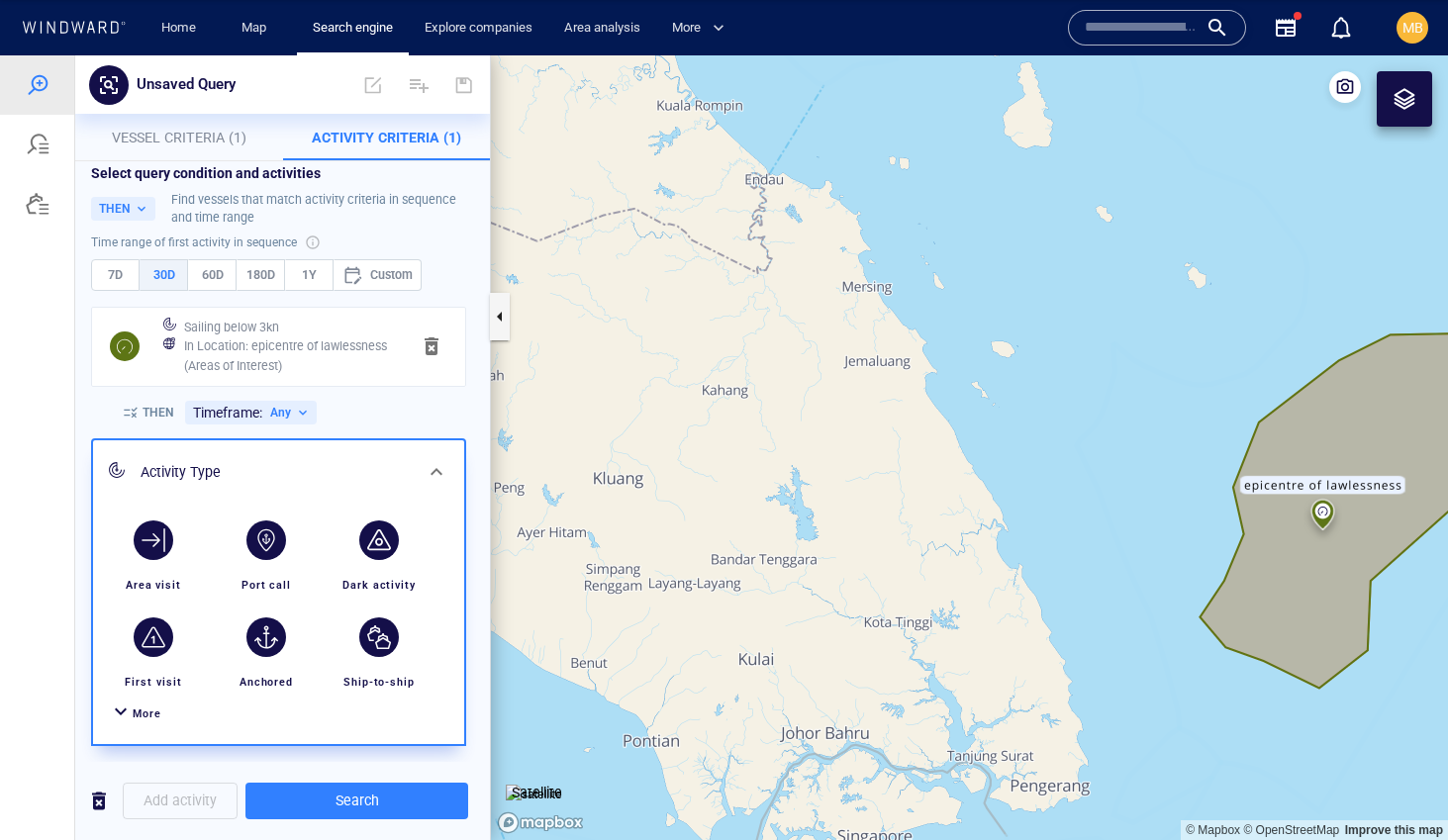 click on "In Location :   epicentre of lawlessness (Areas of Interest)" at bounding box center (289, 355) 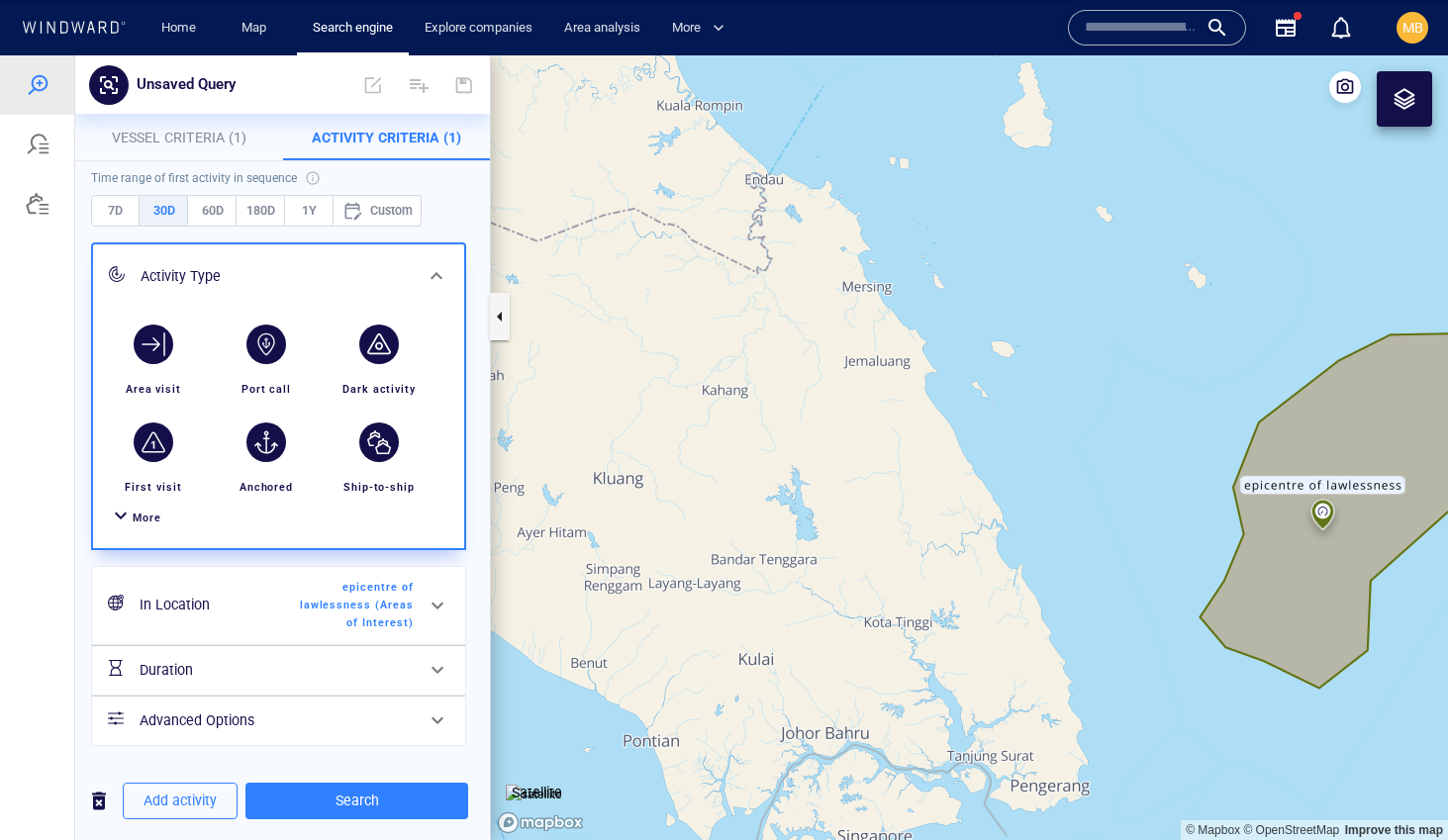 scroll, scrollTop: 206, scrollLeft: 0, axis: vertical 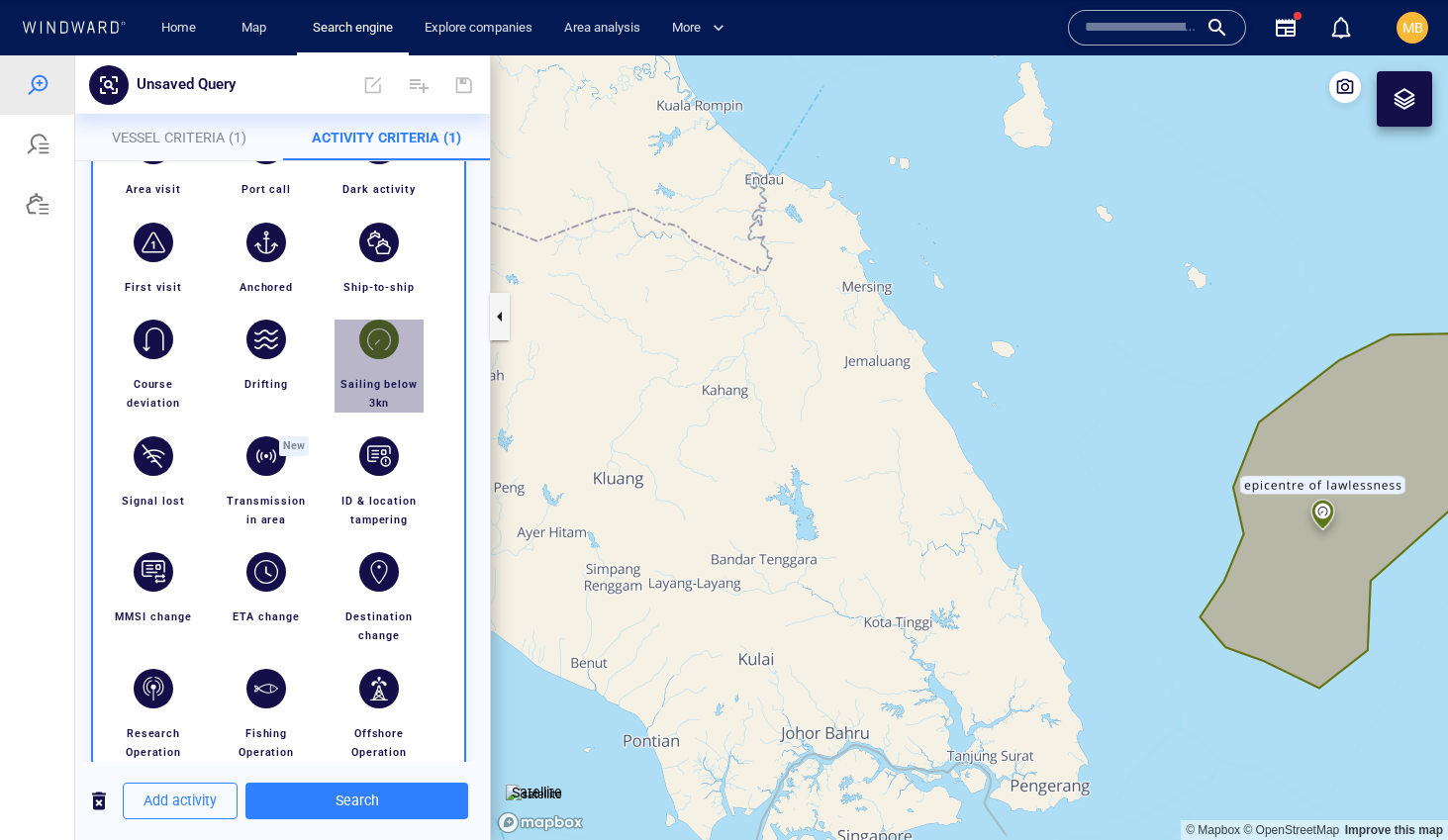 click at bounding box center (379, 339) 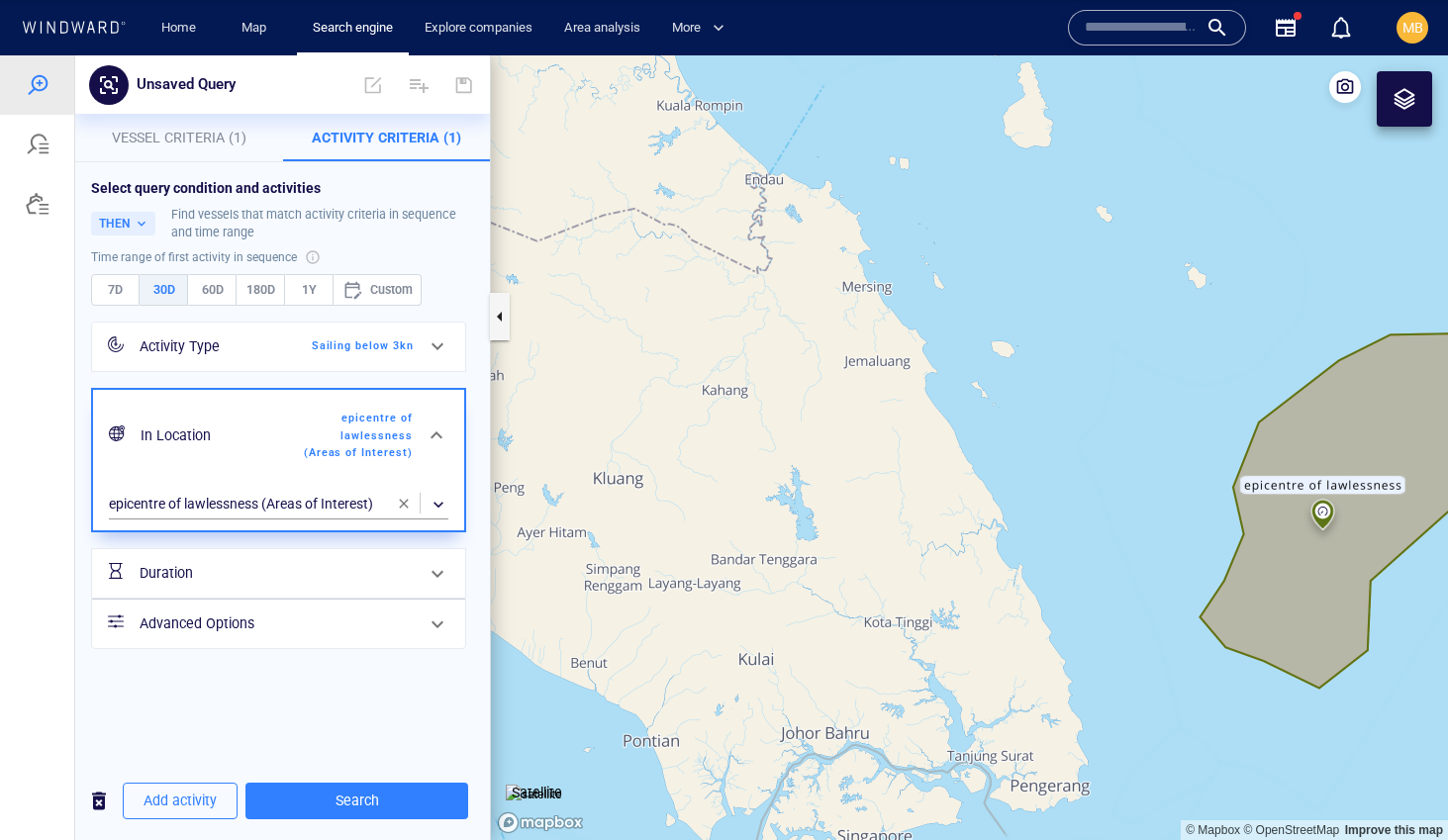 scroll, scrollTop: 0, scrollLeft: 0, axis: both 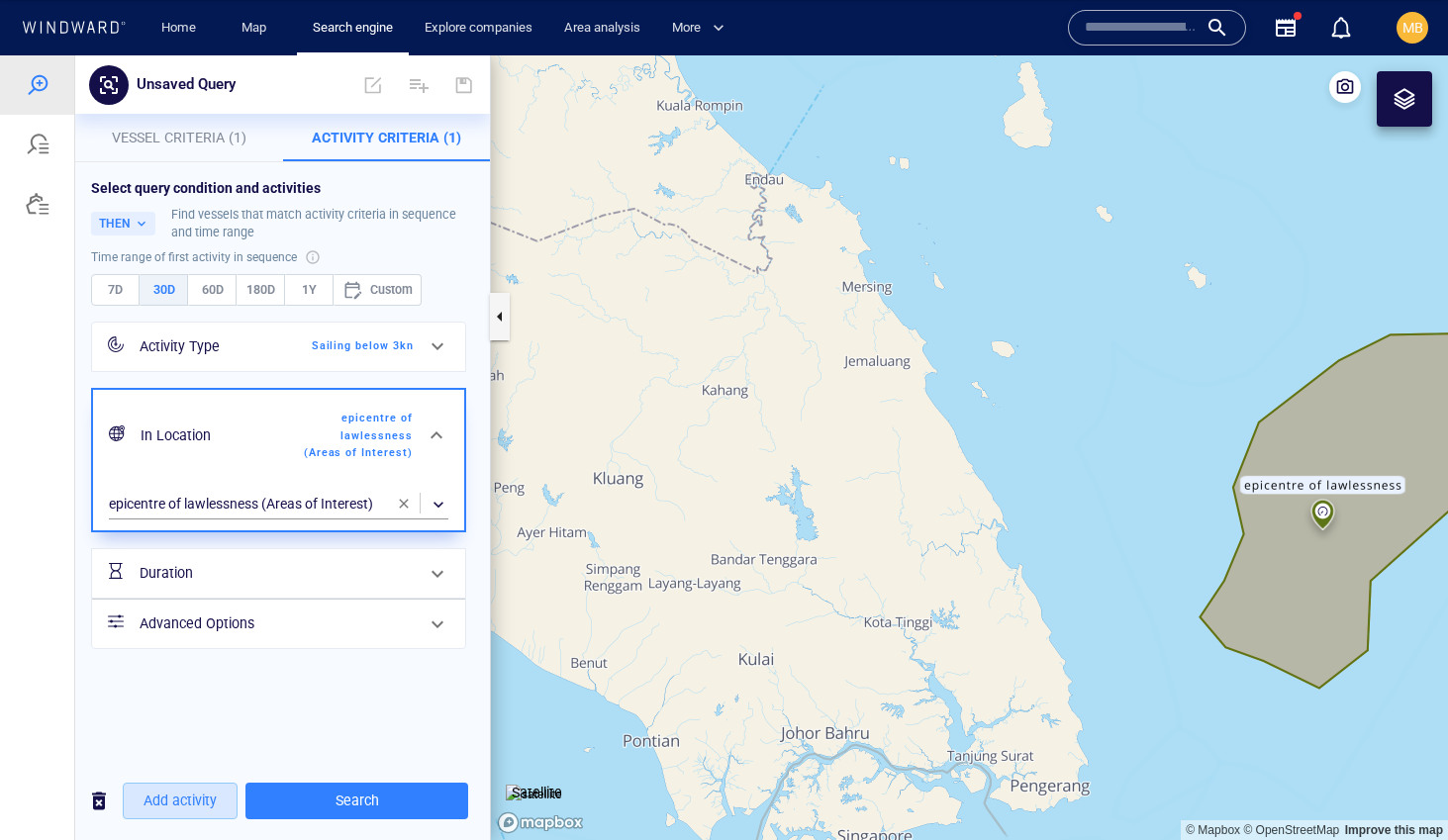 click on "Add activity" at bounding box center [180, 800] 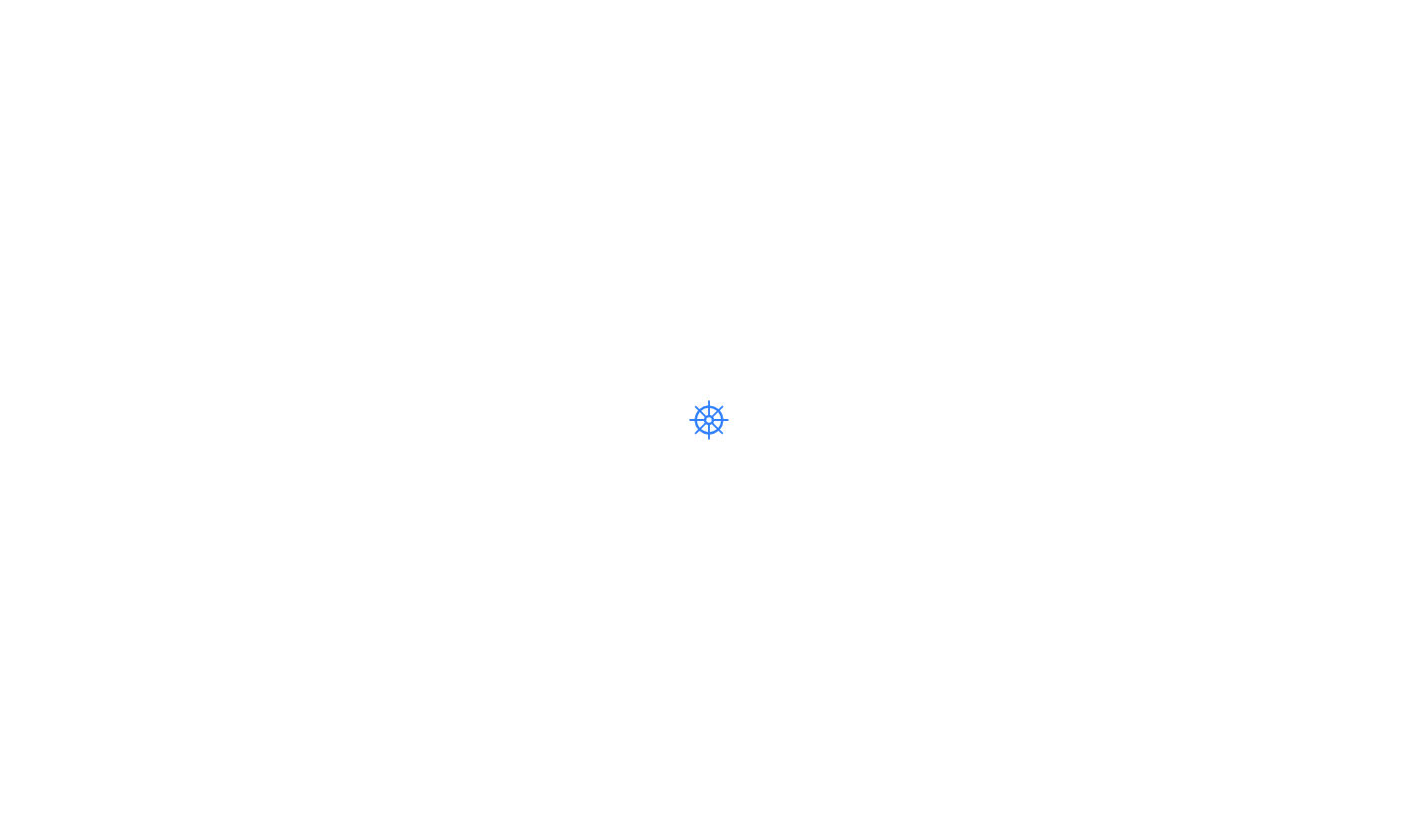 scroll, scrollTop: 0, scrollLeft: 0, axis: both 